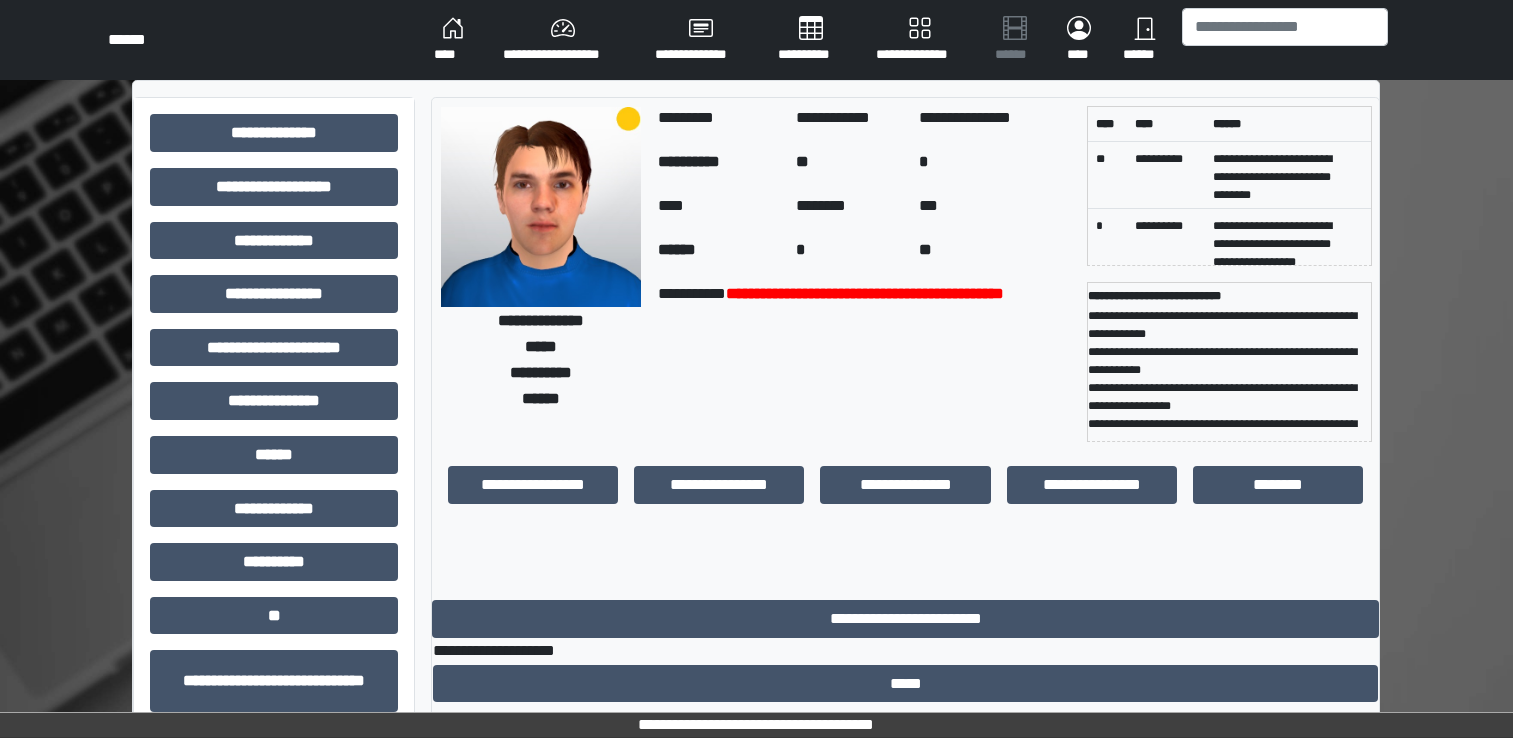 scroll, scrollTop: 184, scrollLeft: 0, axis: vertical 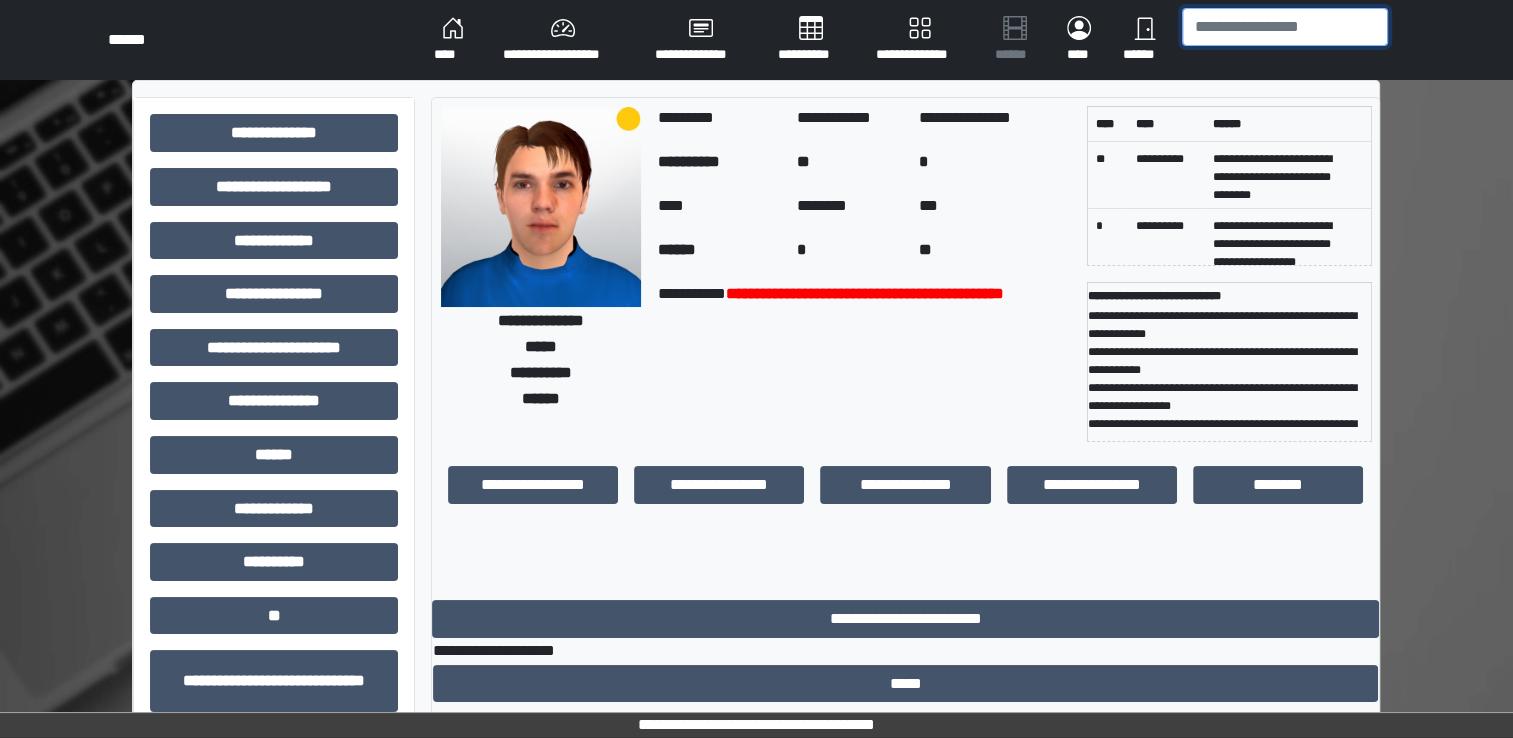 click at bounding box center [1285, 27] 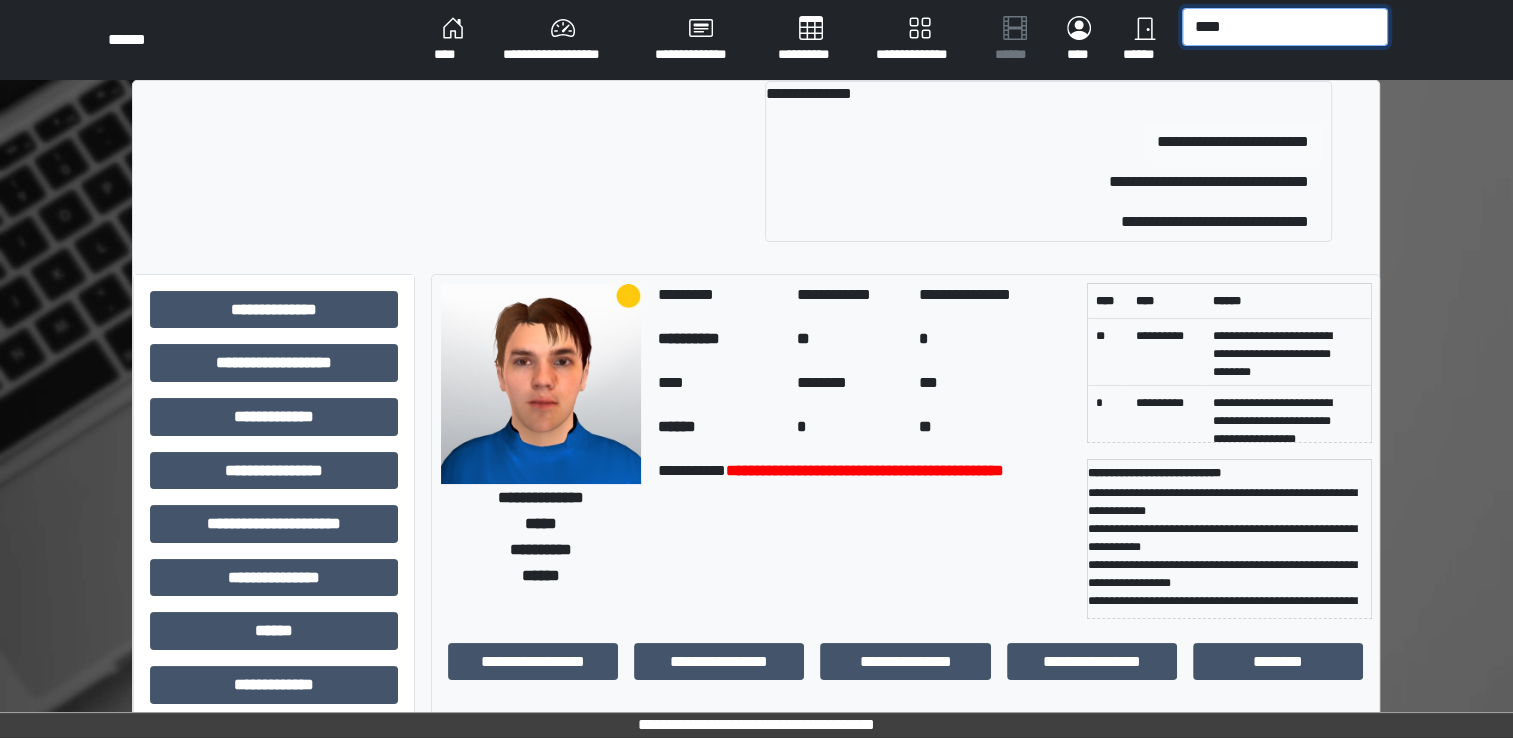 type on "****" 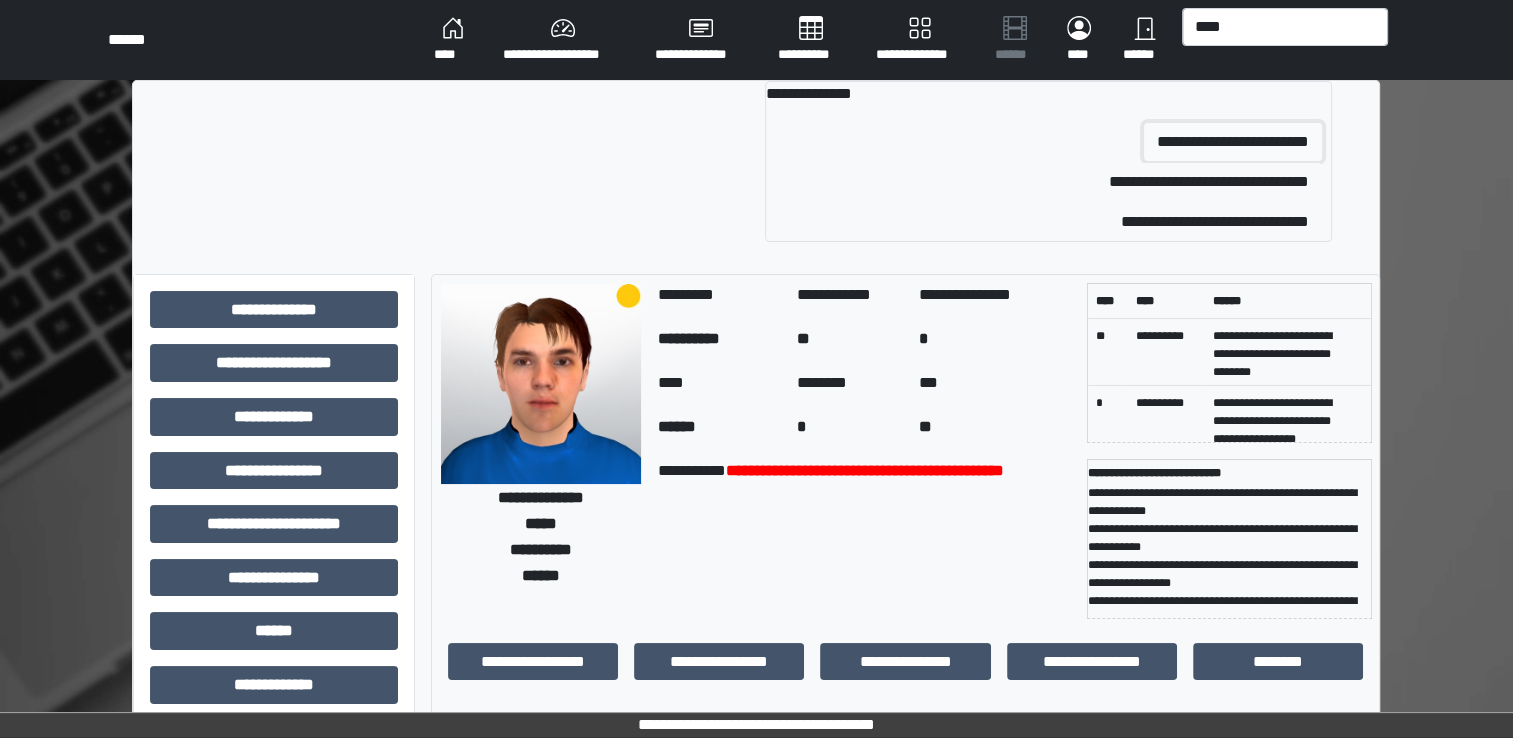 click on "**********" at bounding box center (1233, 142) 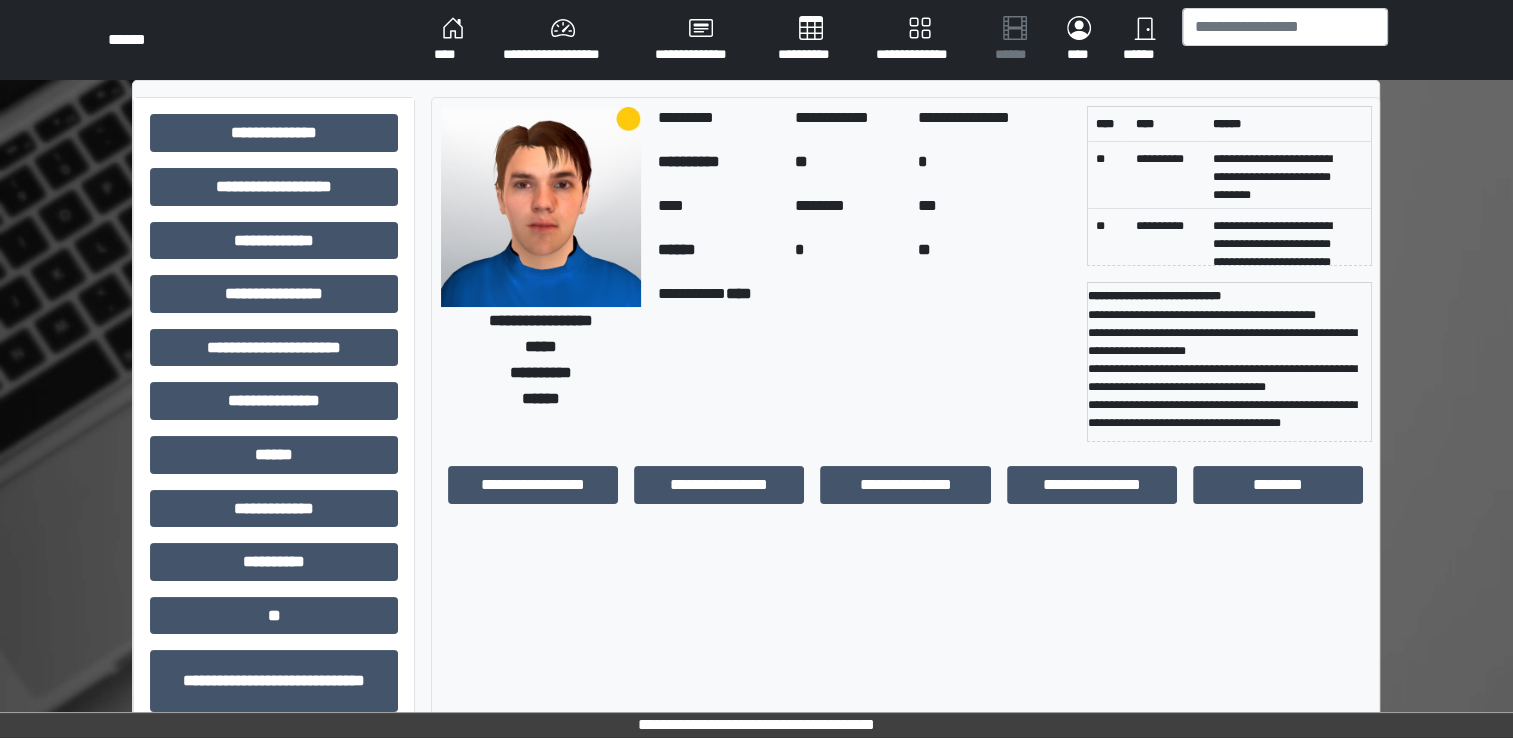 scroll, scrollTop: 144, scrollLeft: 0, axis: vertical 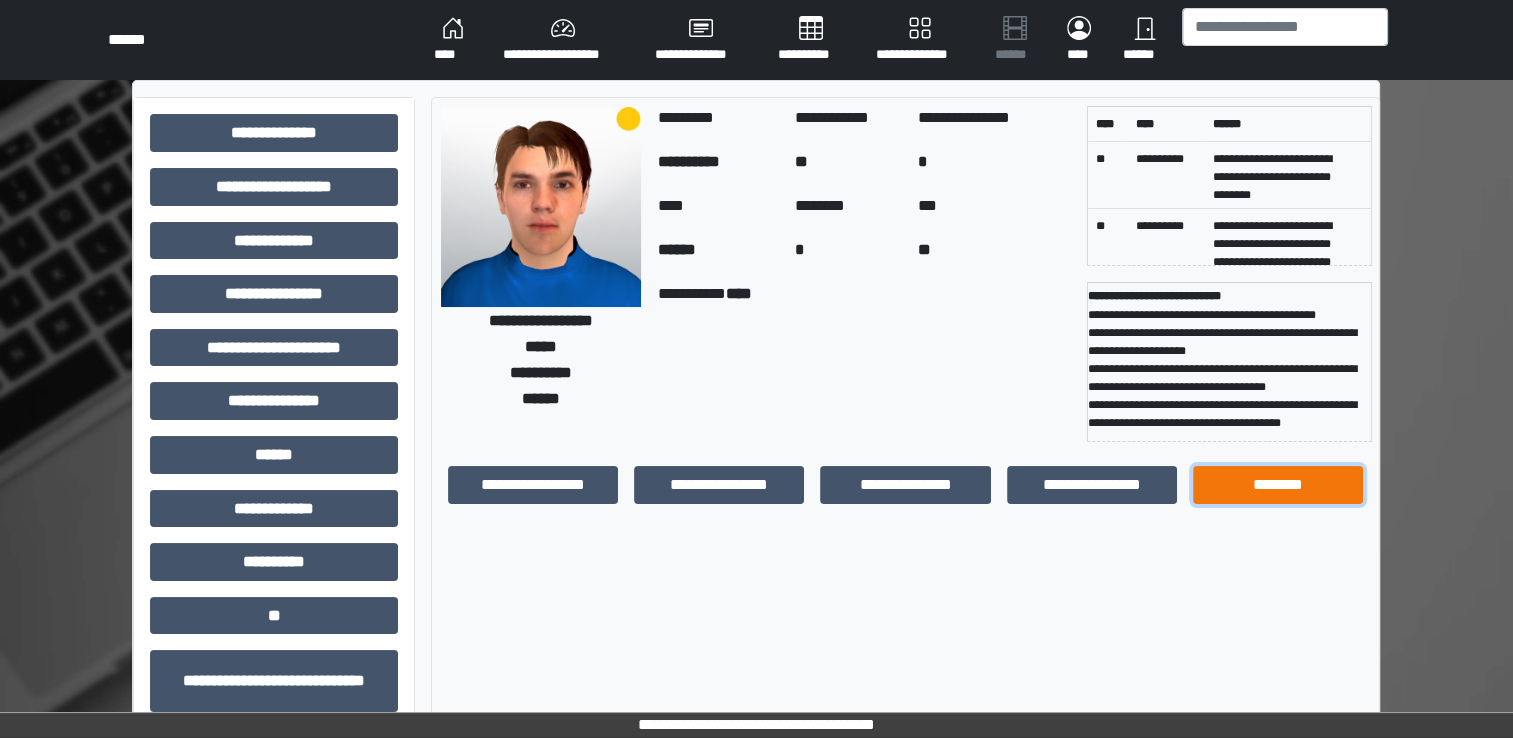 click on "********" at bounding box center (1278, 485) 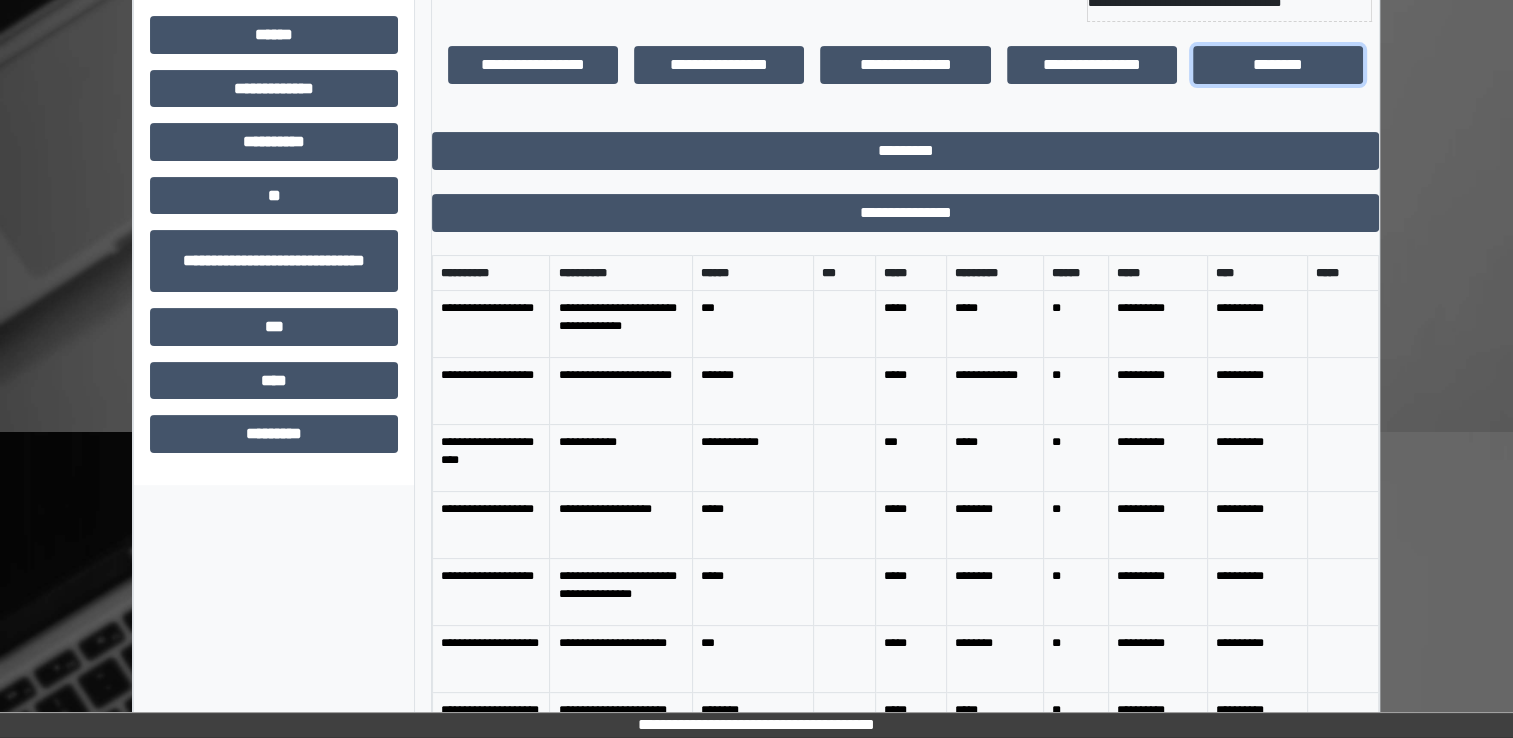 scroll, scrollTop: 434, scrollLeft: 0, axis: vertical 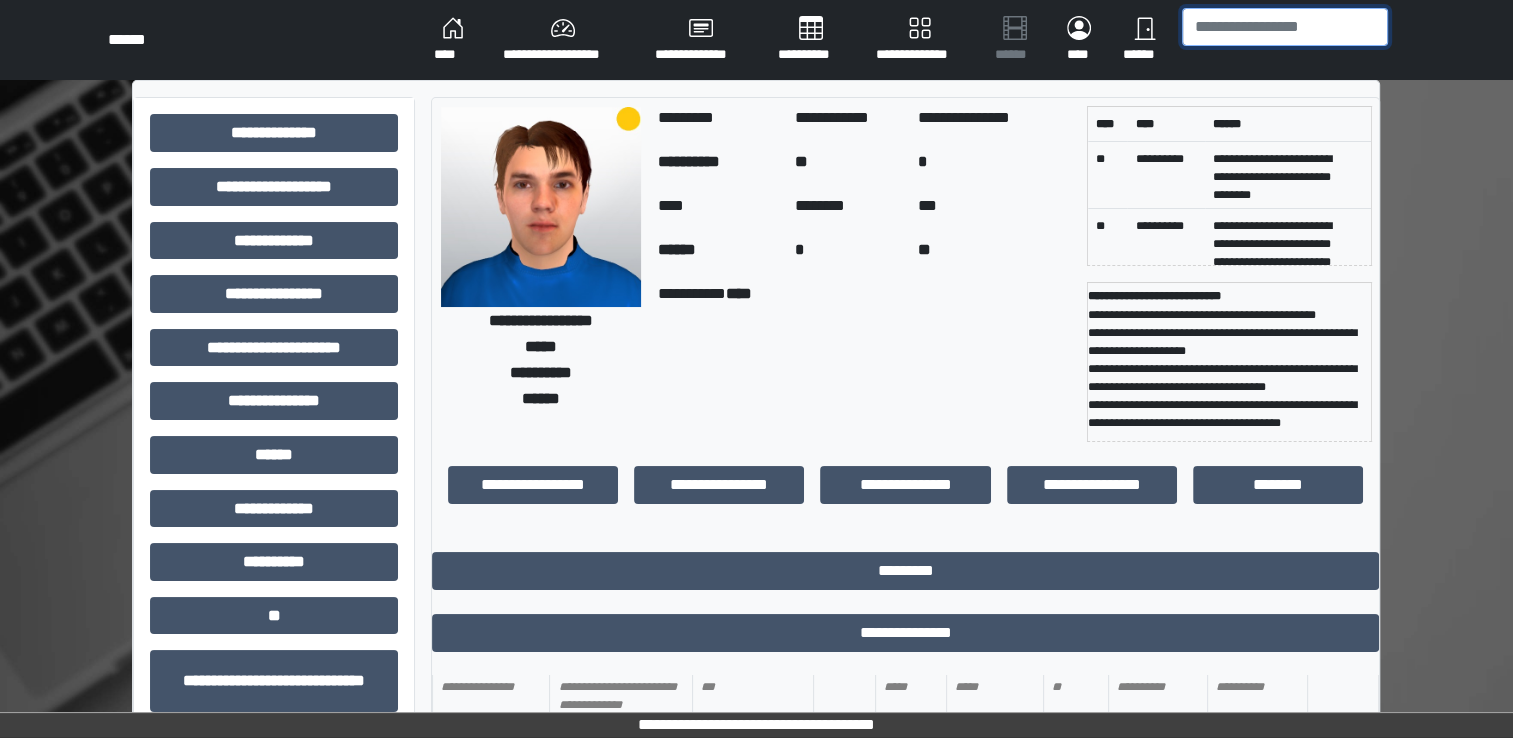 click at bounding box center (1285, 27) 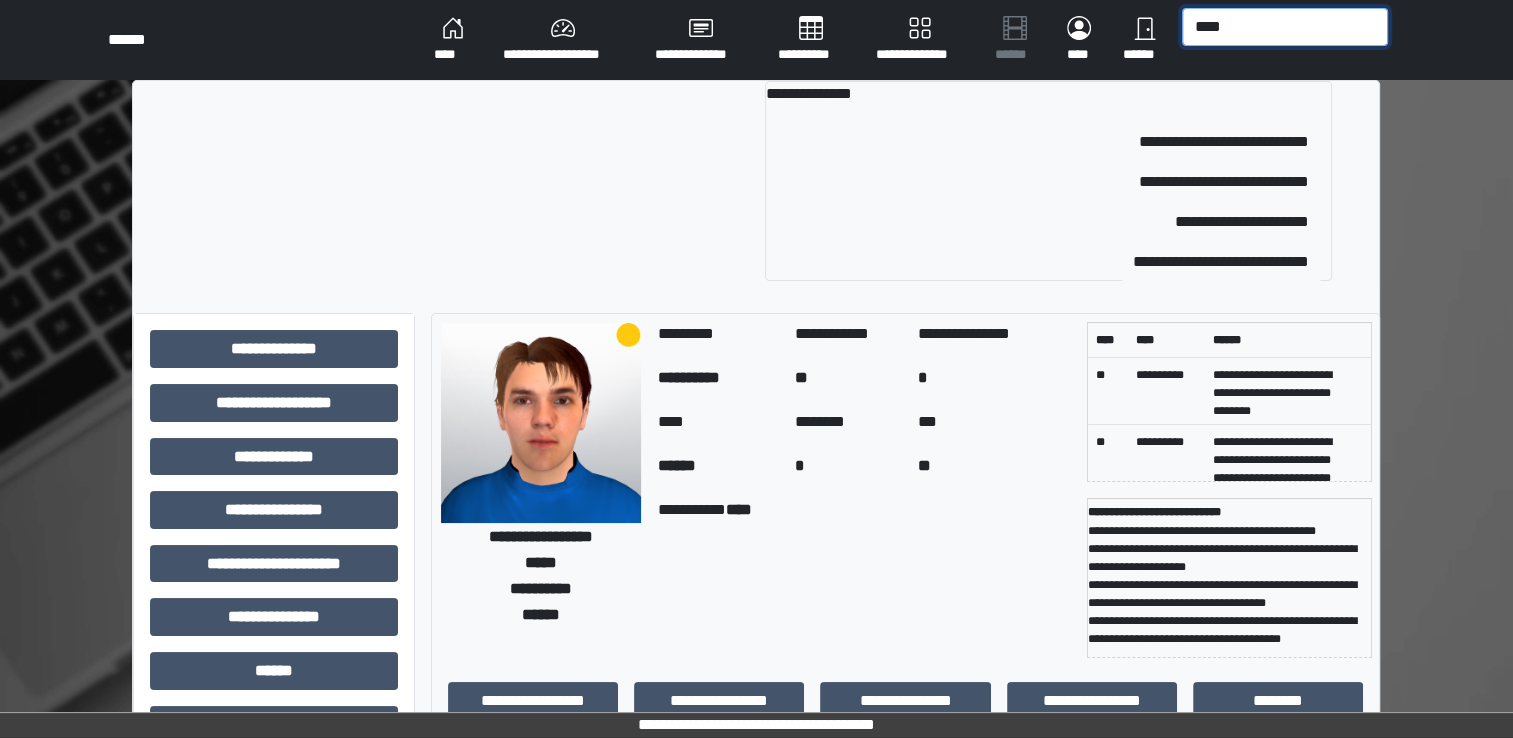 type on "****" 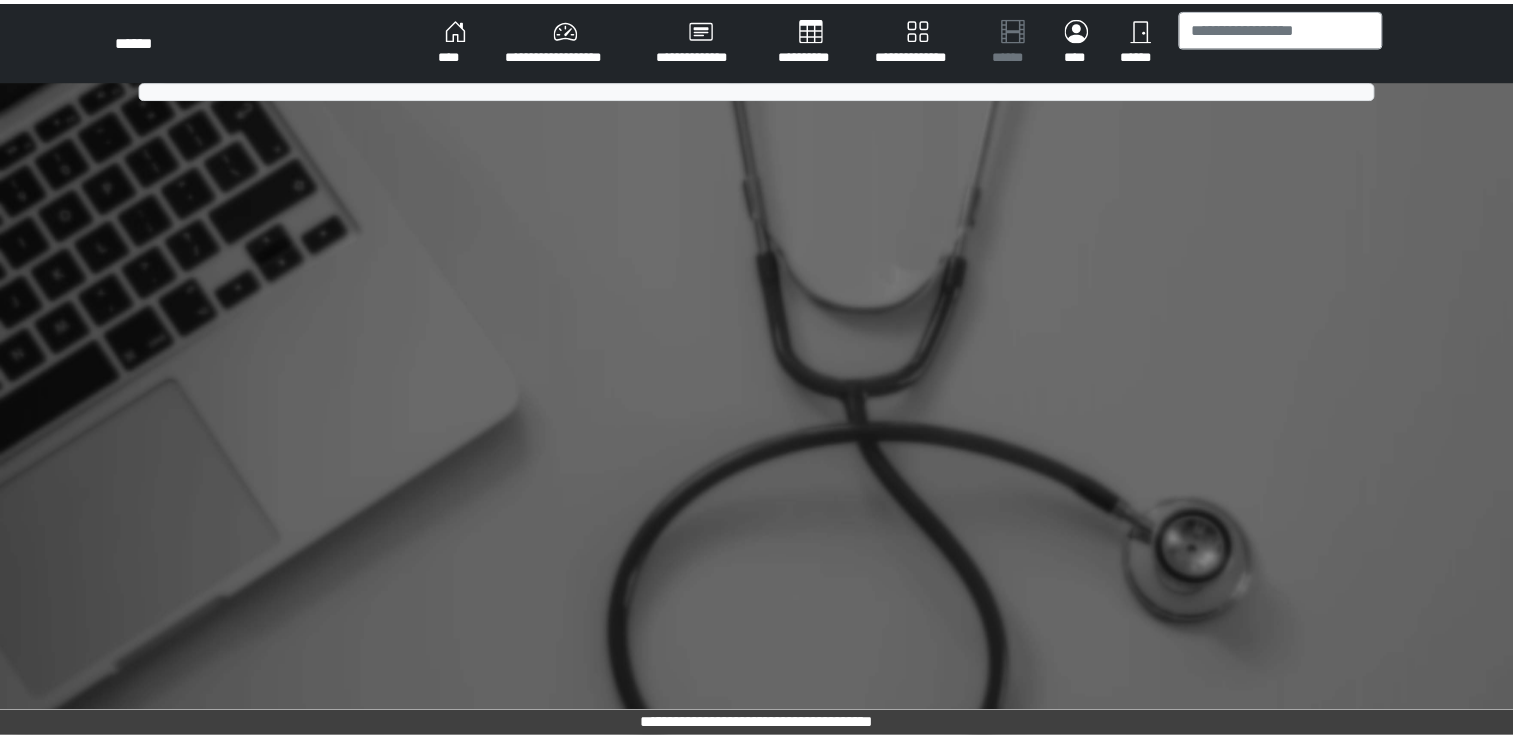 scroll, scrollTop: 0, scrollLeft: 0, axis: both 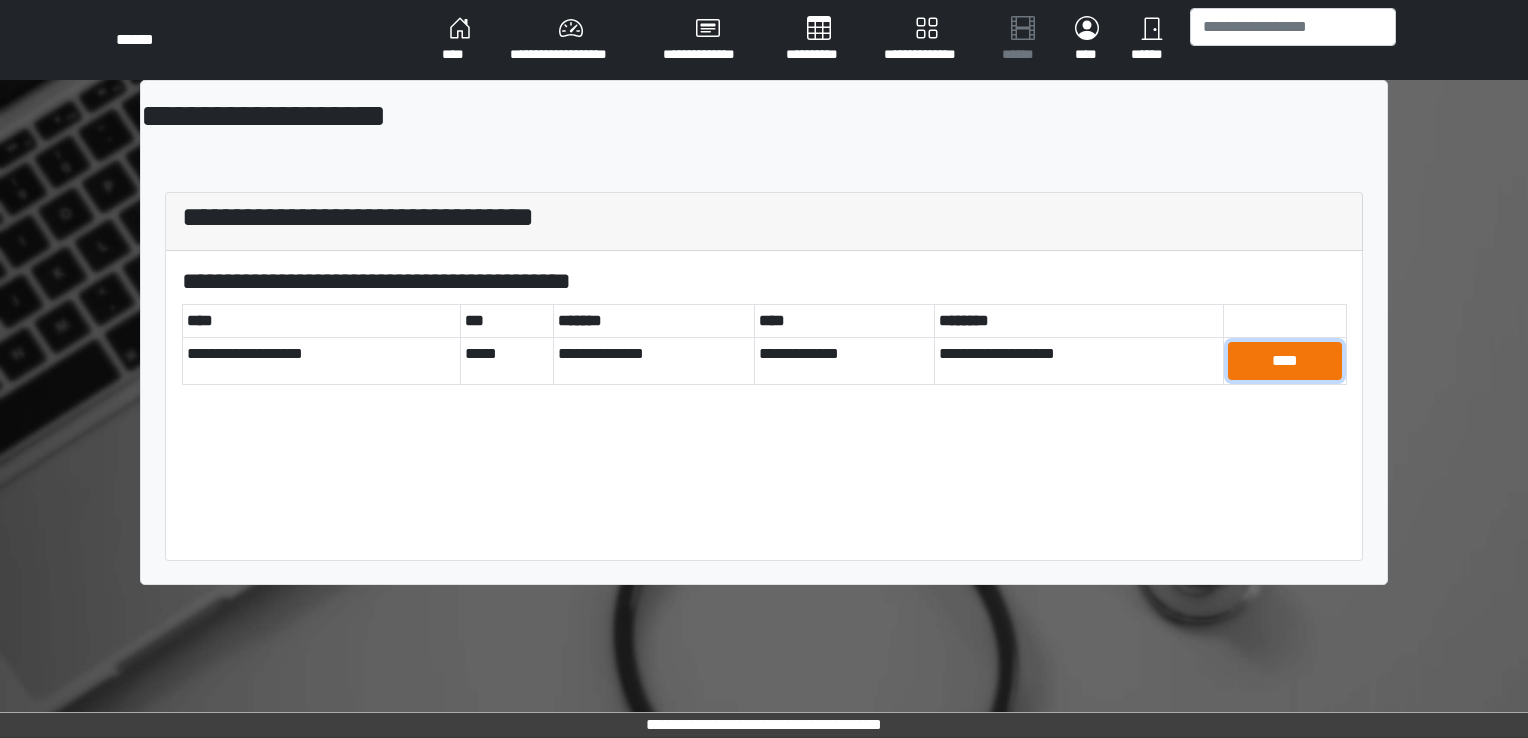 click on "****" at bounding box center [1285, 361] 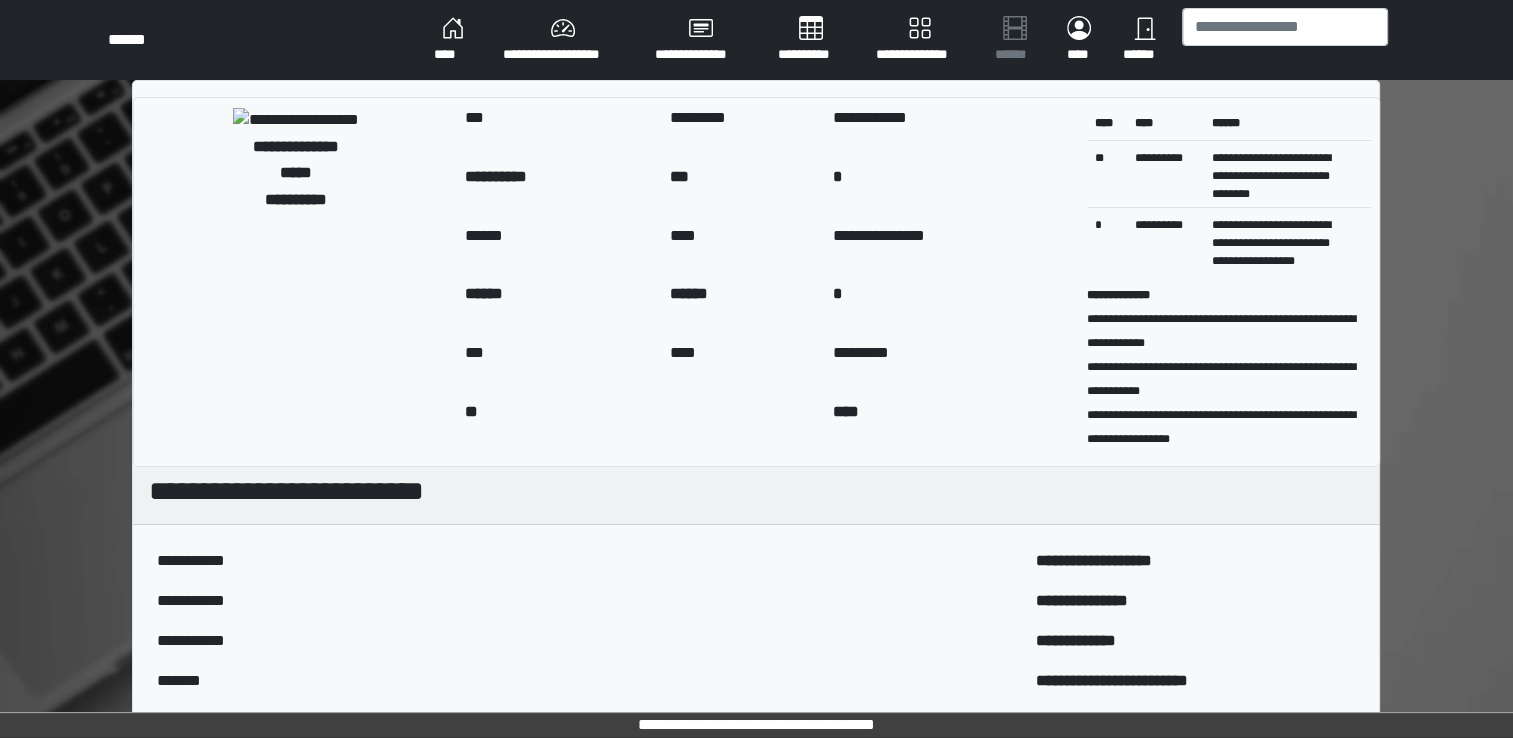 drag, startPoint x: 1512, startPoint y: 188, endPoint x: 1511, endPoint y: 250, distance: 62.008064 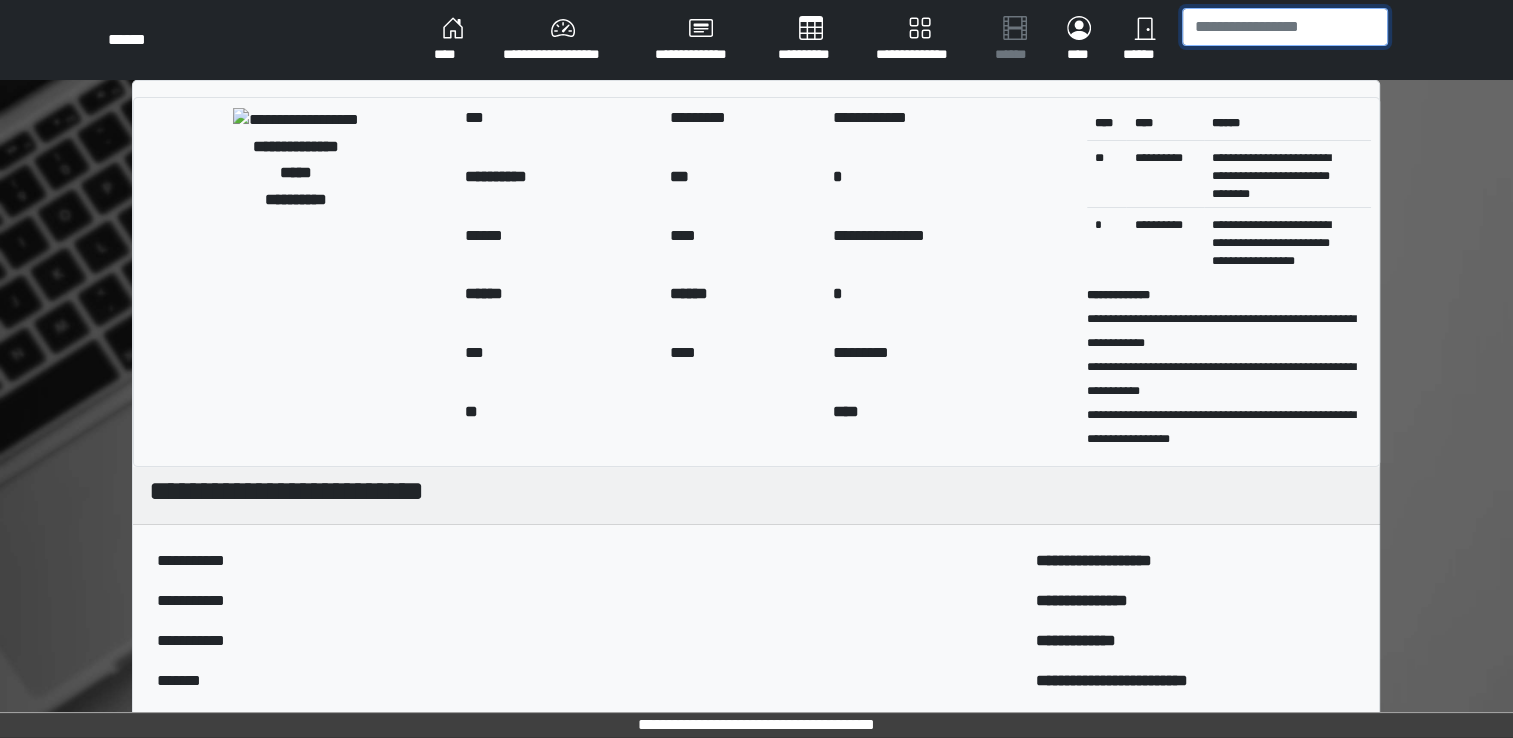 click at bounding box center (1285, 27) 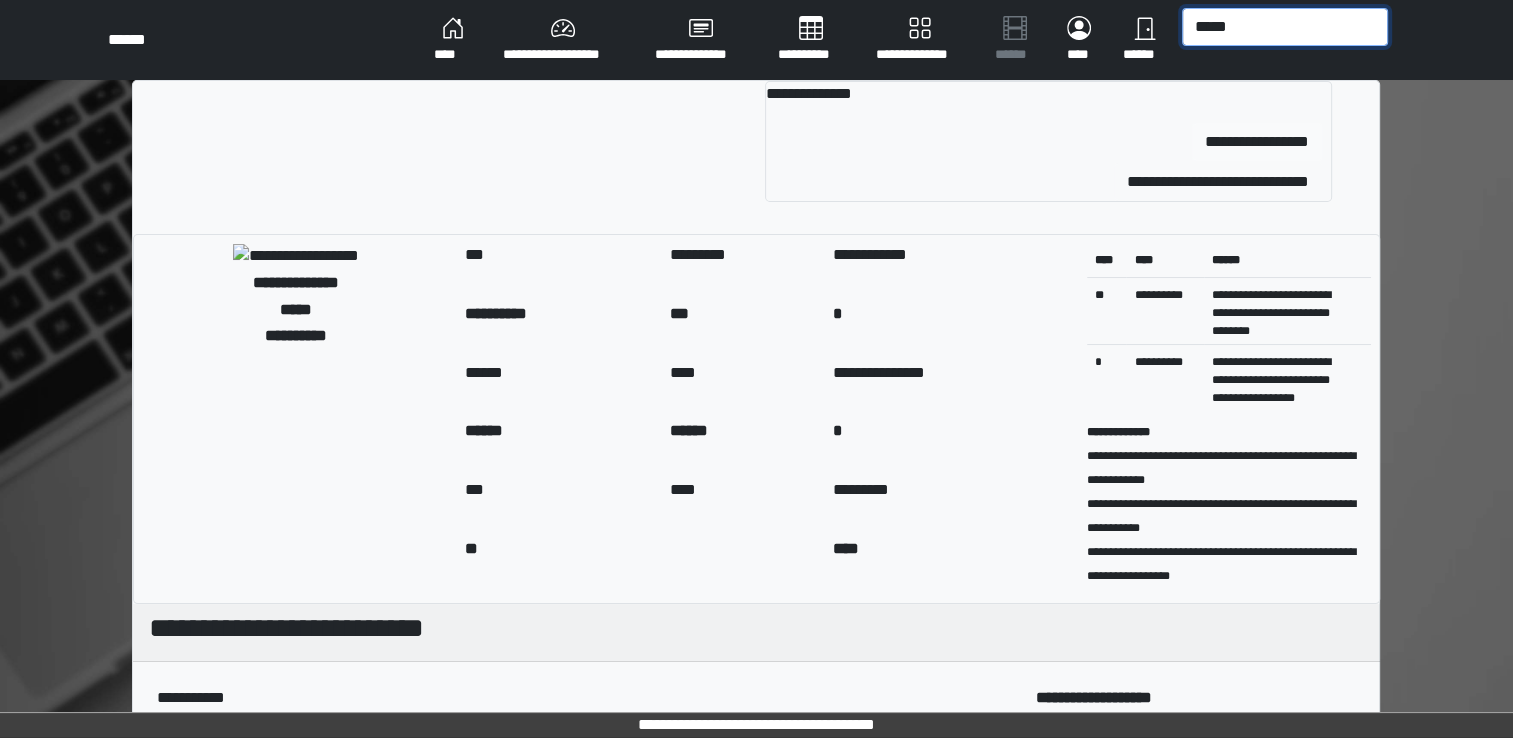 type on "*****" 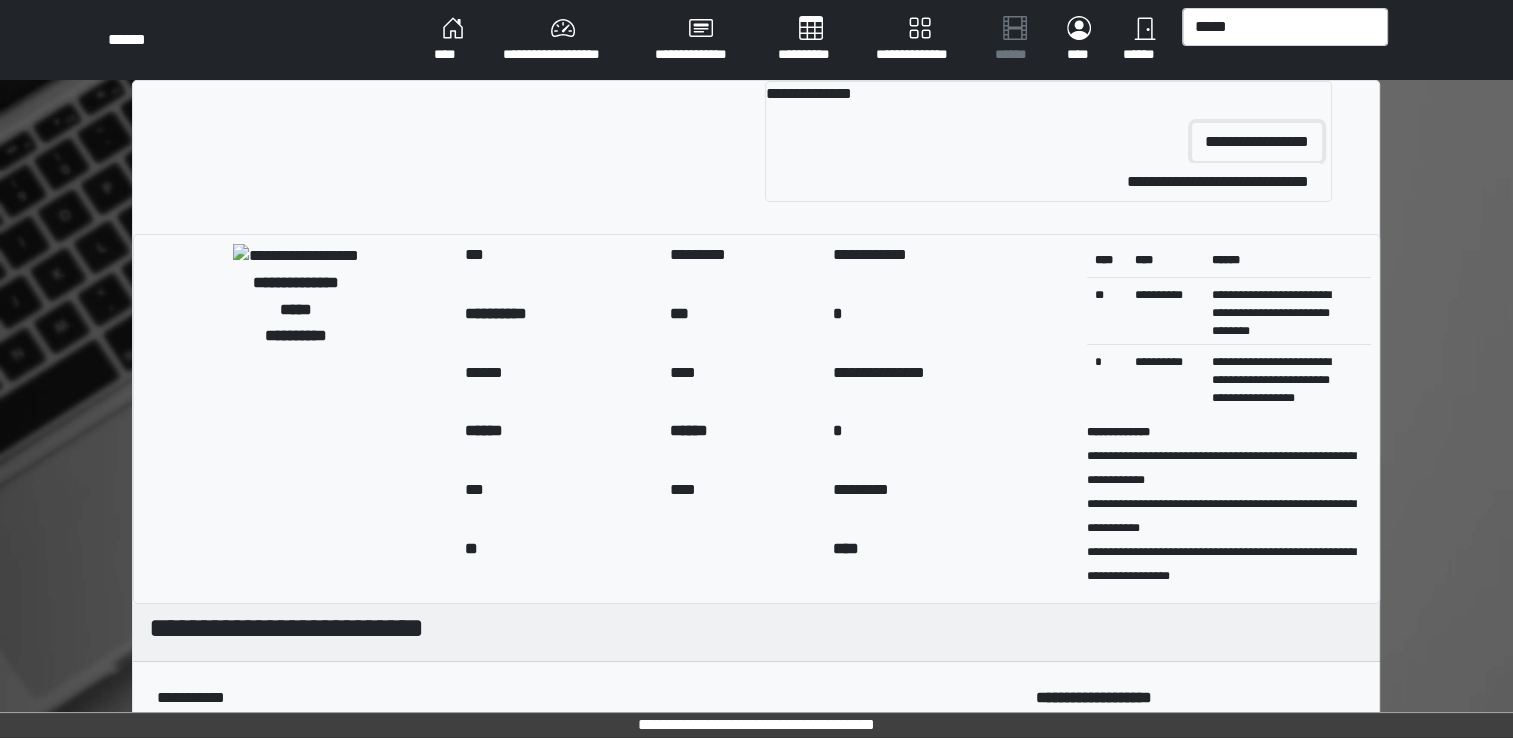 click on "**********" at bounding box center (1257, 142) 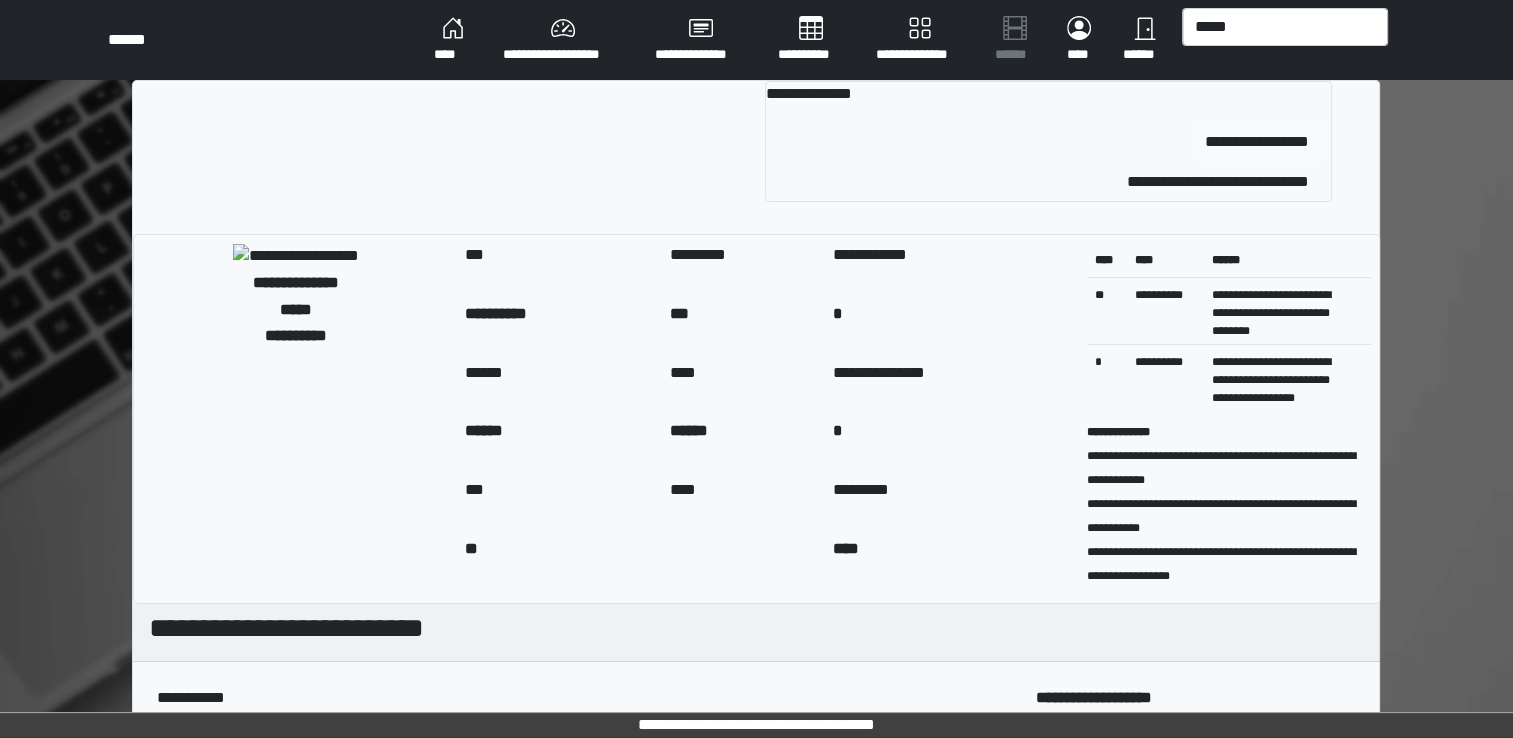 type 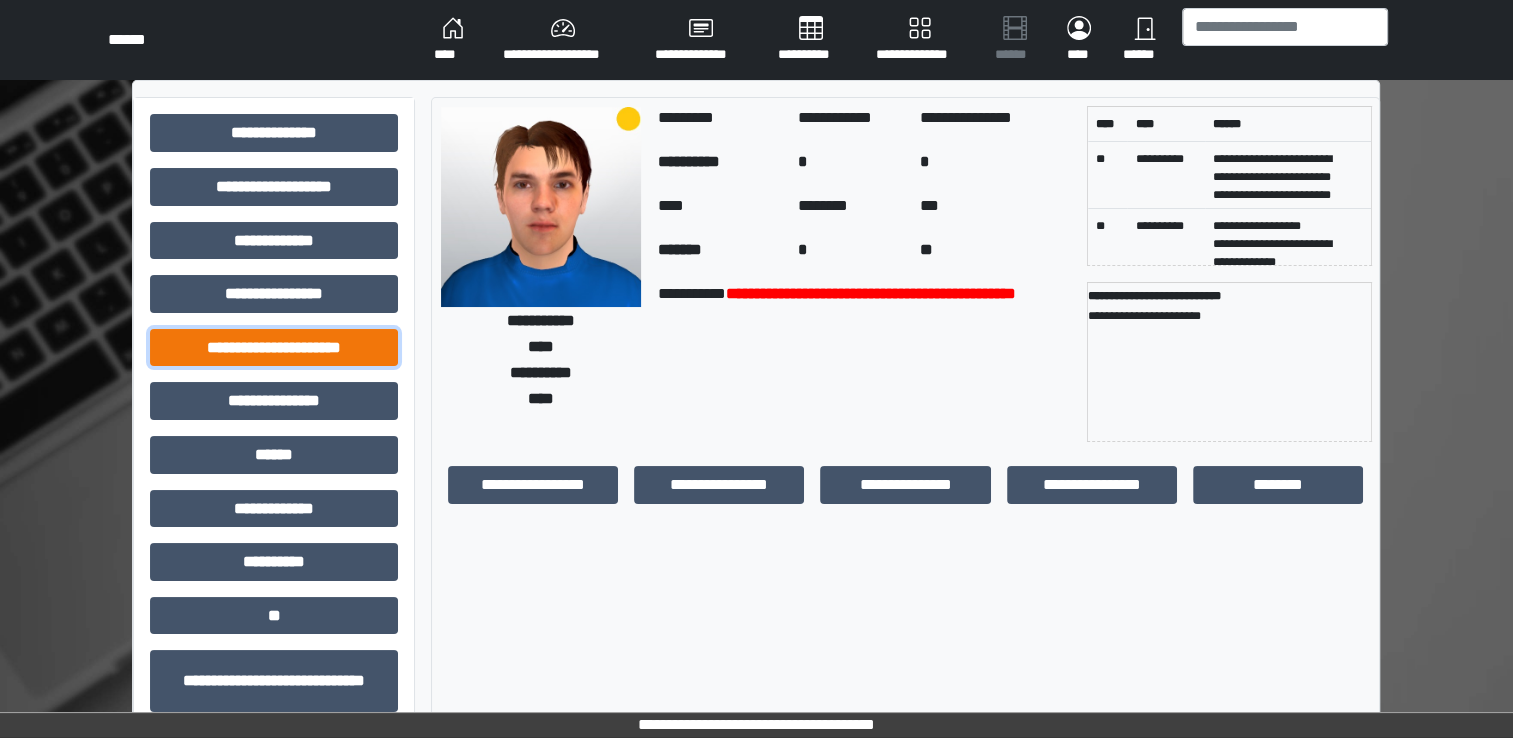 click on "**********" at bounding box center (274, 348) 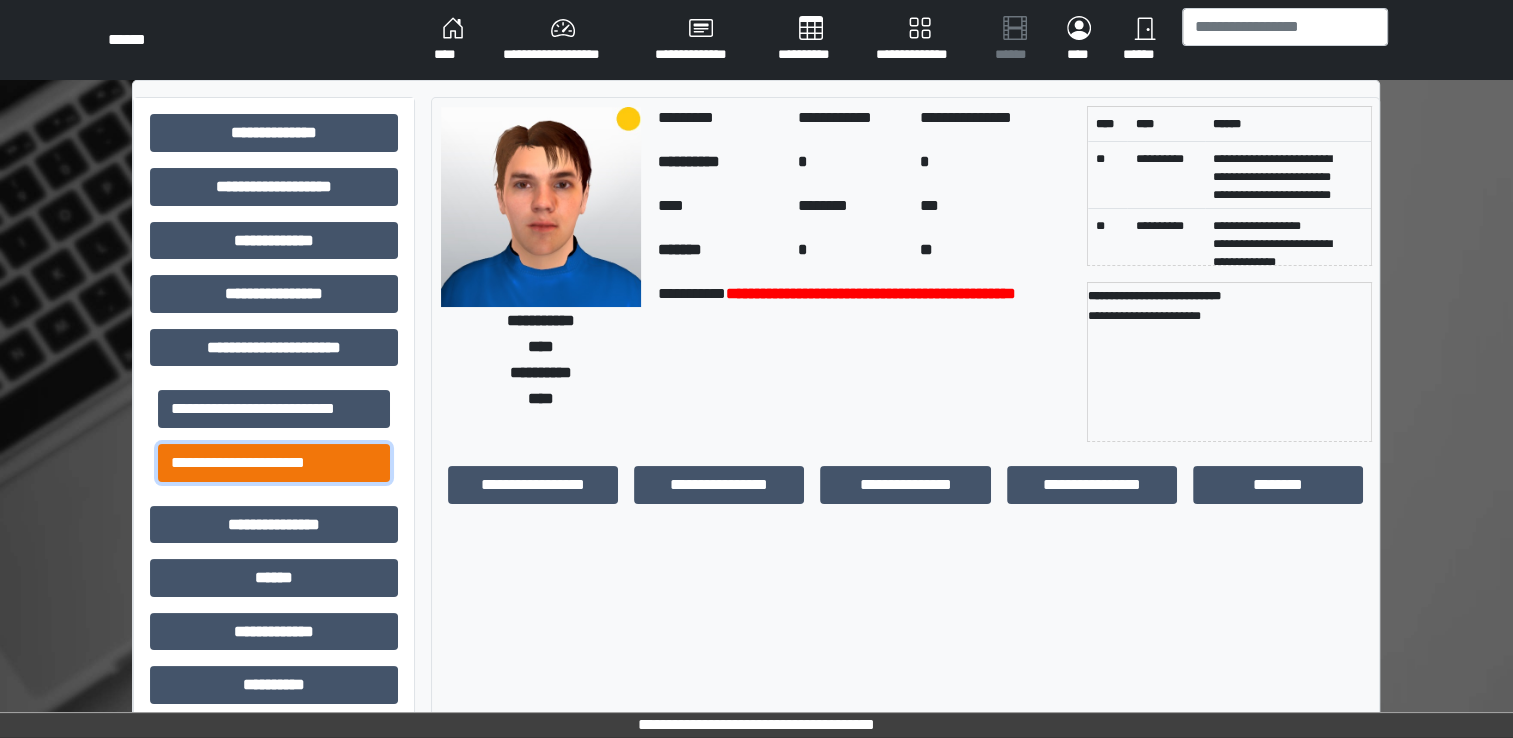 click on "**********" at bounding box center [274, 463] 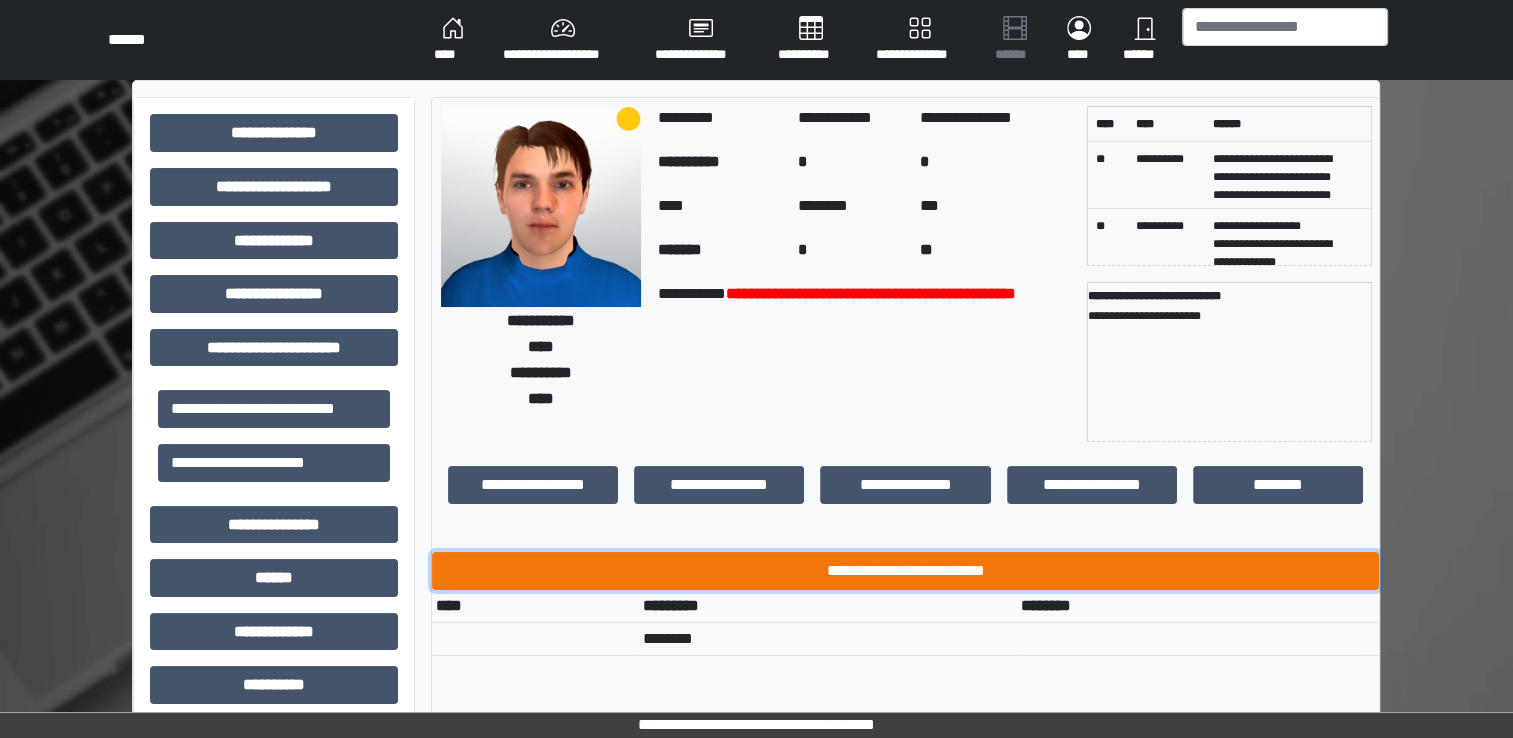 click on "**********" at bounding box center (905, 571) 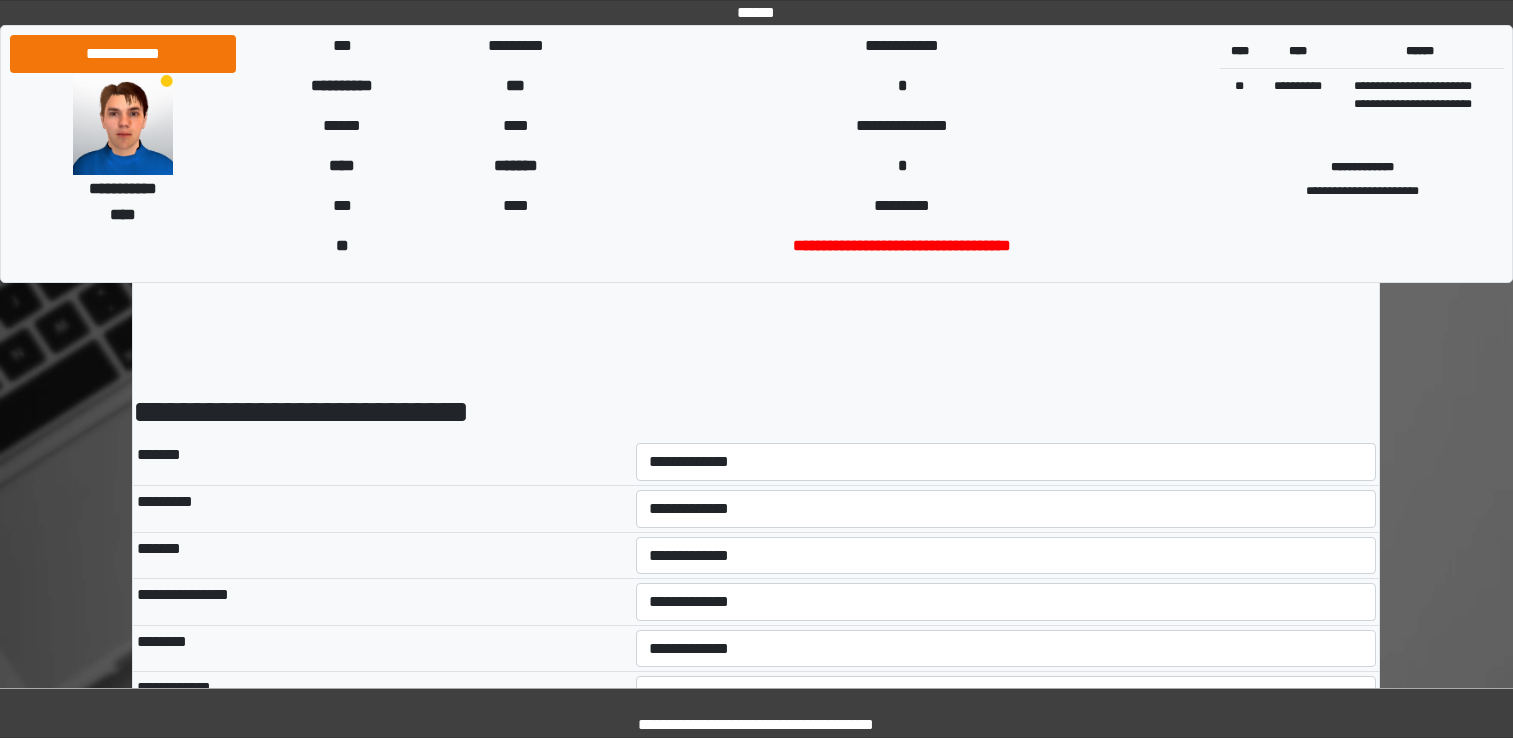 scroll, scrollTop: 0, scrollLeft: 0, axis: both 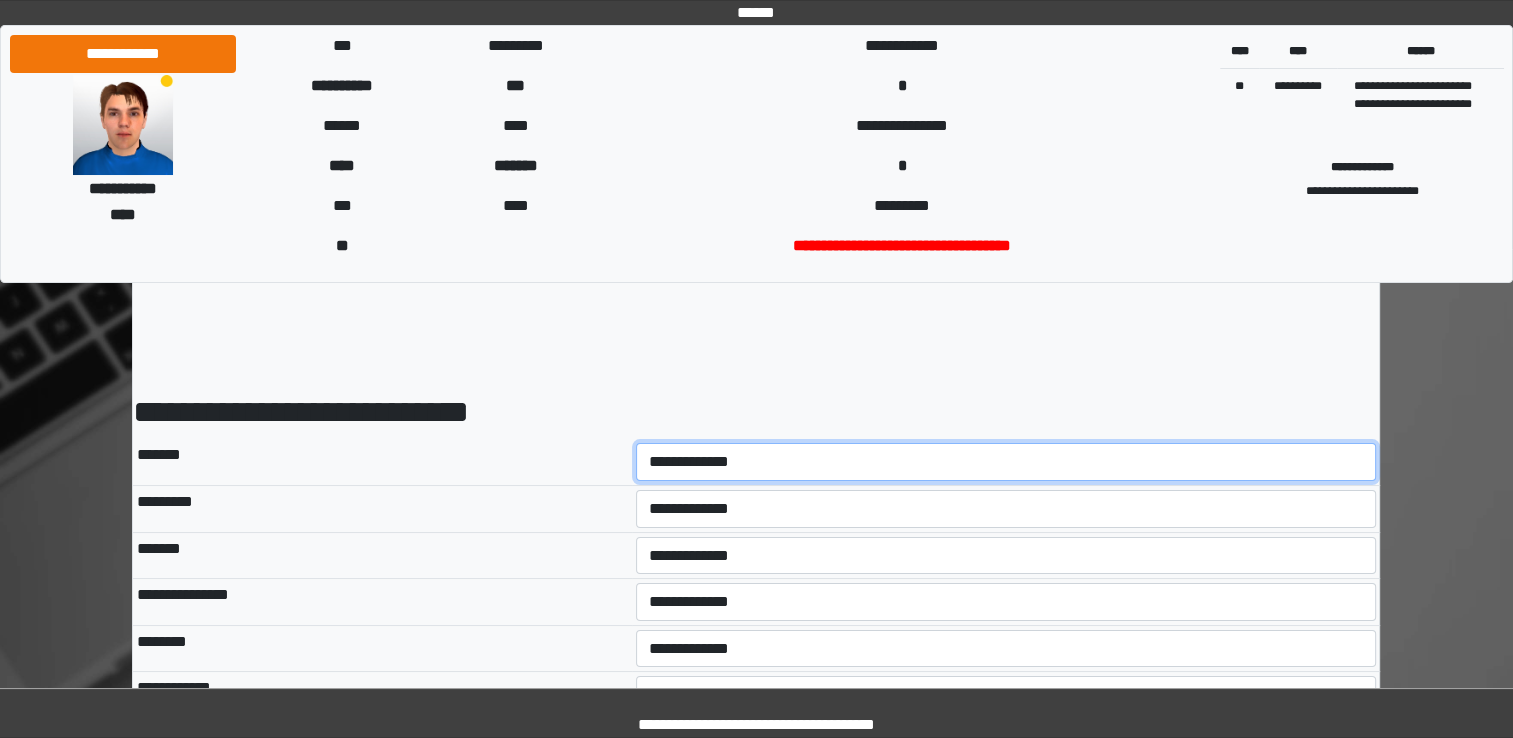 click on "**********" at bounding box center [1006, 462] 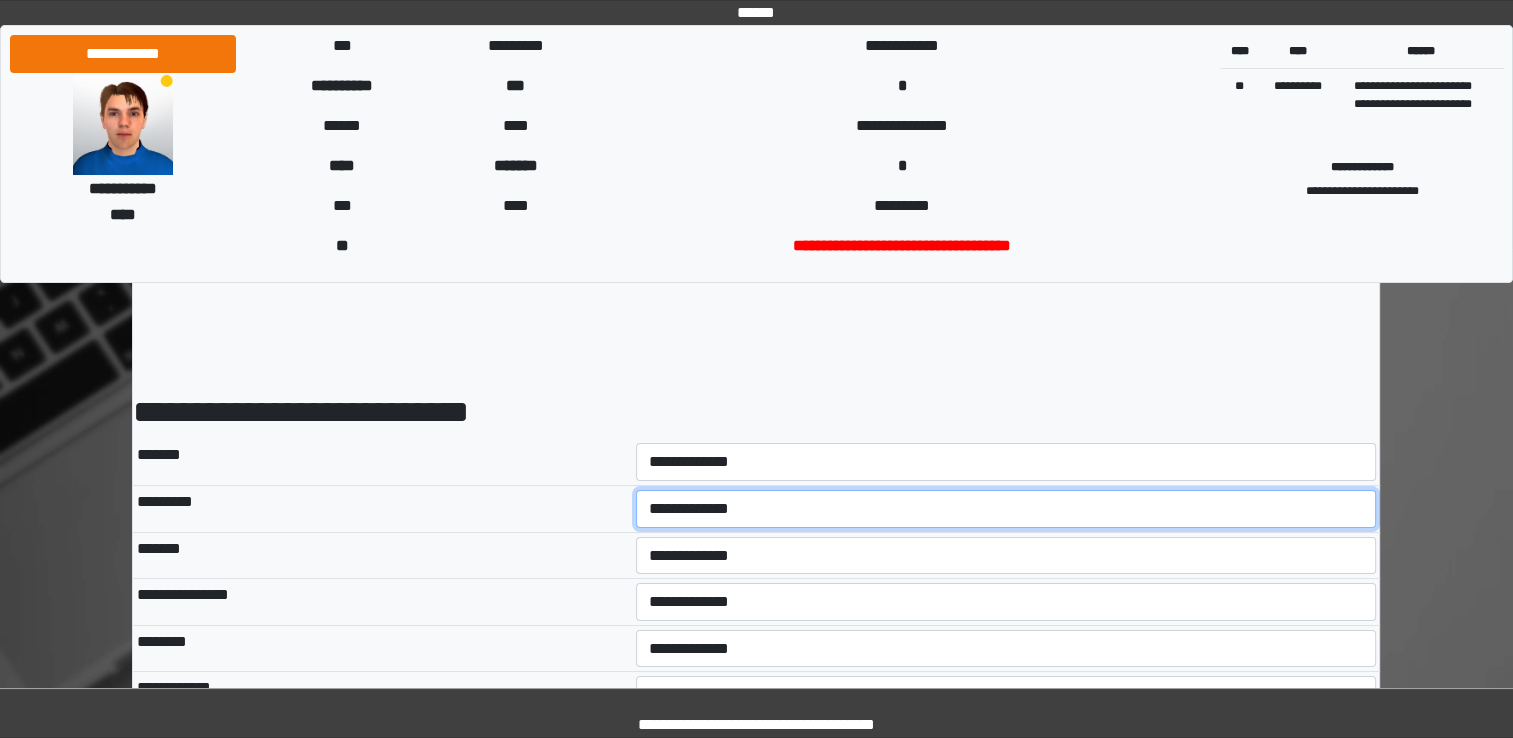 click on "**********" at bounding box center [1006, 509] 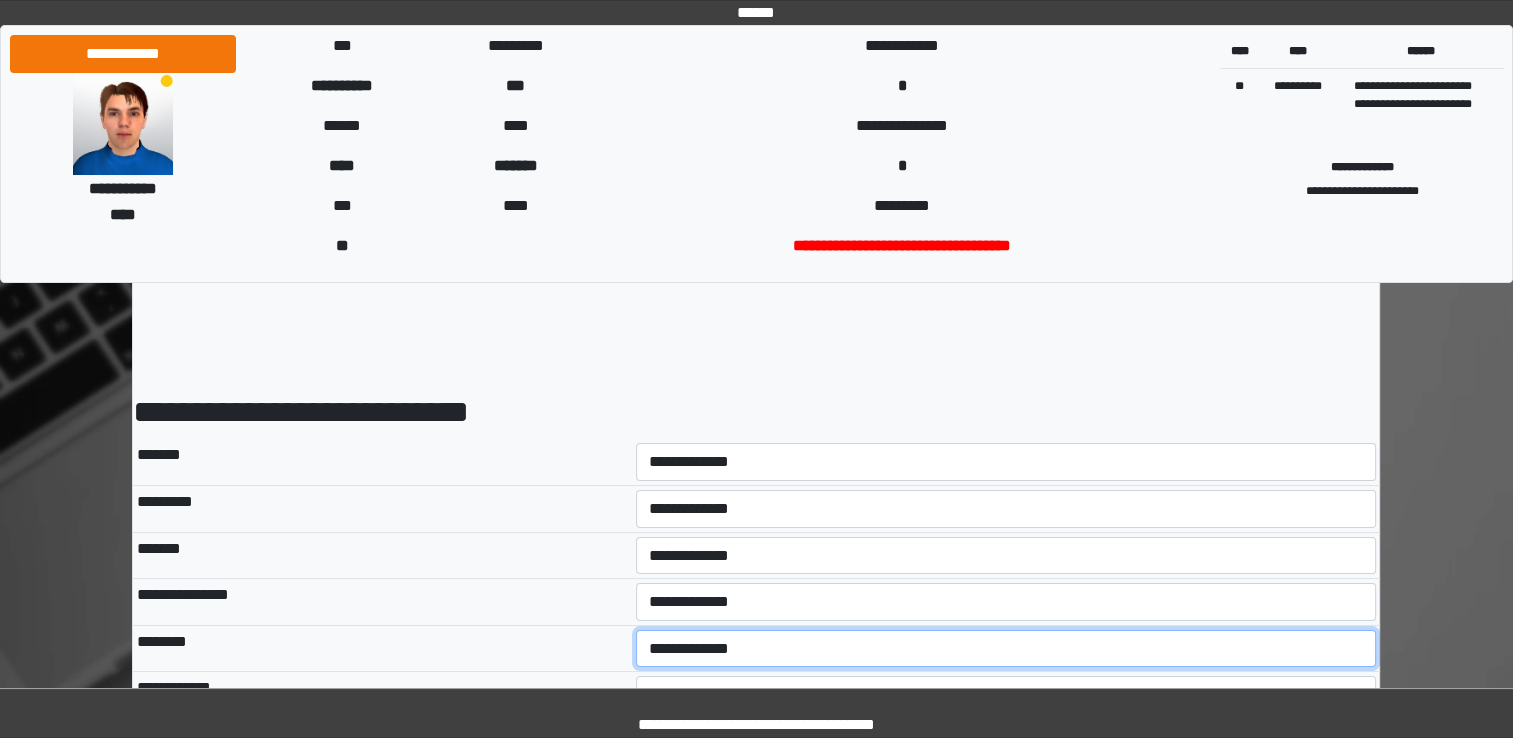 click on "**********" at bounding box center [1006, 649] 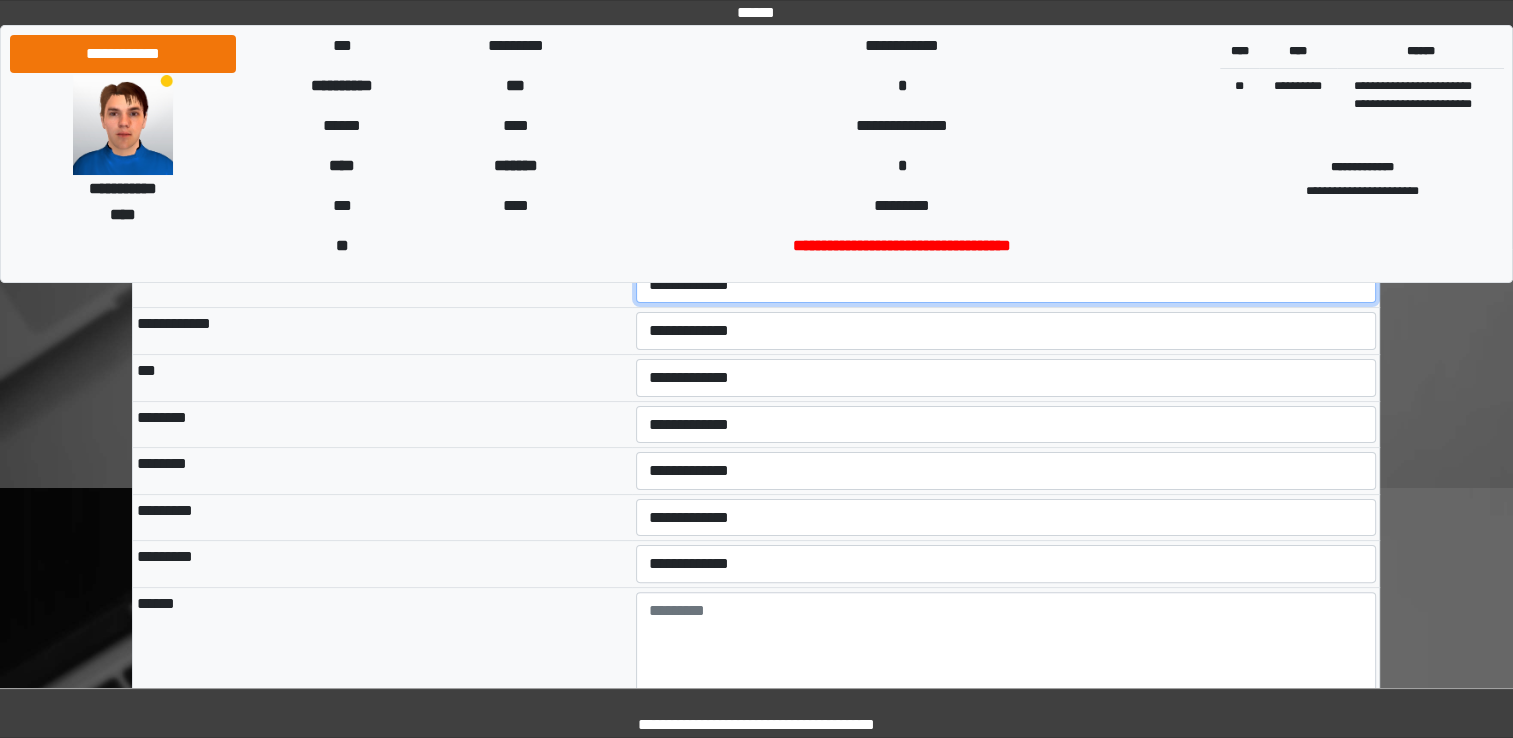 scroll, scrollTop: 363, scrollLeft: 0, axis: vertical 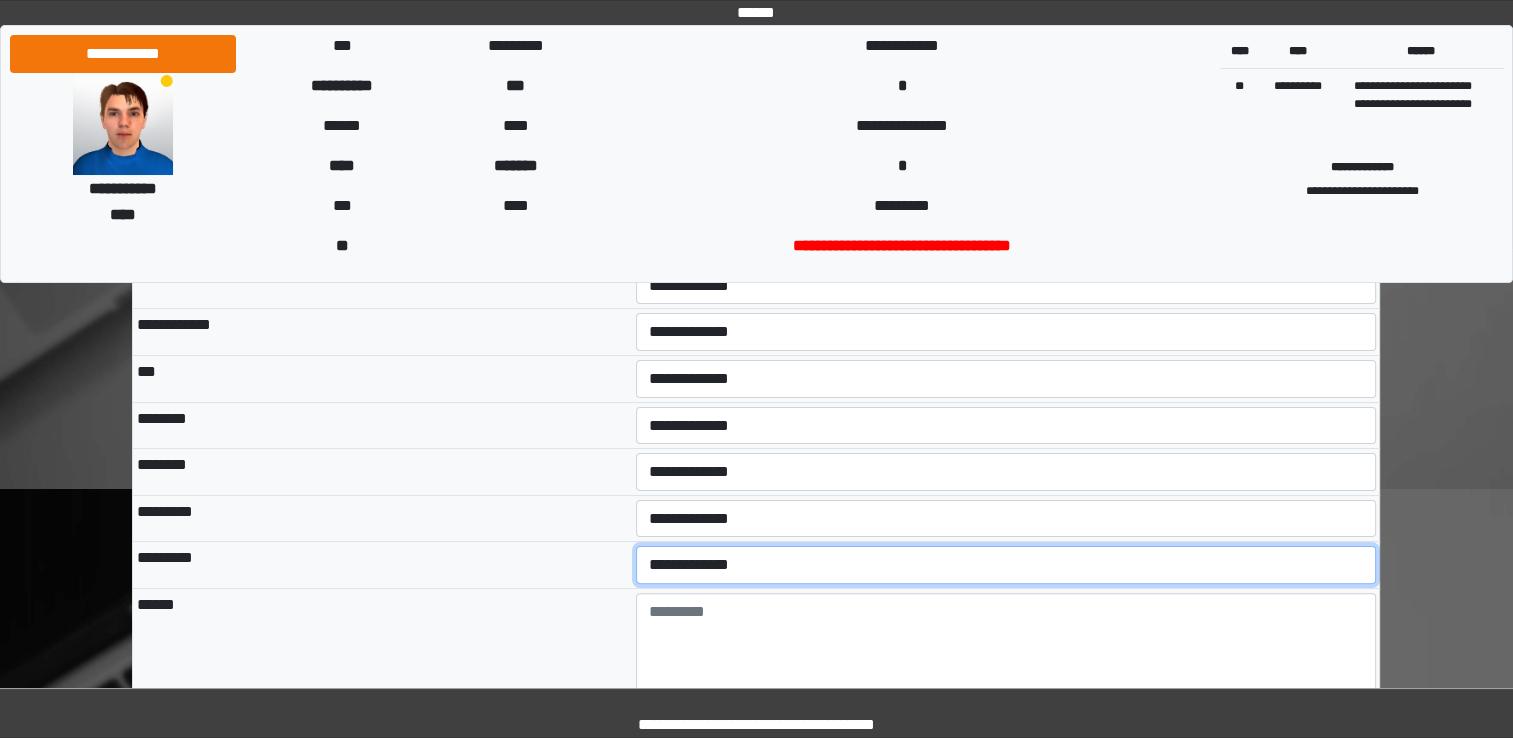 click on "**********" at bounding box center [1006, 565] 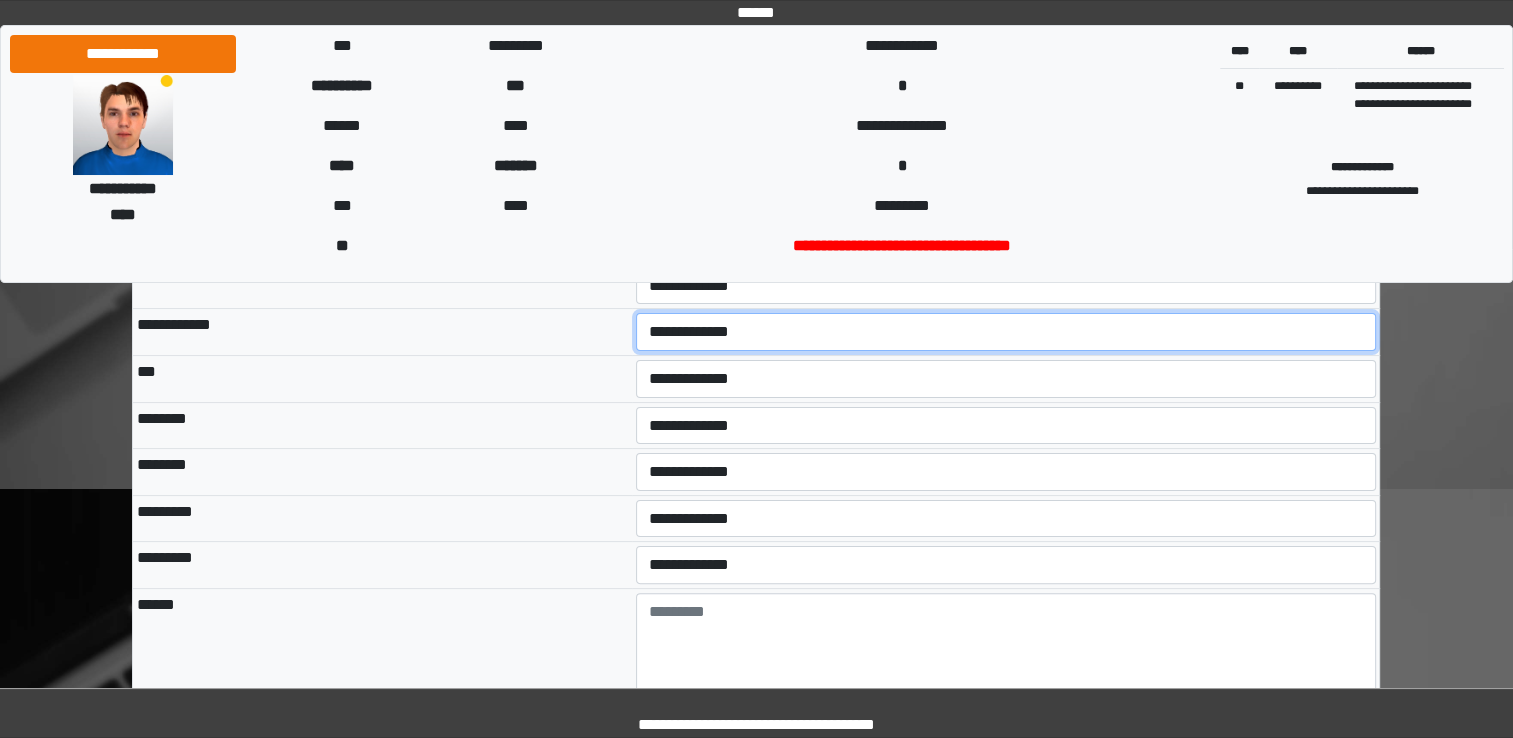 click on "**********" at bounding box center (1006, 332) 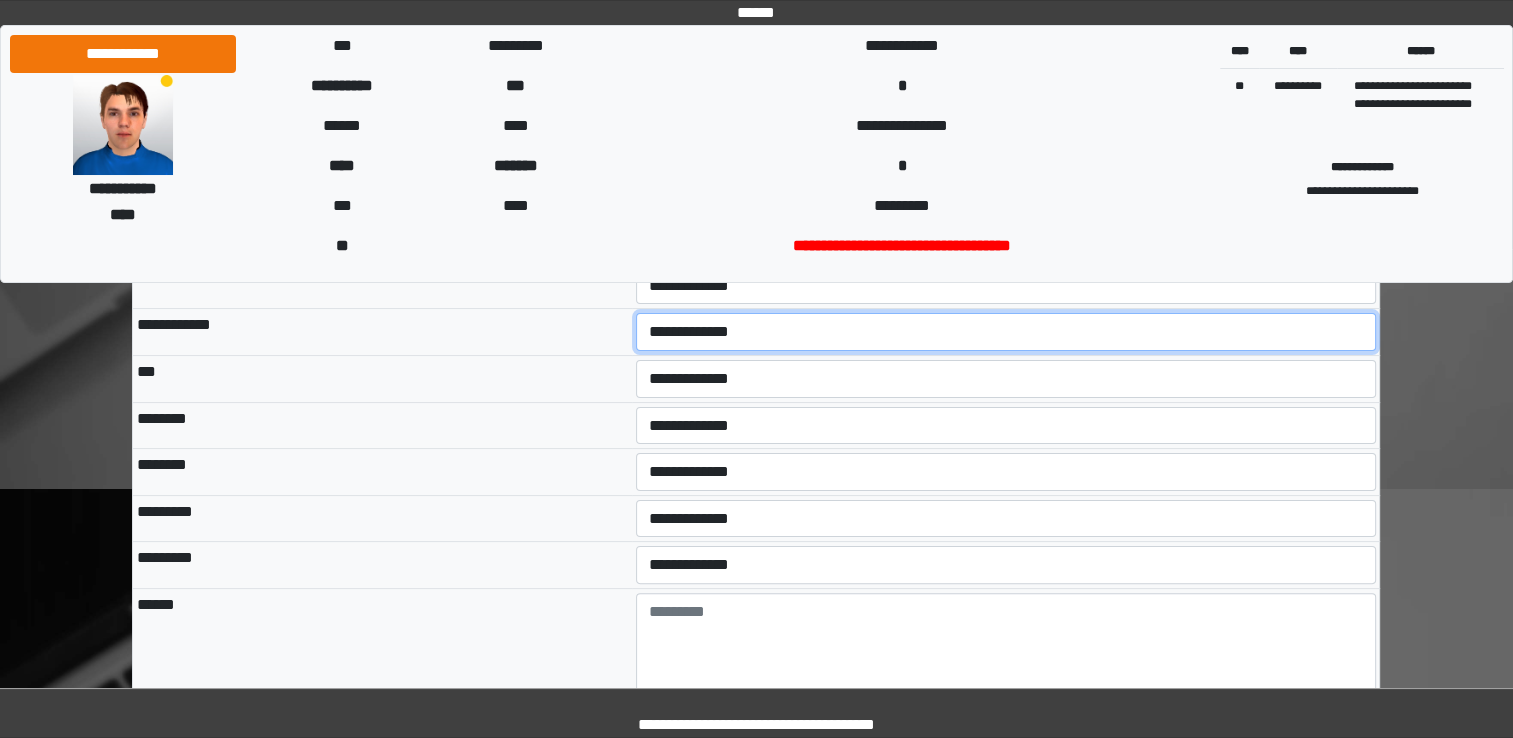 select on "*" 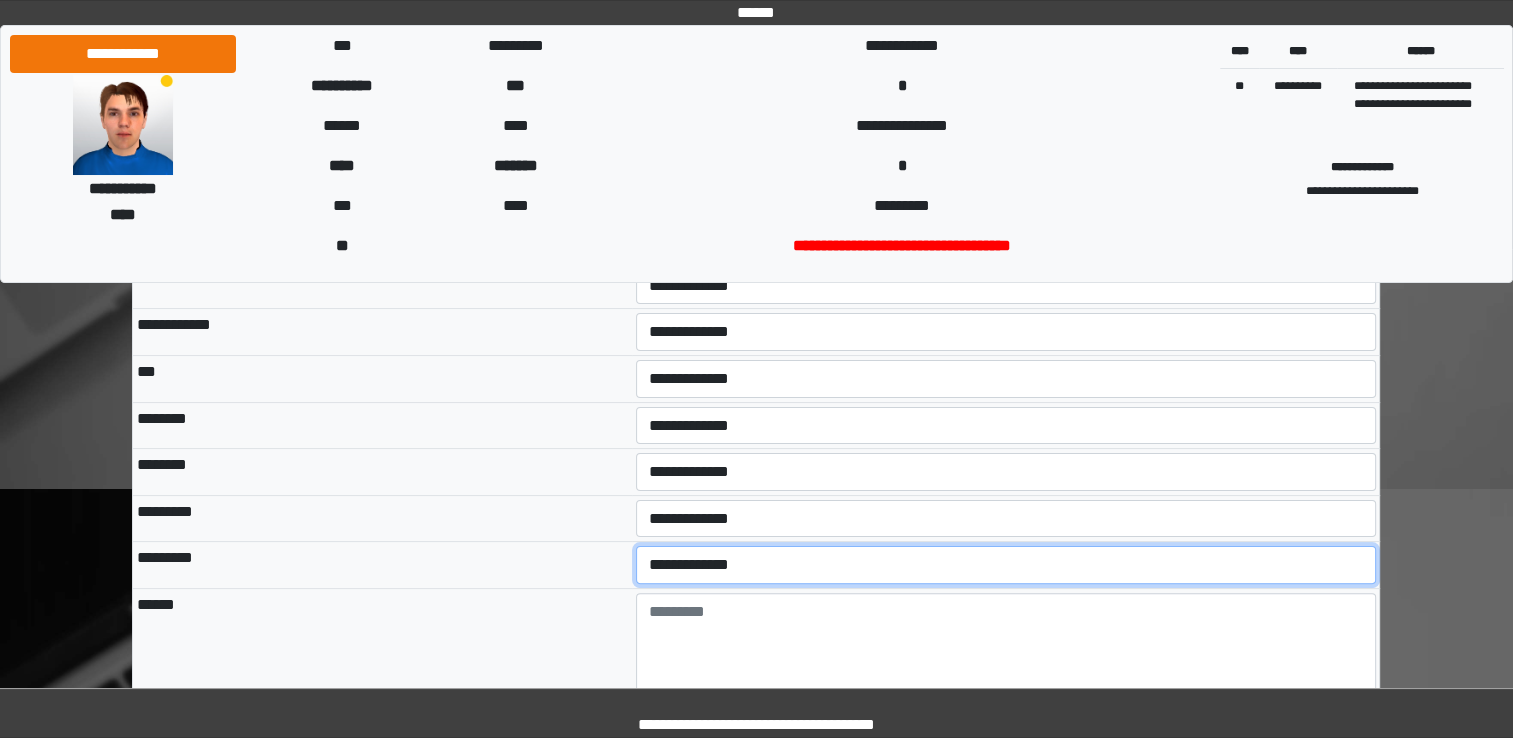 click on "**********" at bounding box center (1006, 565) 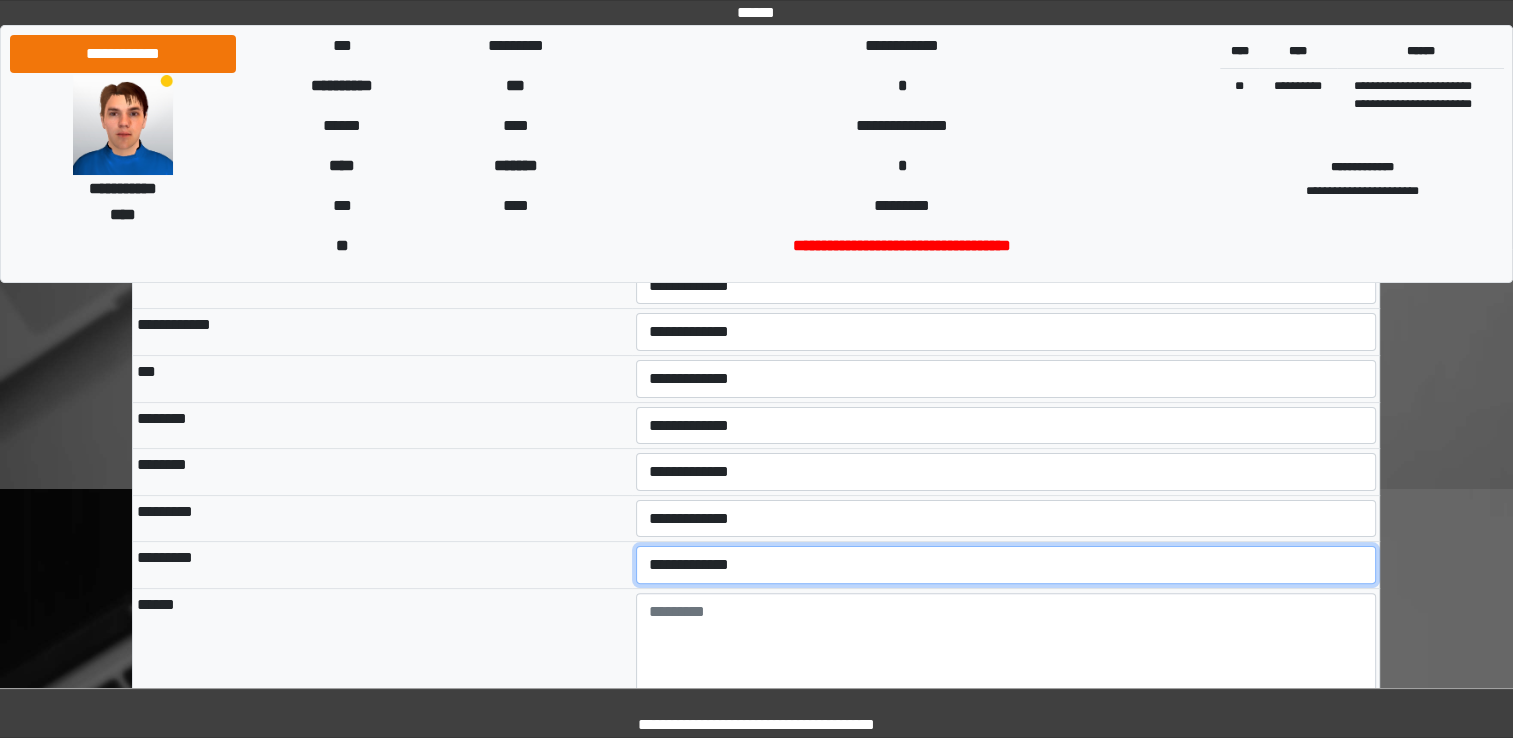 select on "*" 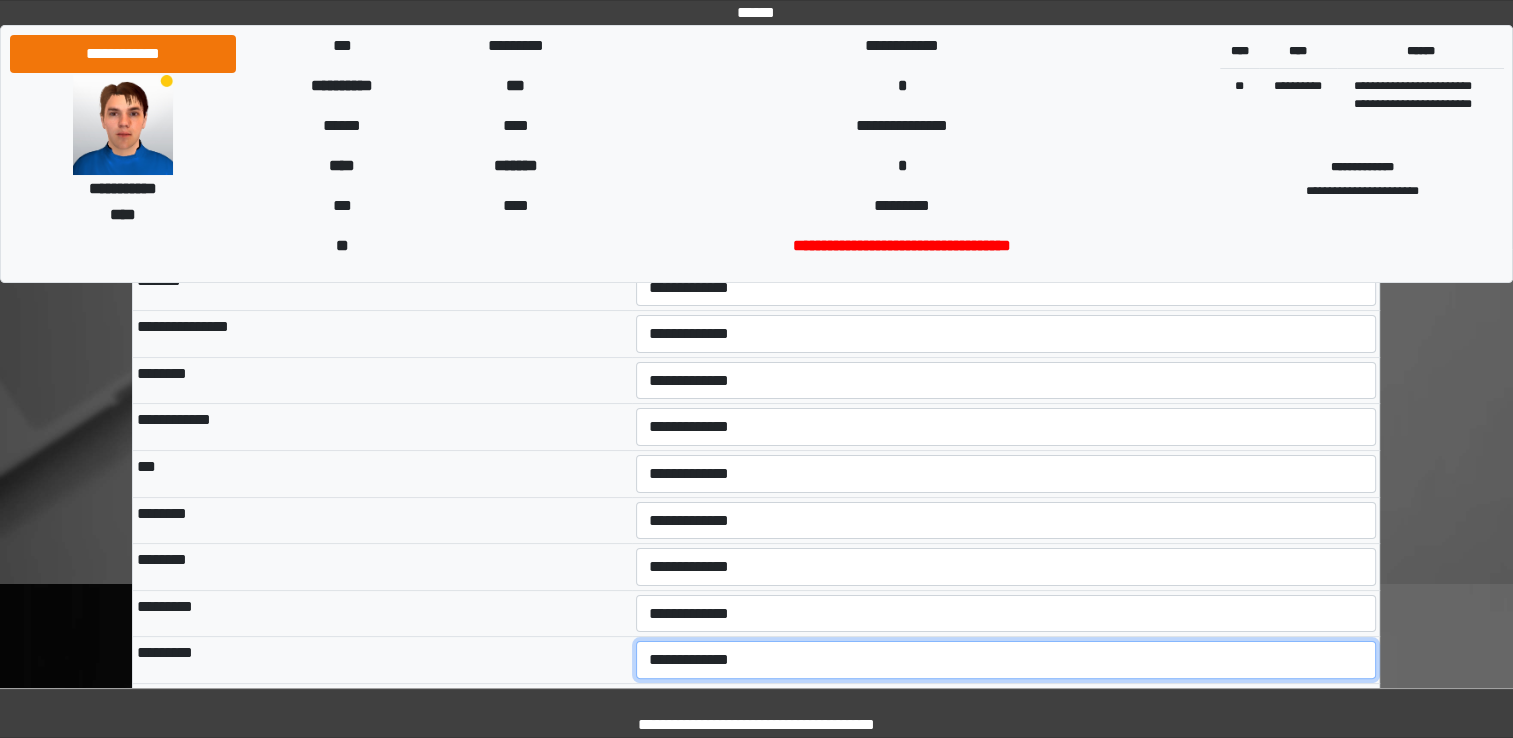 scroll, scrollTop: 268, scrollLeft: 0, axis: vertical 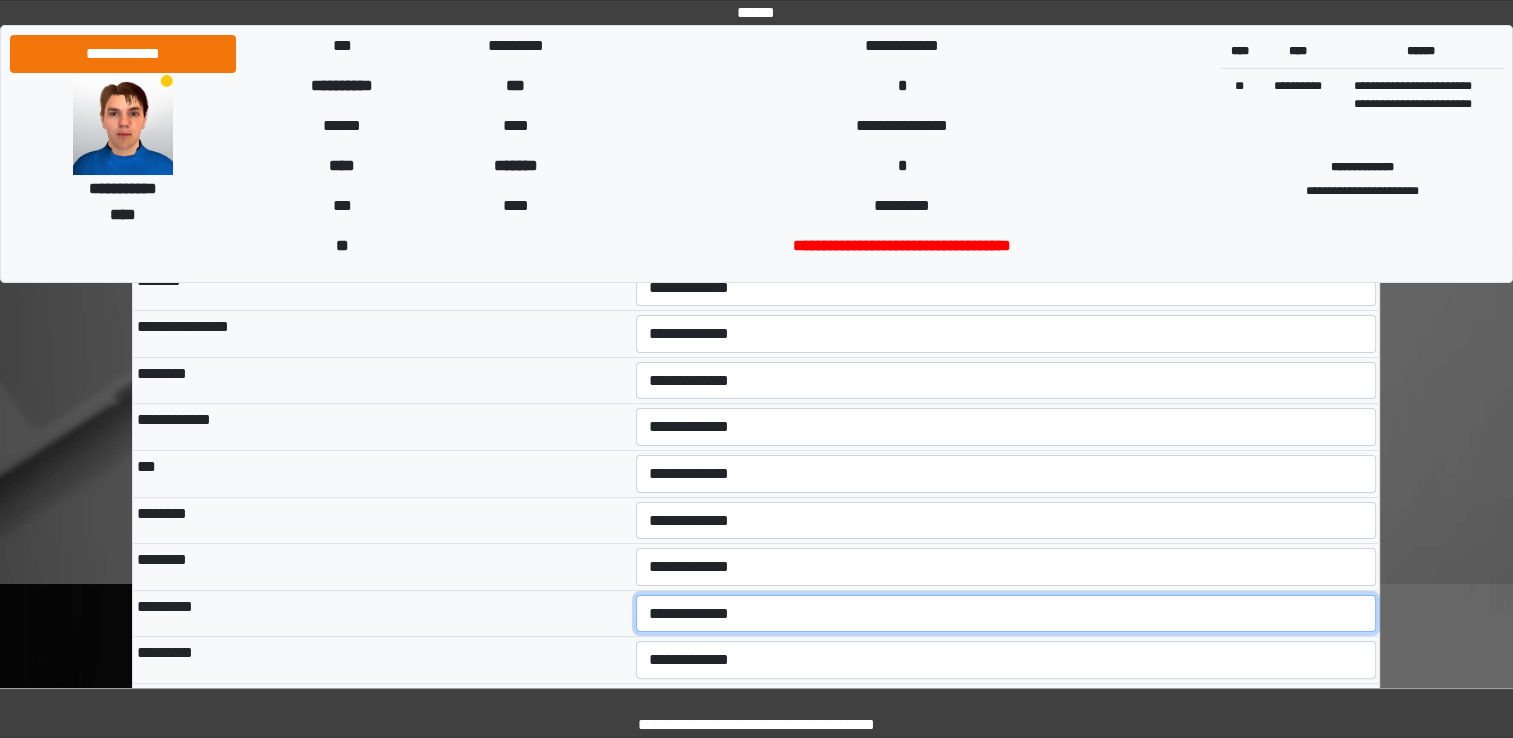 click on "**********" at bounding box center [1006, 614] 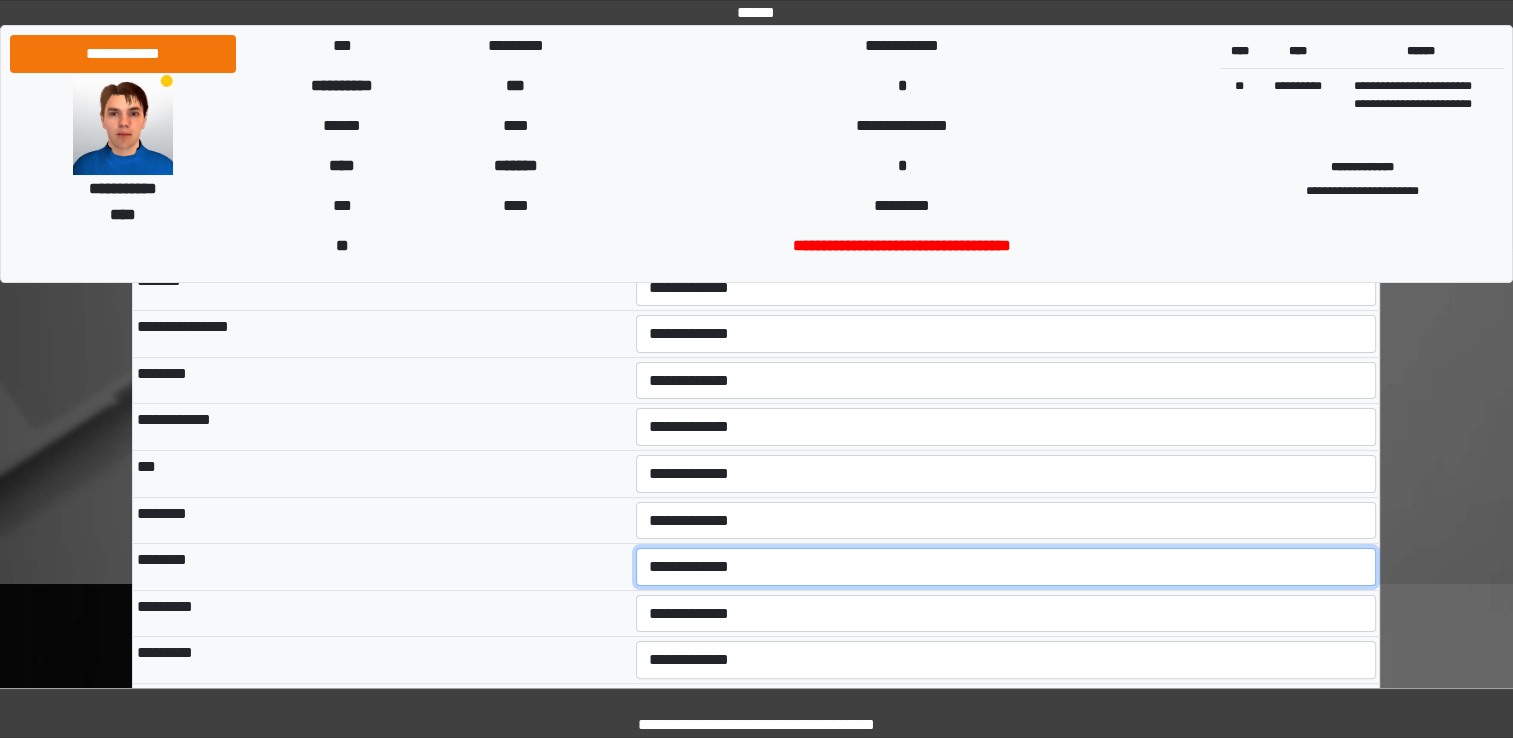 click on "**********" at bounding box center [1006, 567] 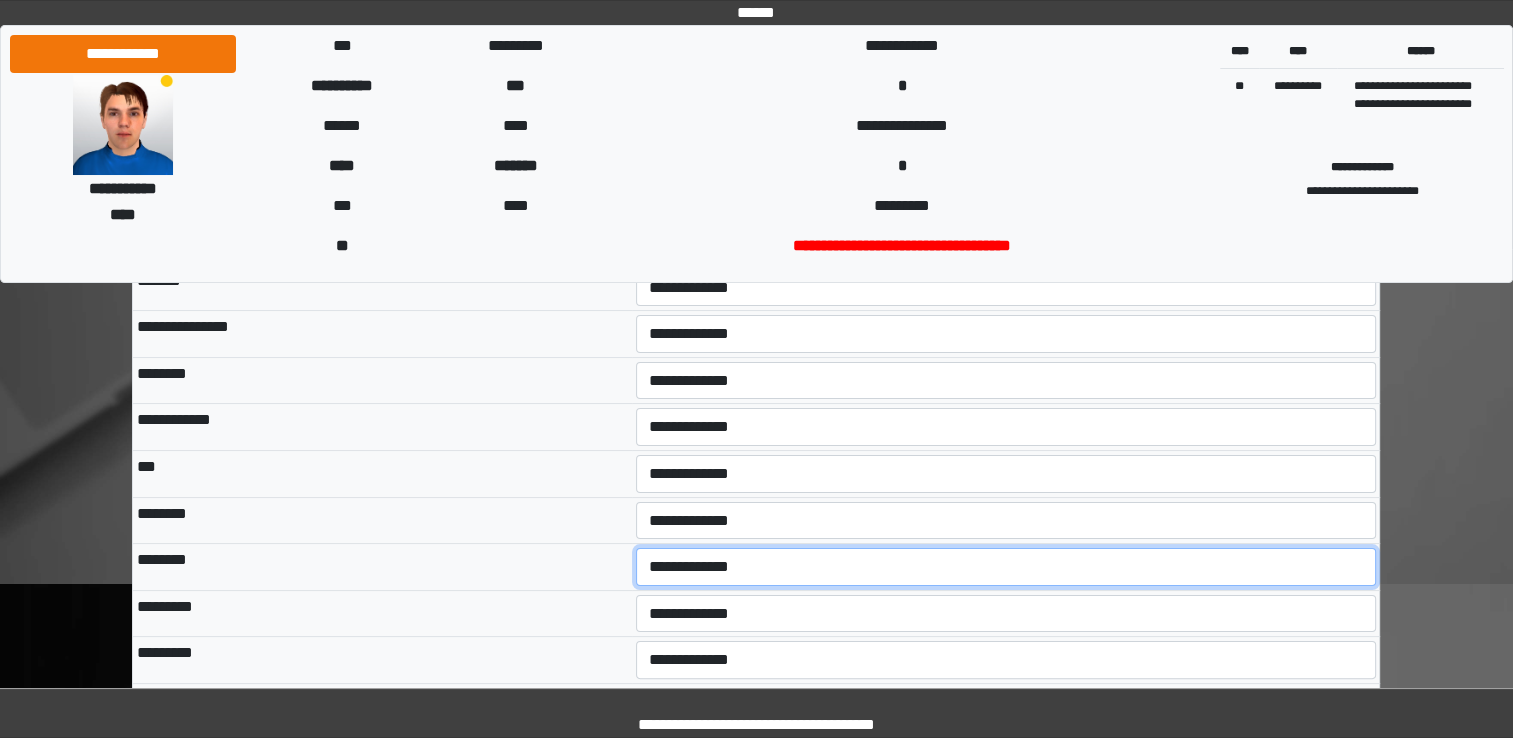 select on "*" 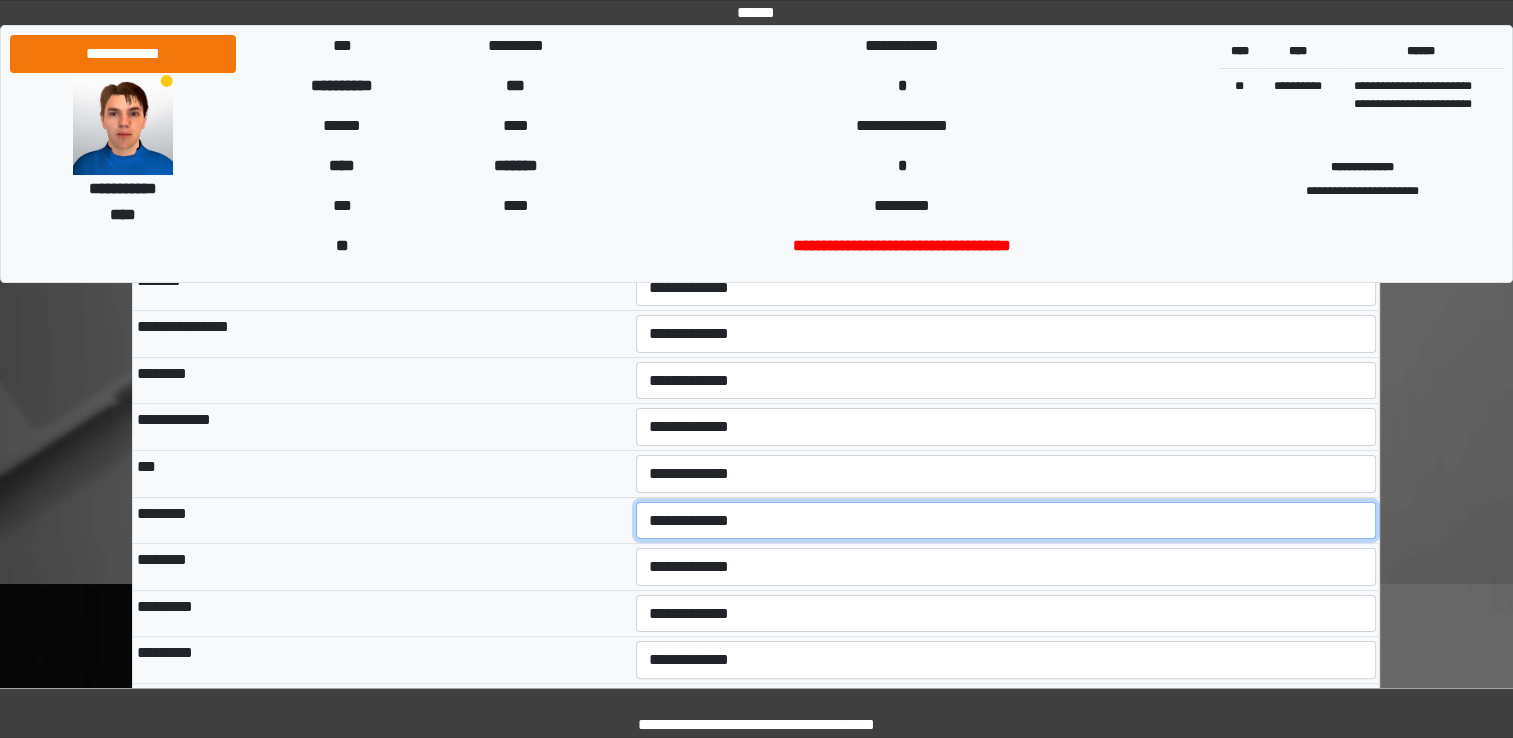 click on "**********" at bounding box center [1006, 521] 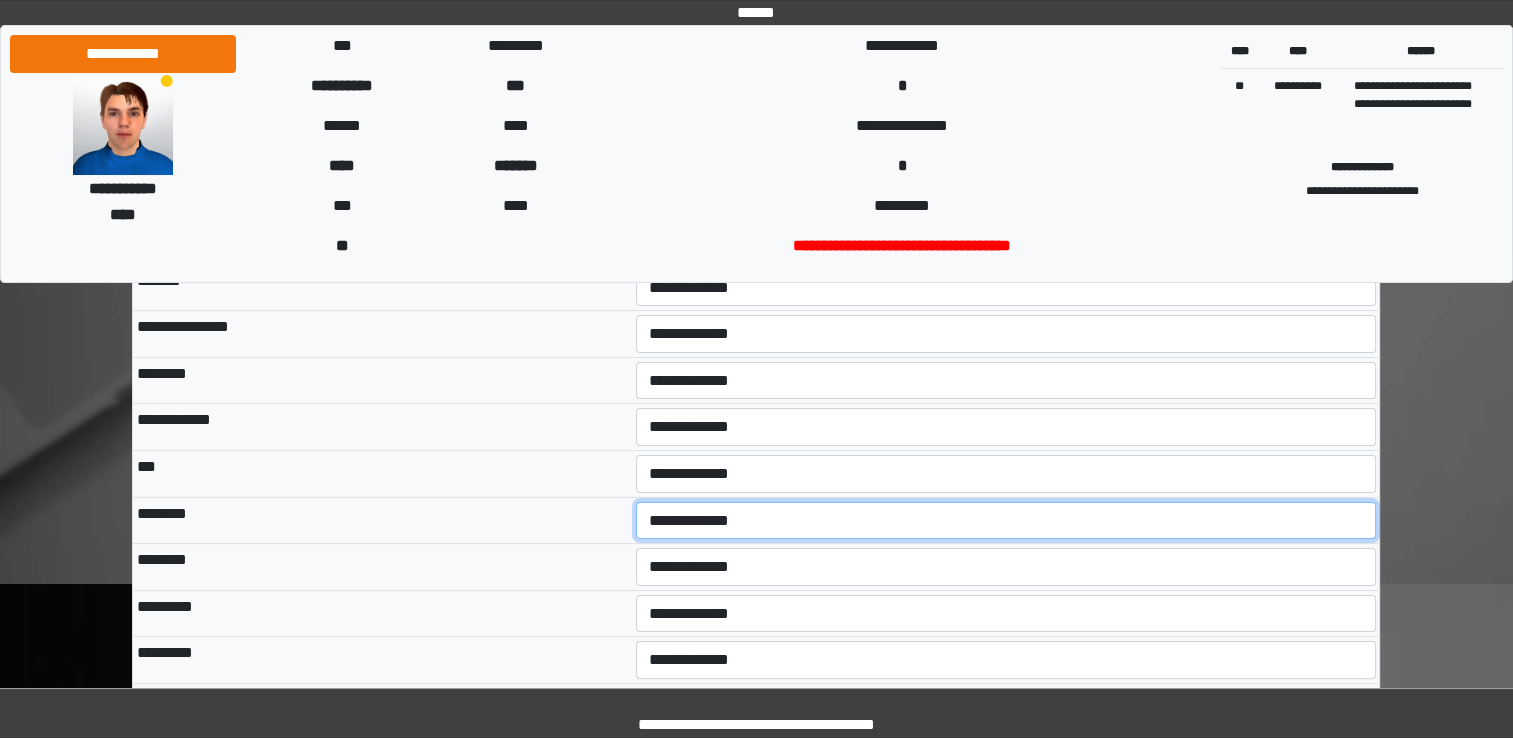select on "*" 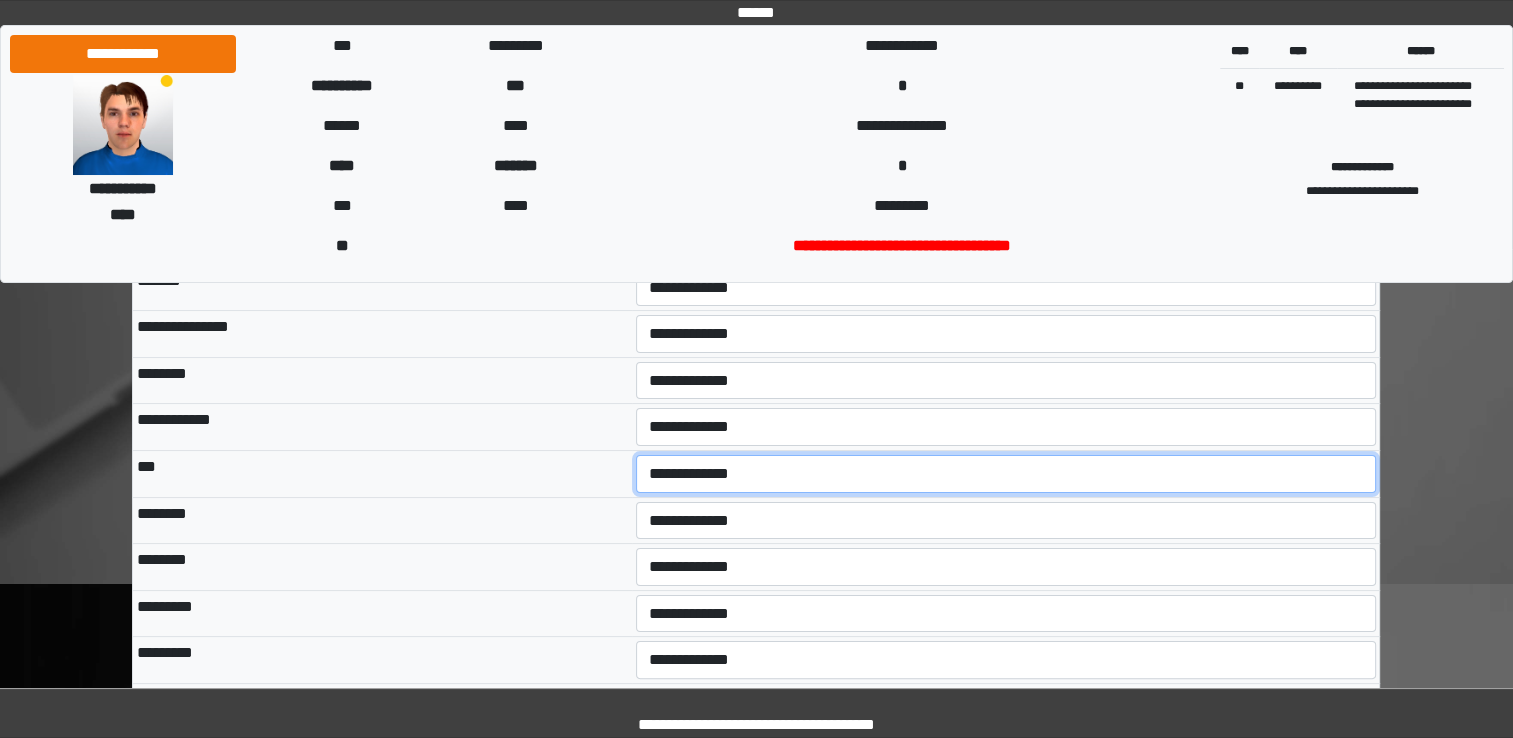 click on "**********" at bounding box center [1006, 474] 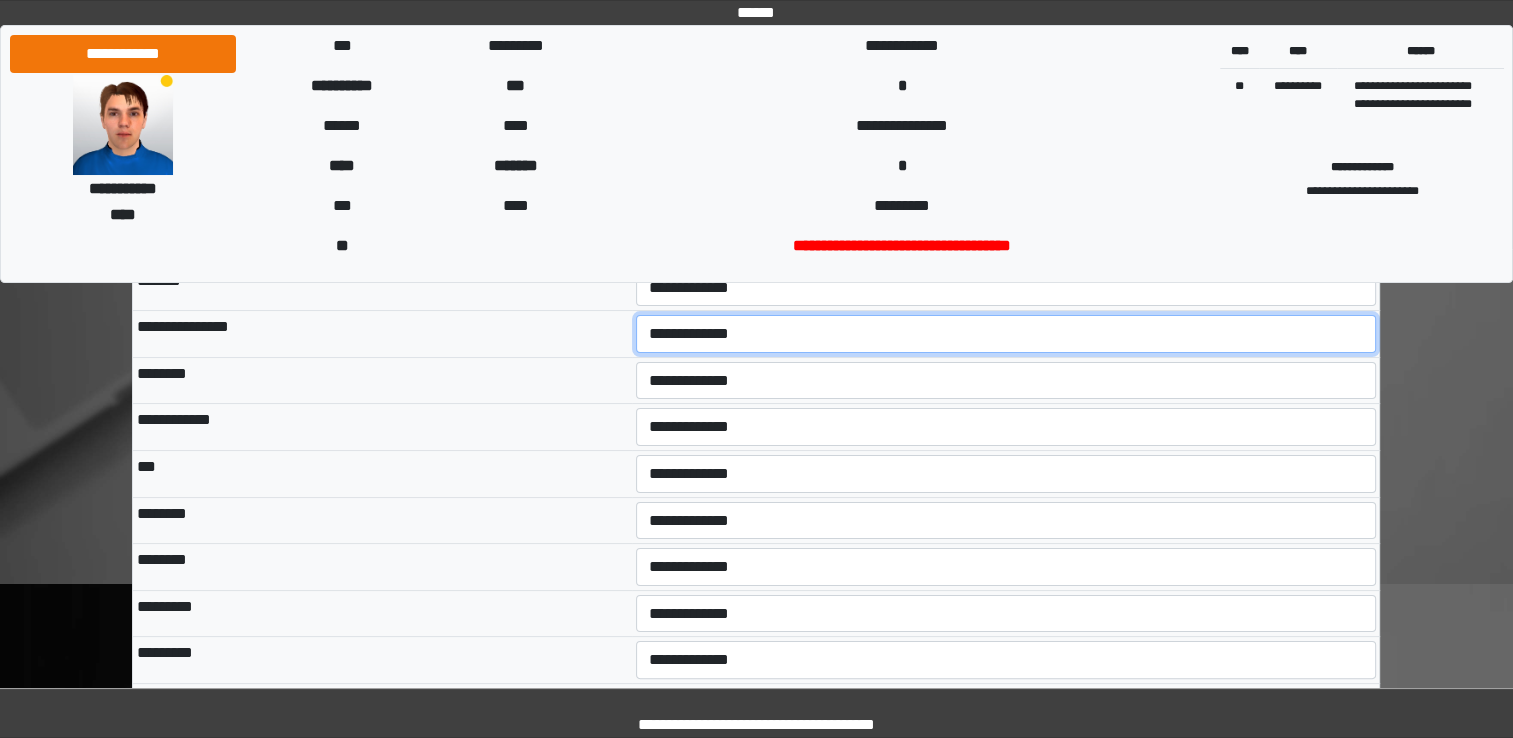 click on "**********" at bounding box center [1006, 334] 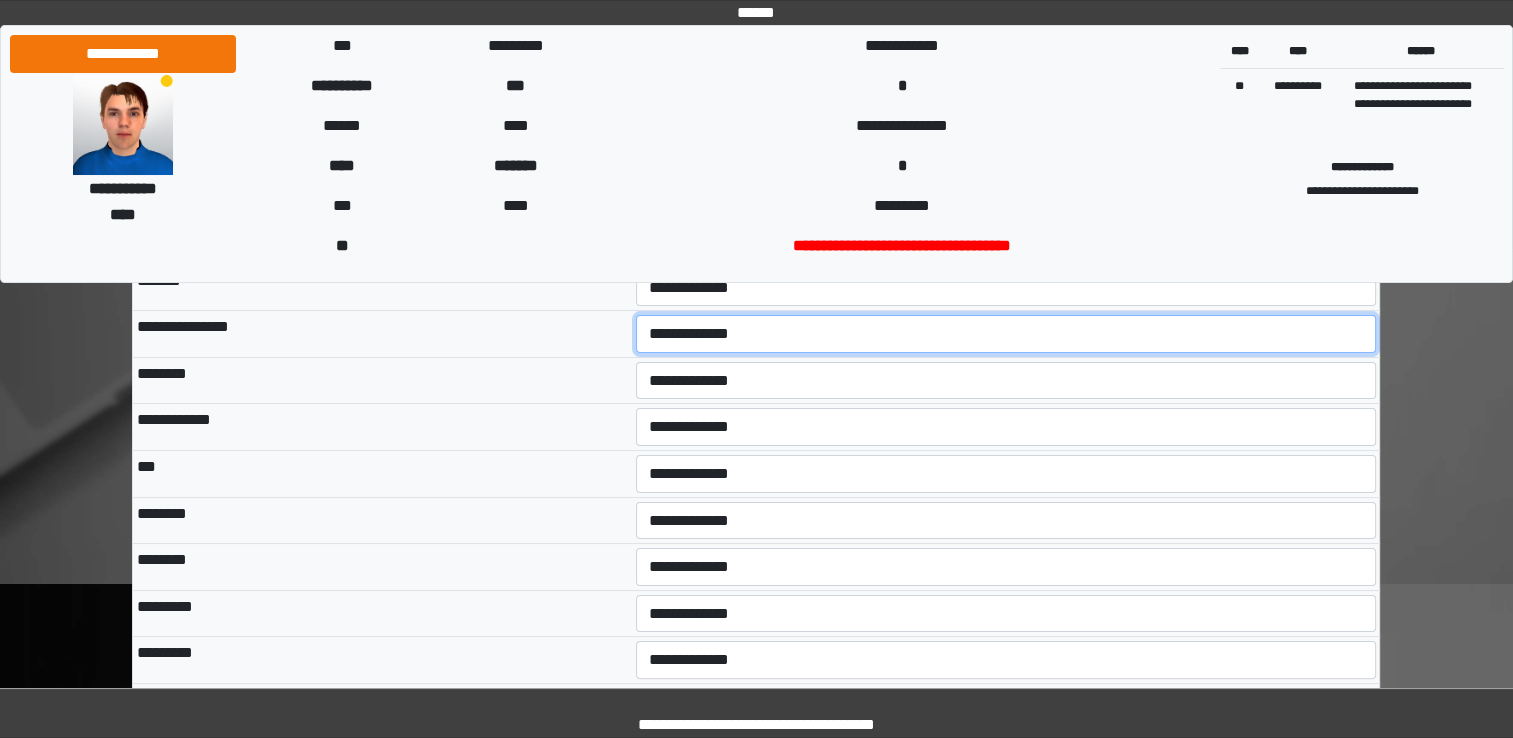 select on "*" 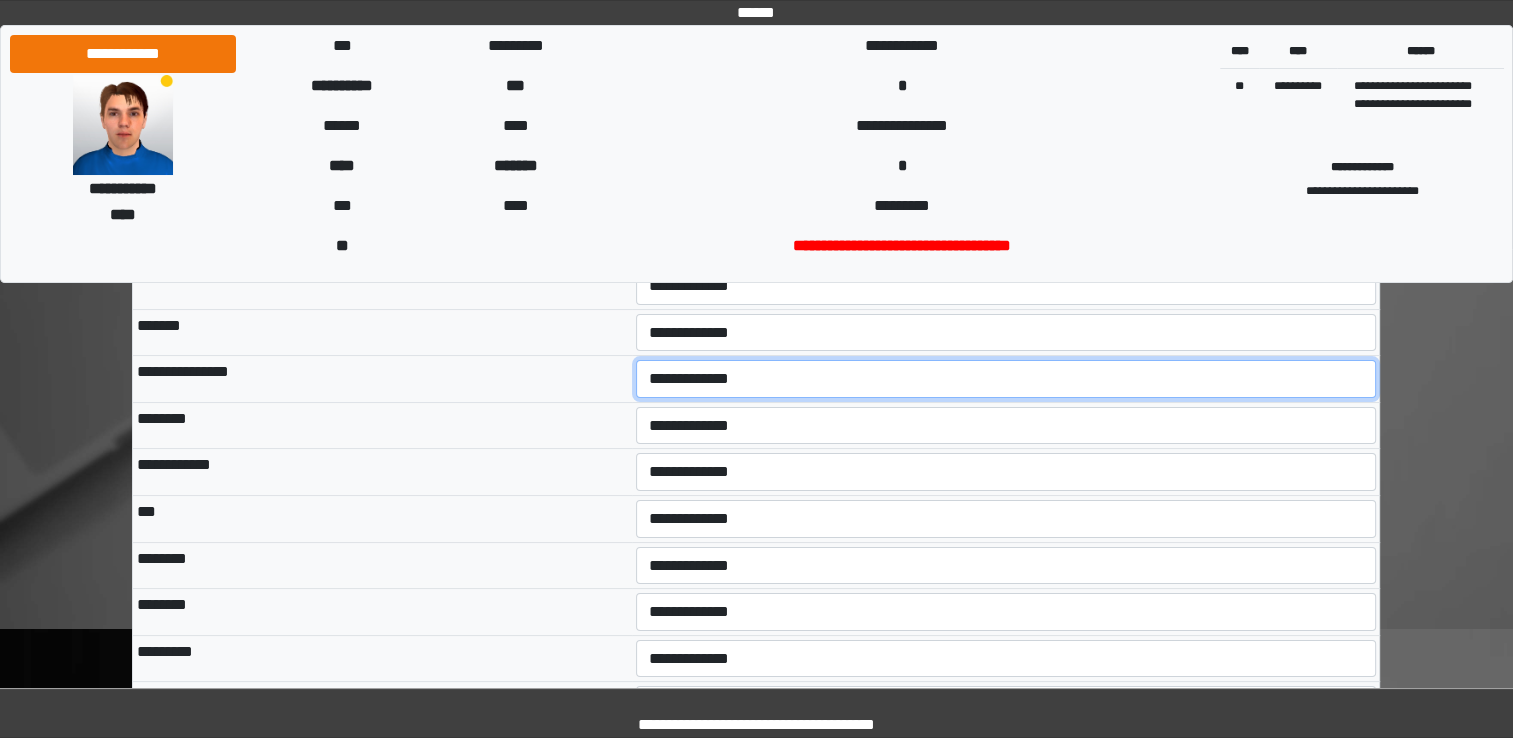 scroll, scrollTop: 221, scrollLeft: 0, axis: vertical 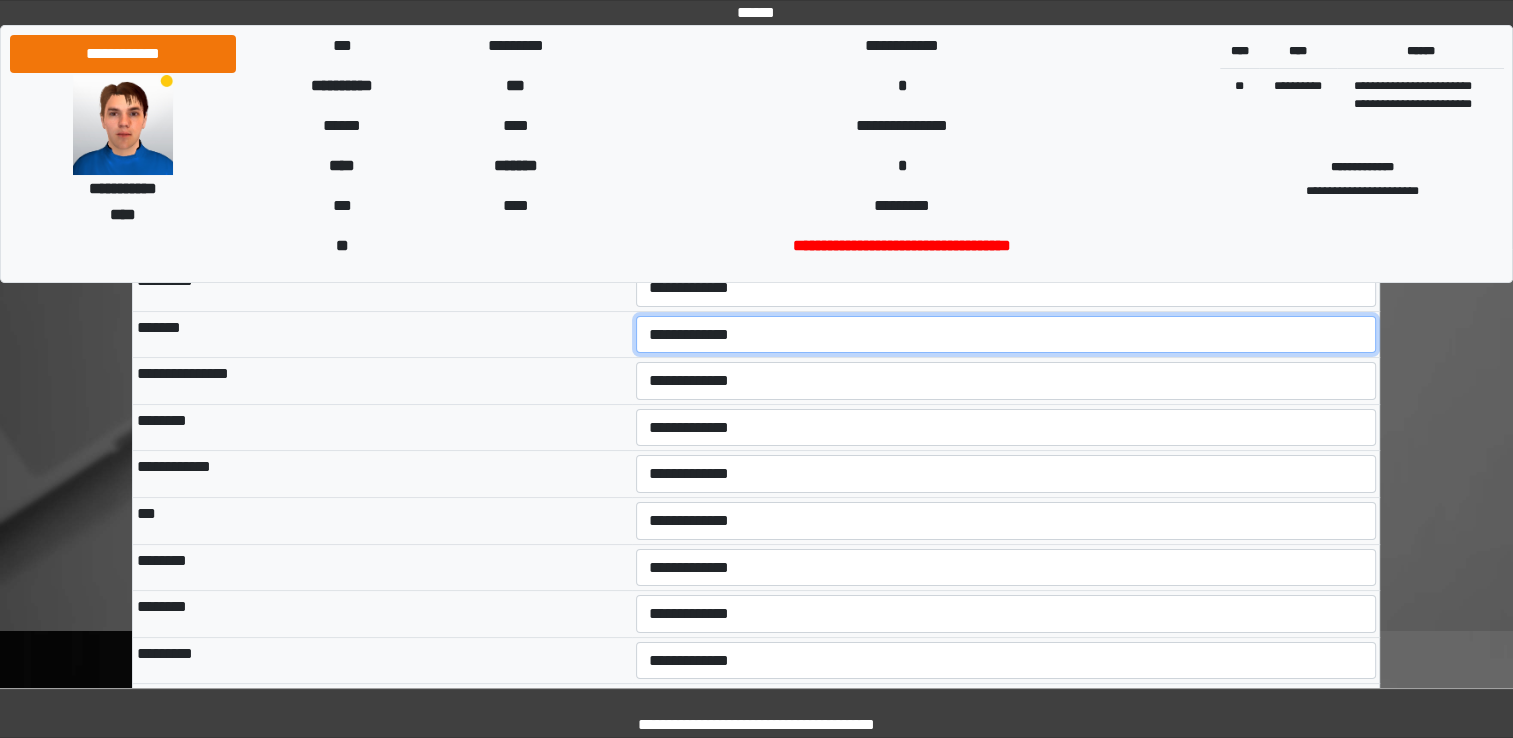 click on "**********" at bounding box center (1006, 335) 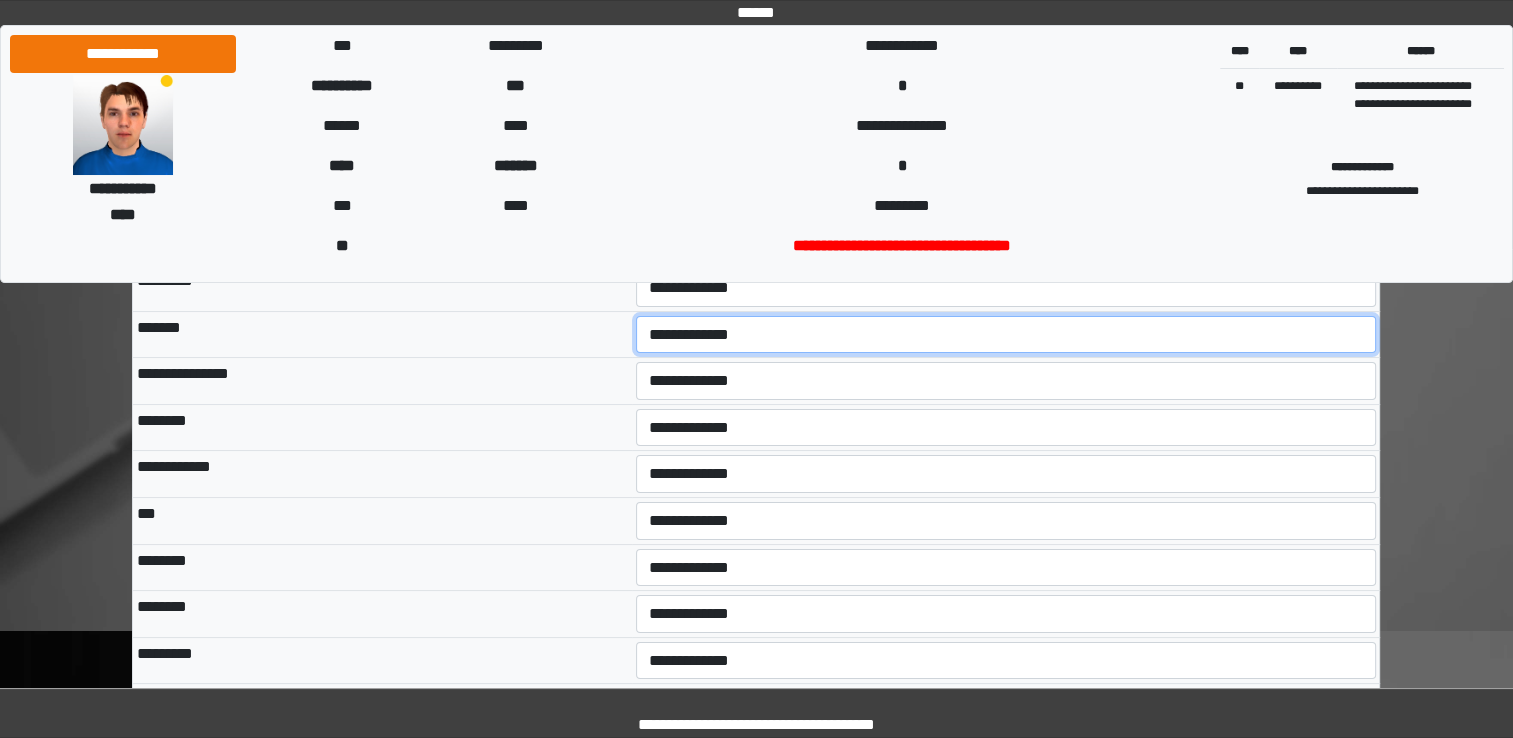 select on "*" 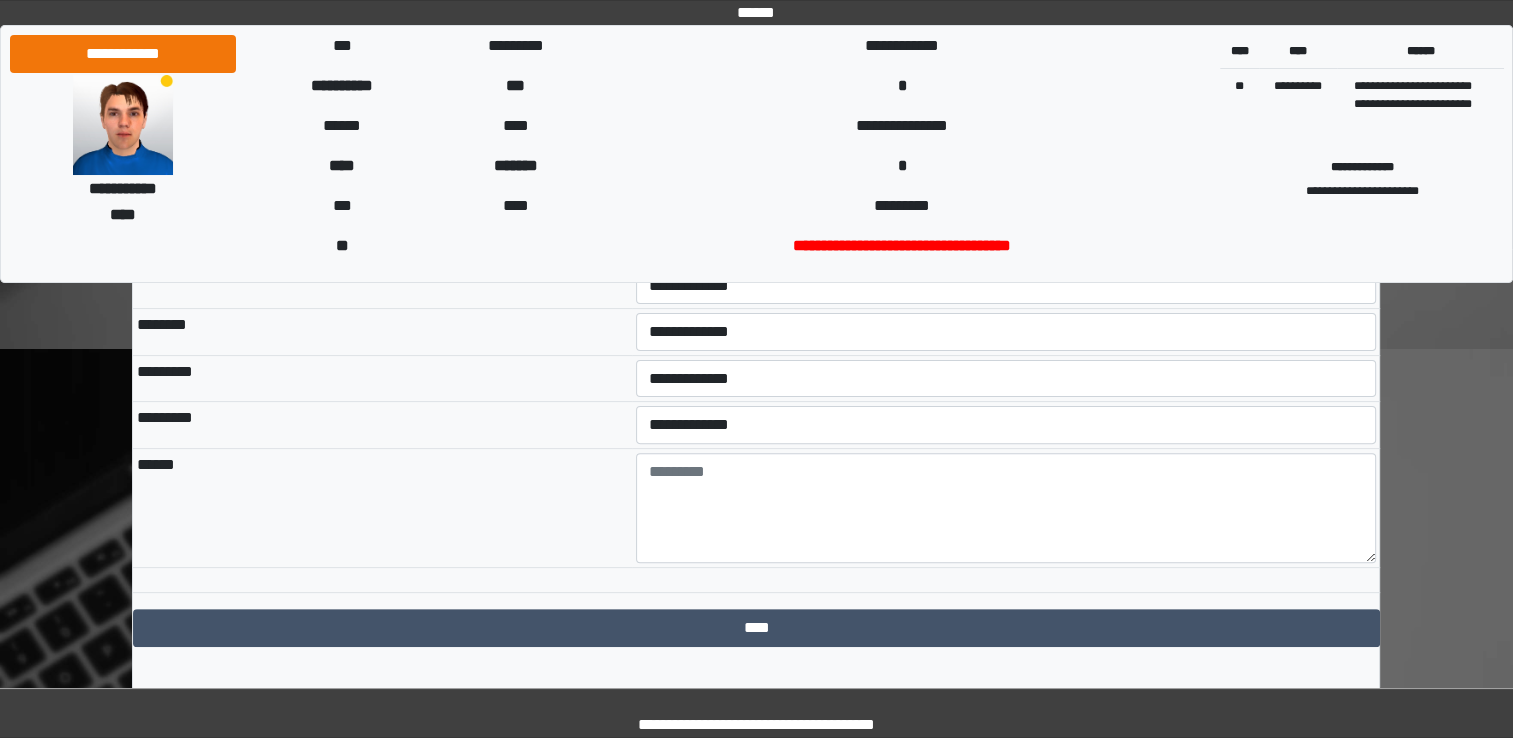 scroll, scrollTop: 520, scrollLeft: 0, axis: vertical 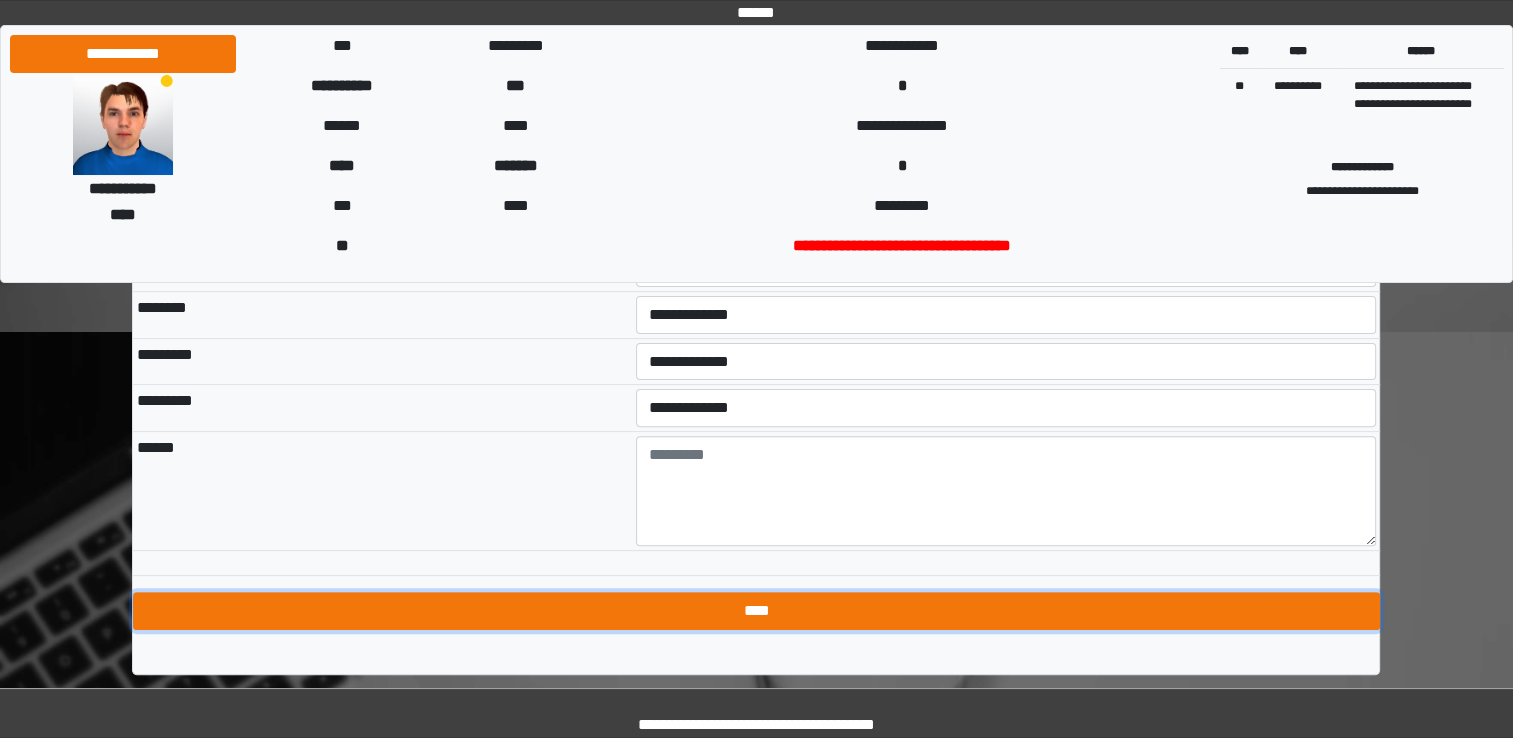 click on "****" at bounding box center (756, 611) 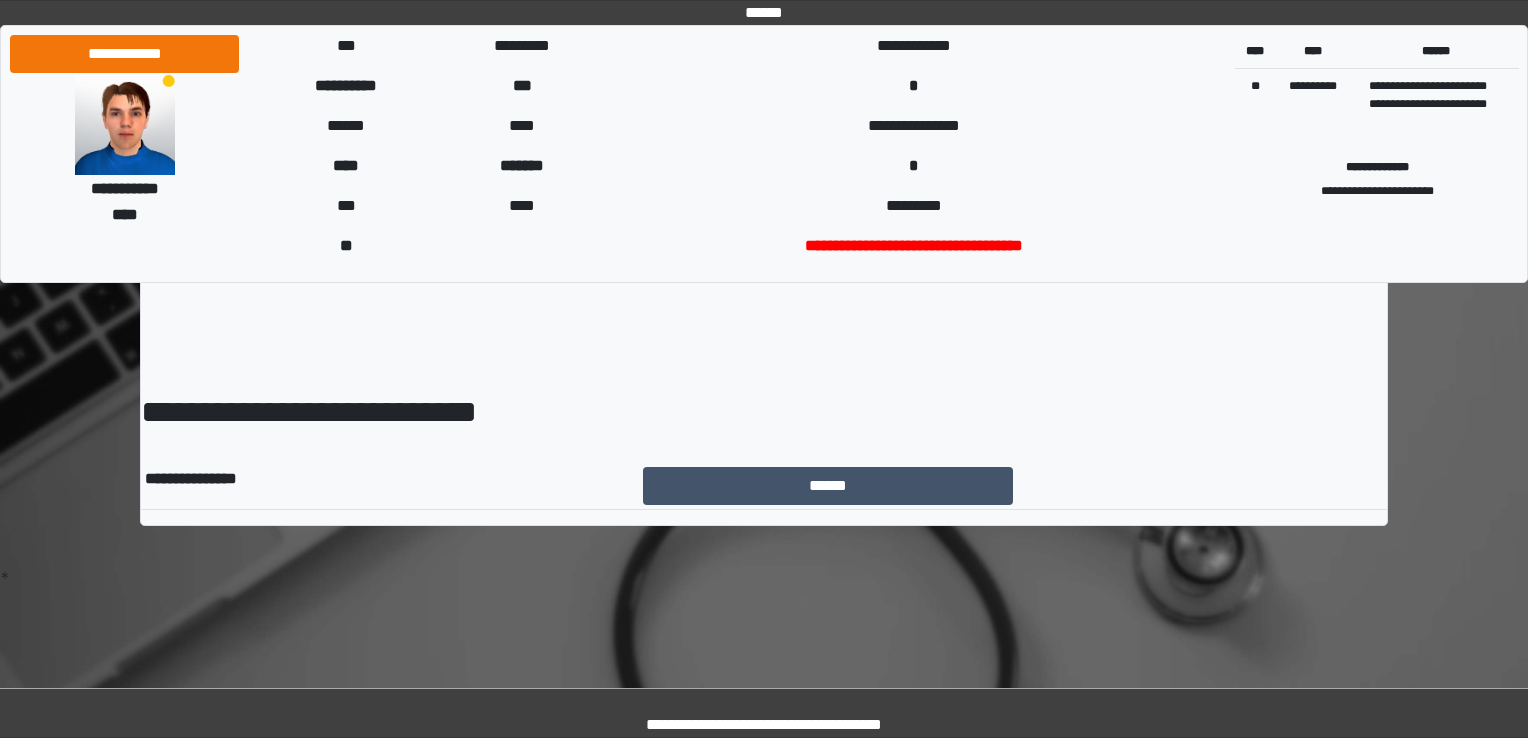 scroll, scrollTop: 0, scrollLeft: 0, axis: both 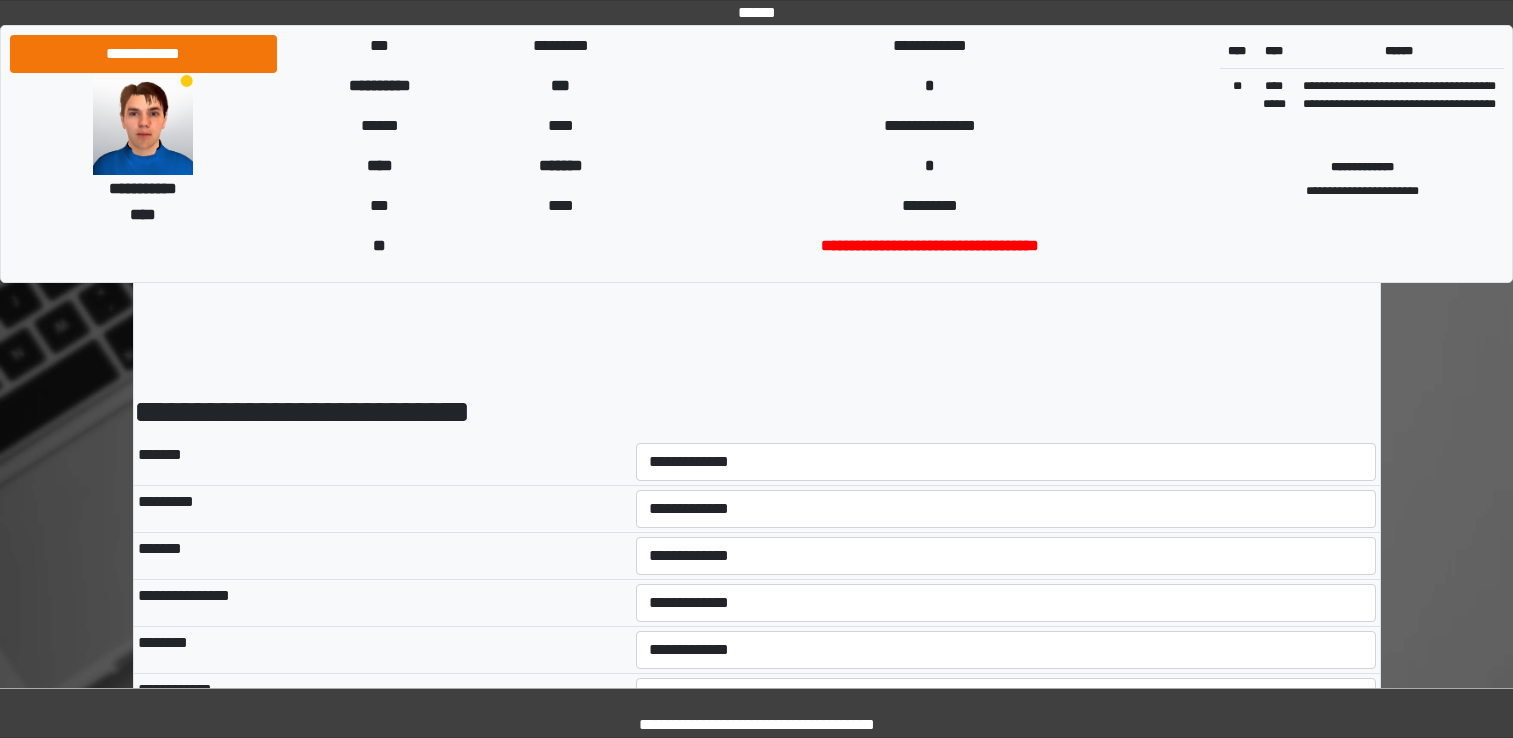 select on "*" 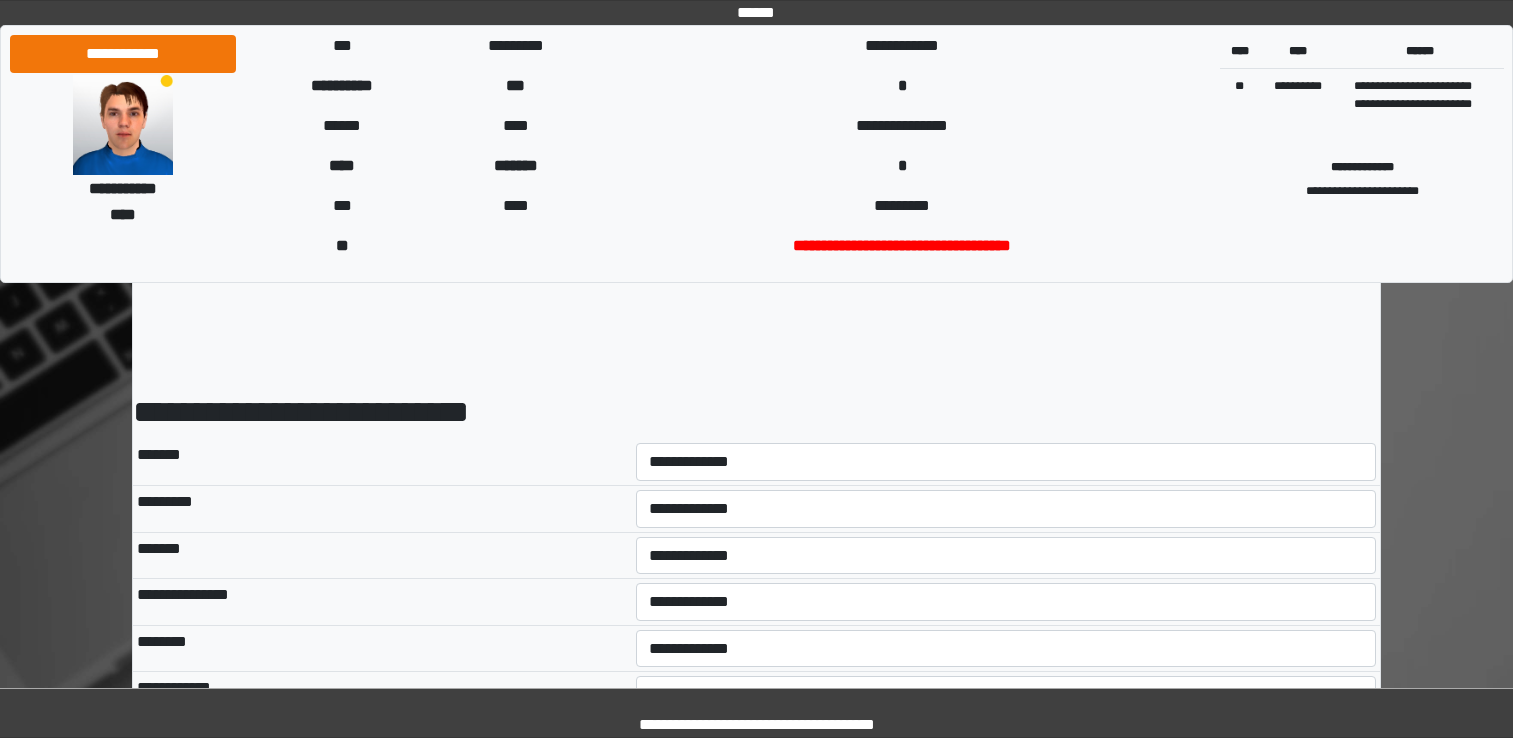 scroll, scrollTop: 520, scrollLeft: 0, axis: vertical 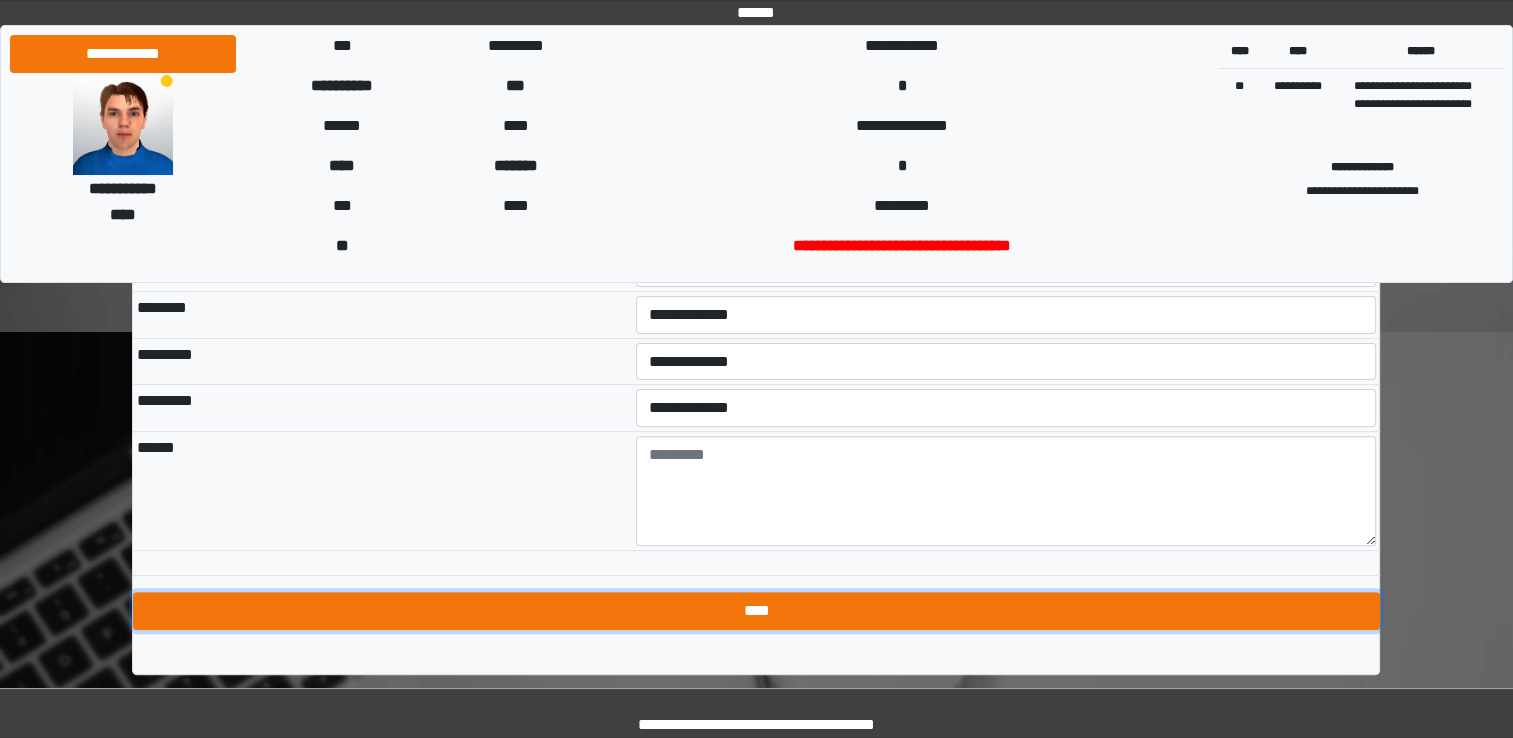click on "****" at bounding box center (756, 611) 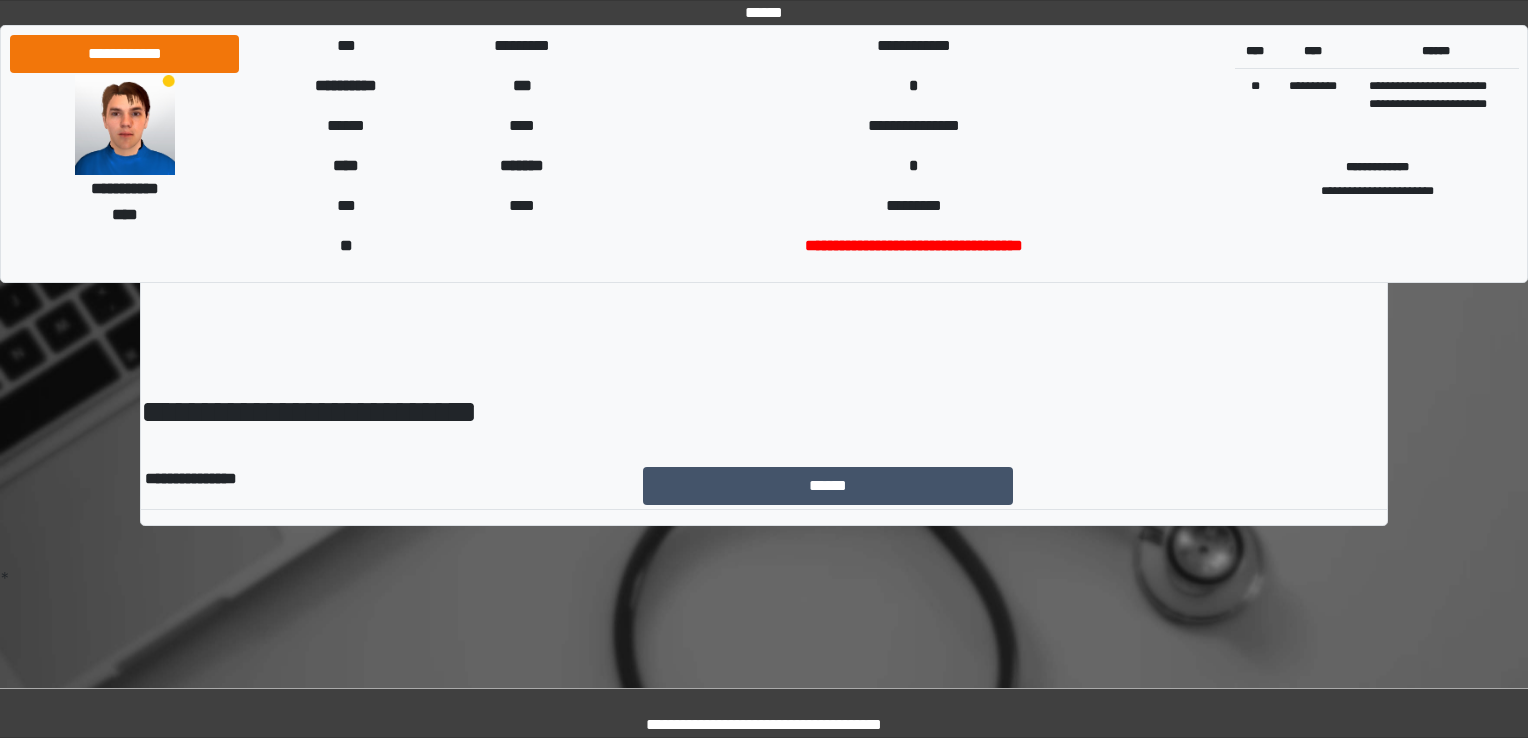 scroll, scrollTop: 0, scrollLeft: 0, axis: both 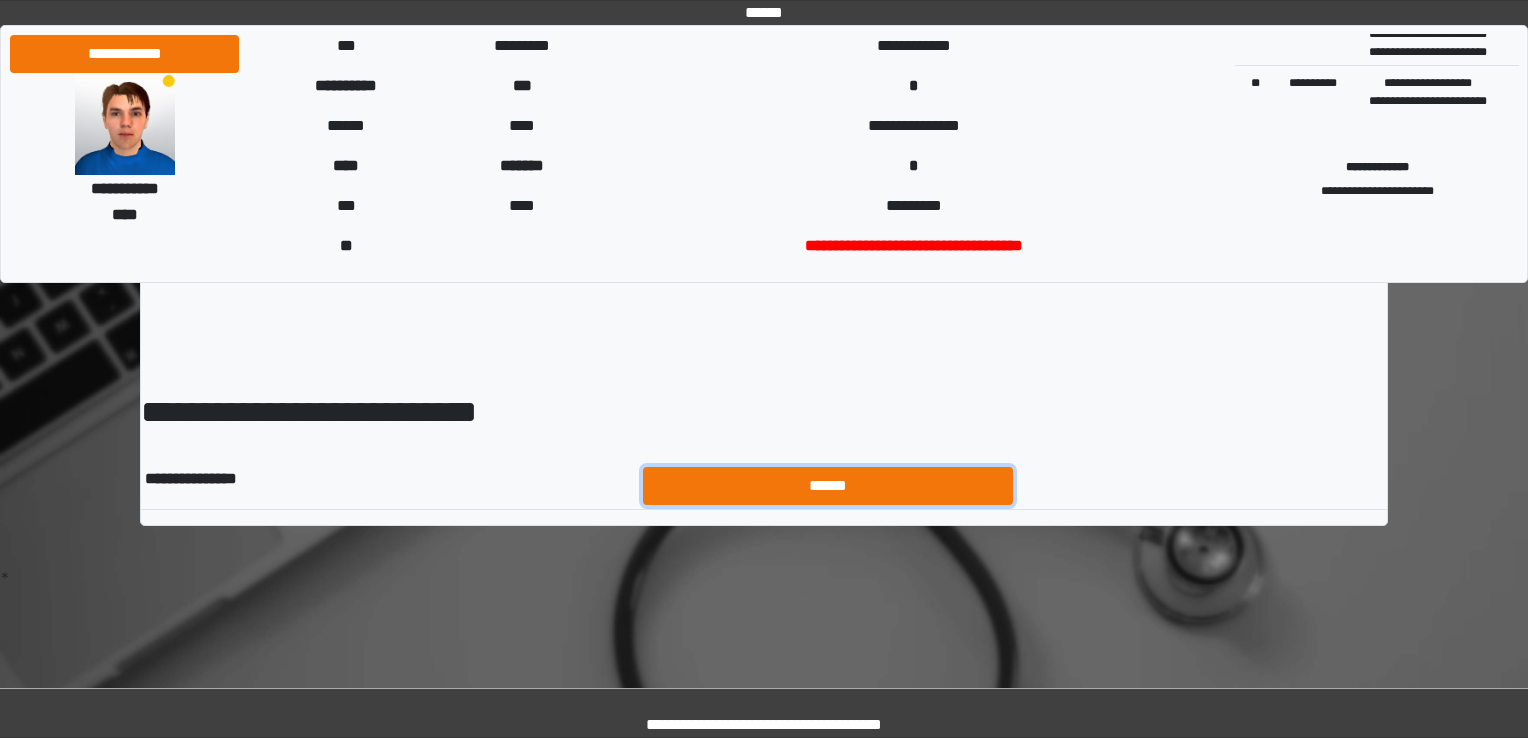 click on "******" at bounding box center (828, 486) 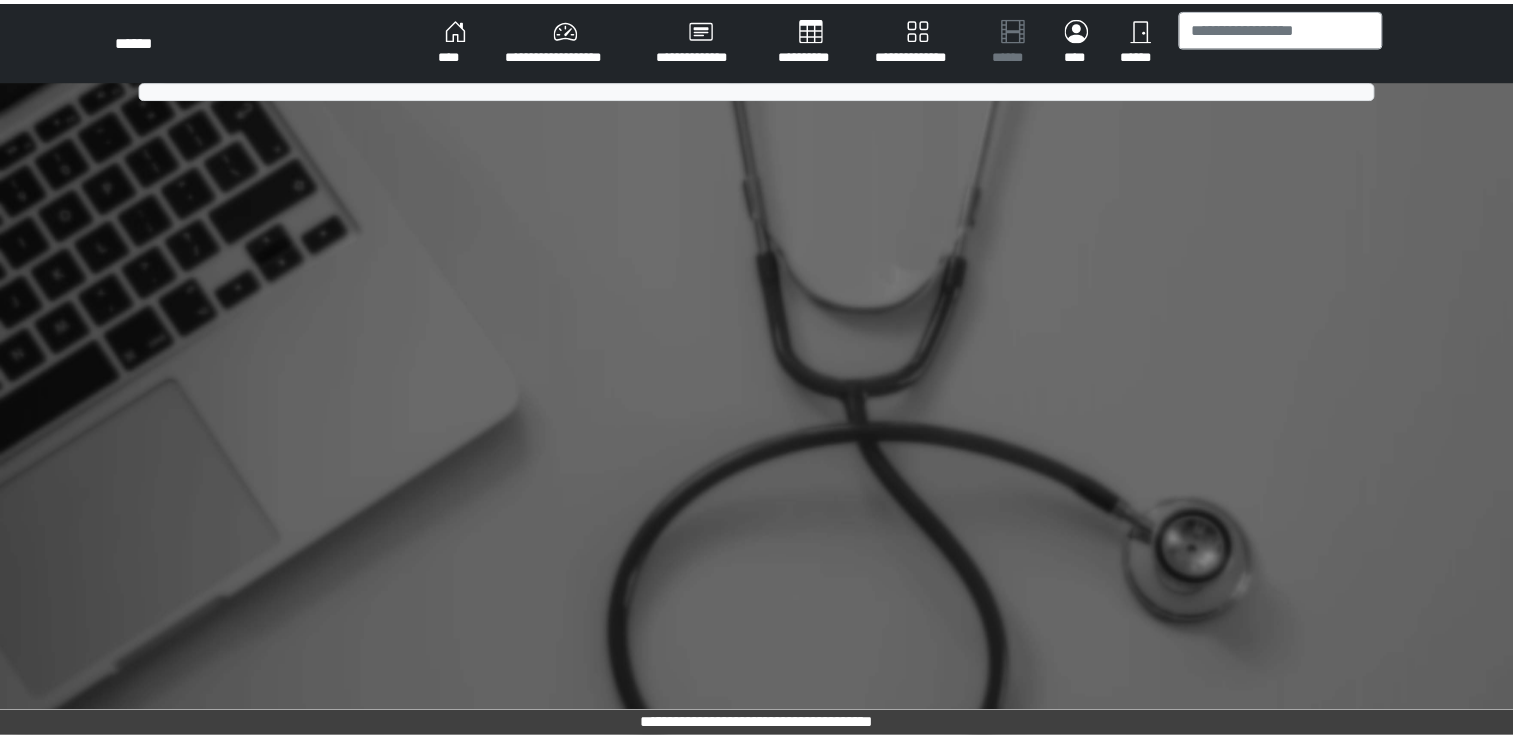 scroll, scrollTop: 0, scrollLeft: 0, axis: both 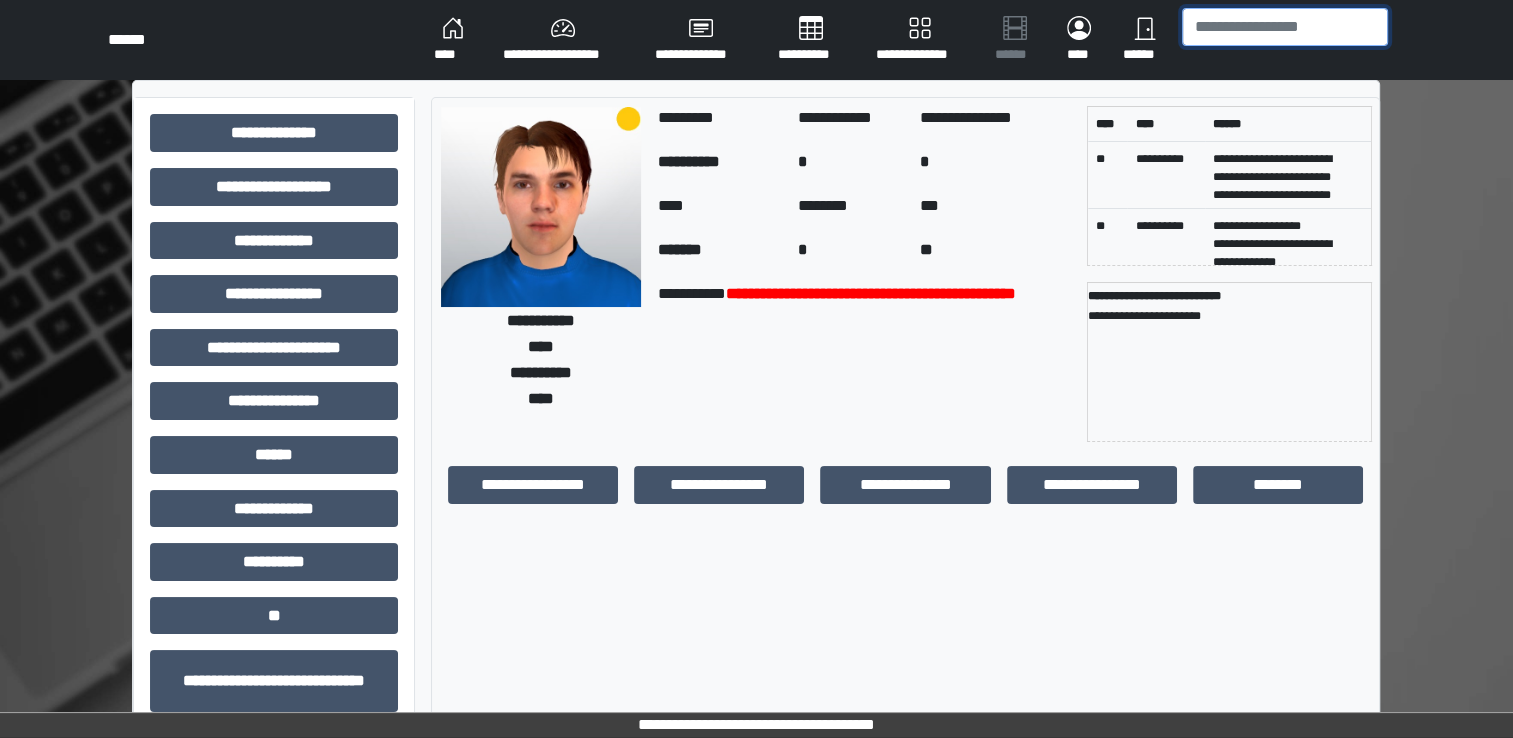 click at bounding box center [1285, 27] 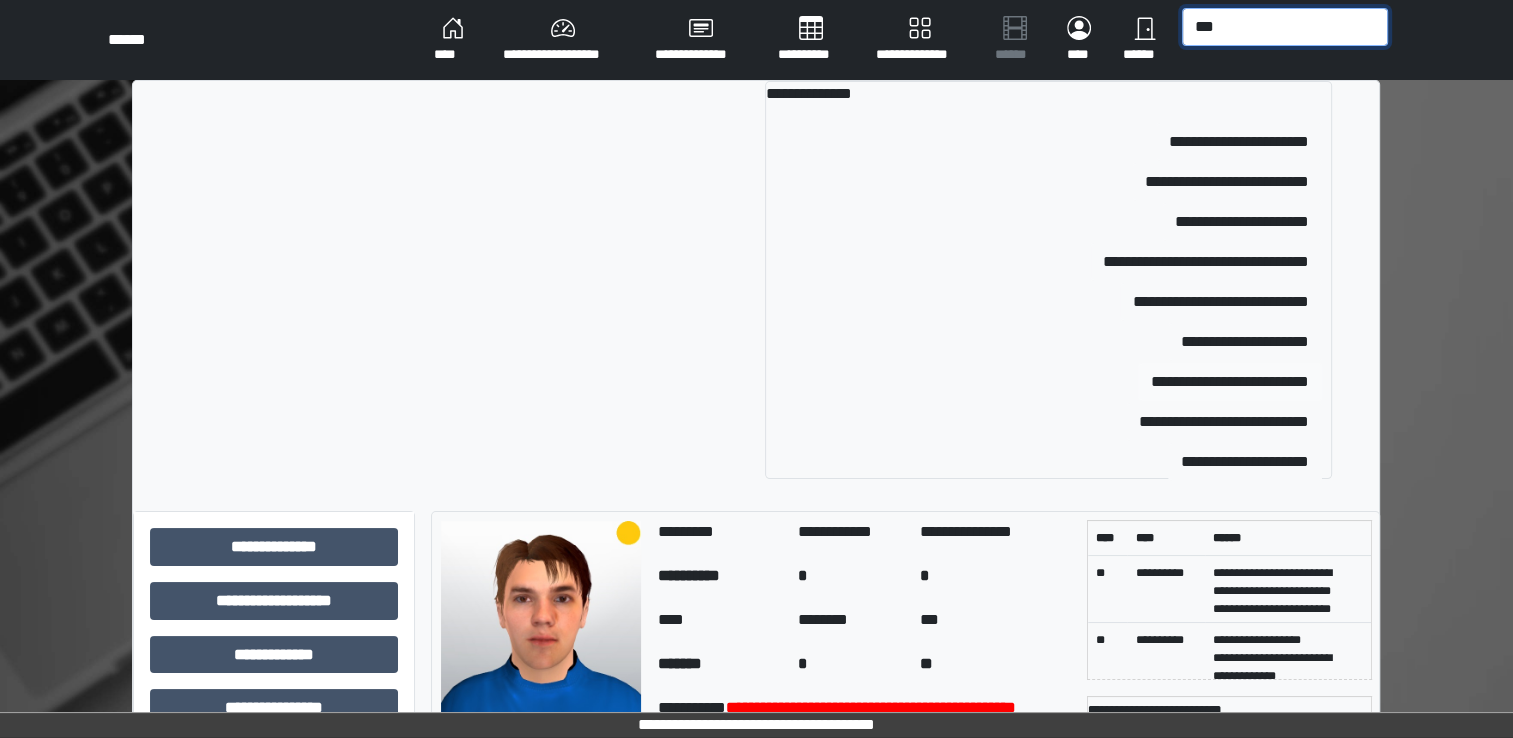 type on "***" 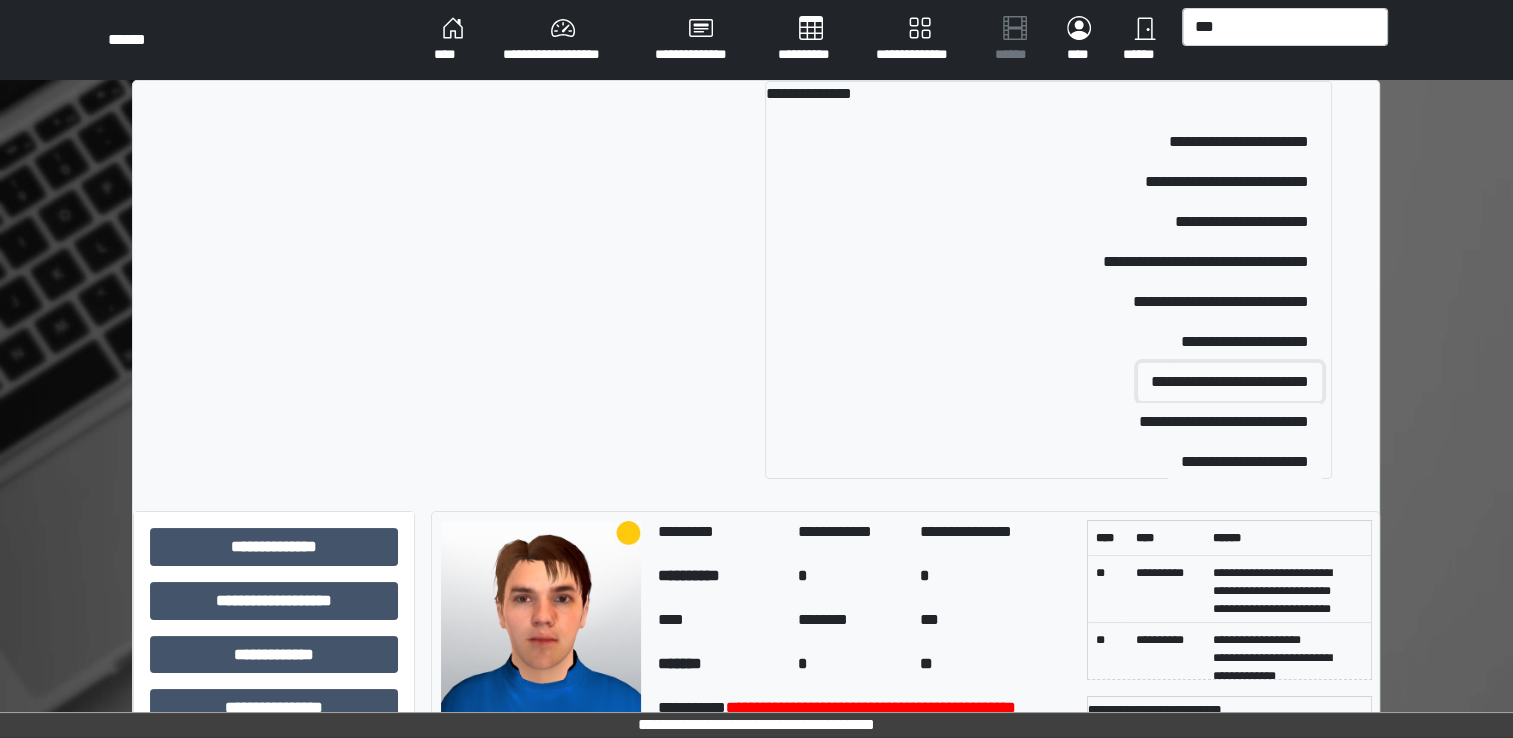 click on "**********" at bounding box center [1230, 382] 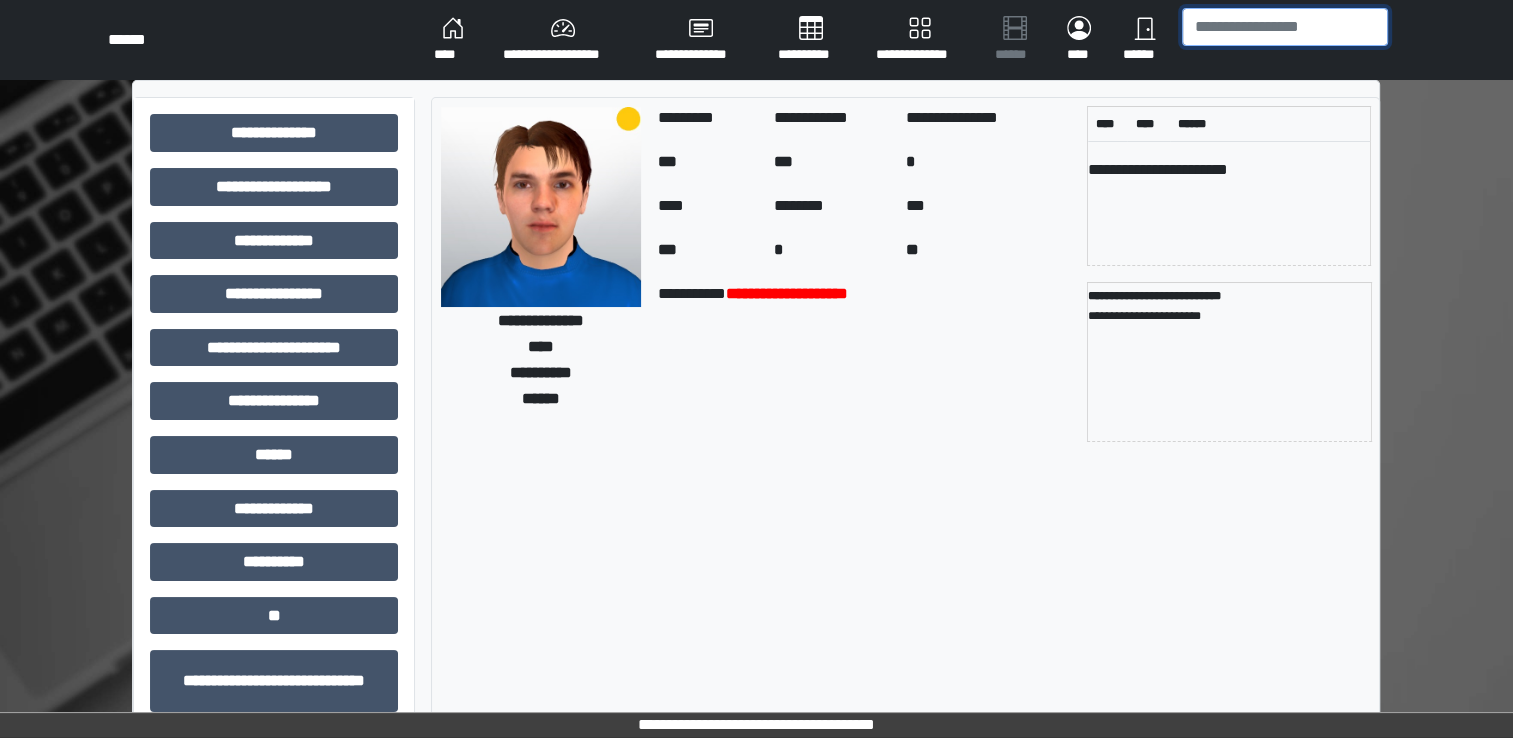 click at bounding box center (1285, 27) 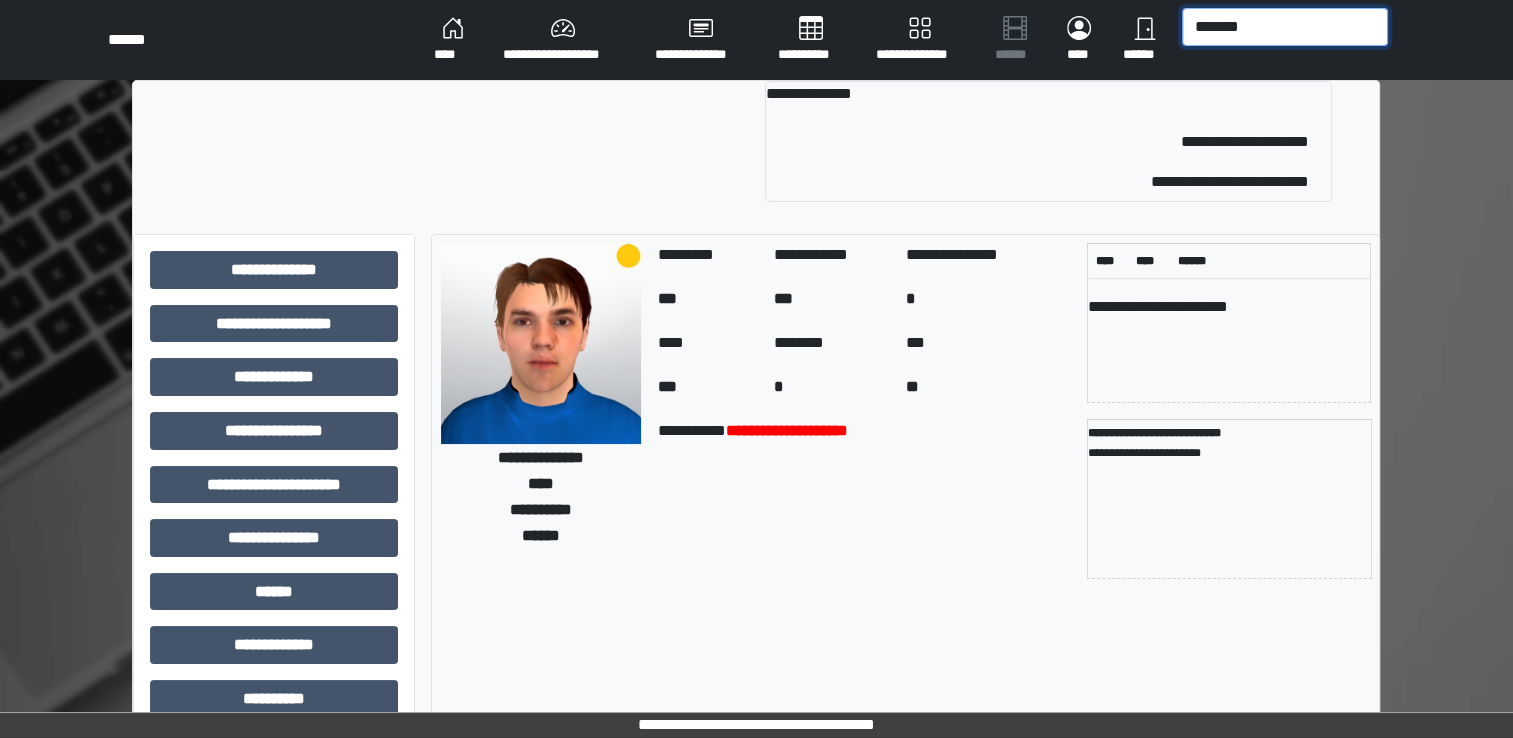 type on "*******" 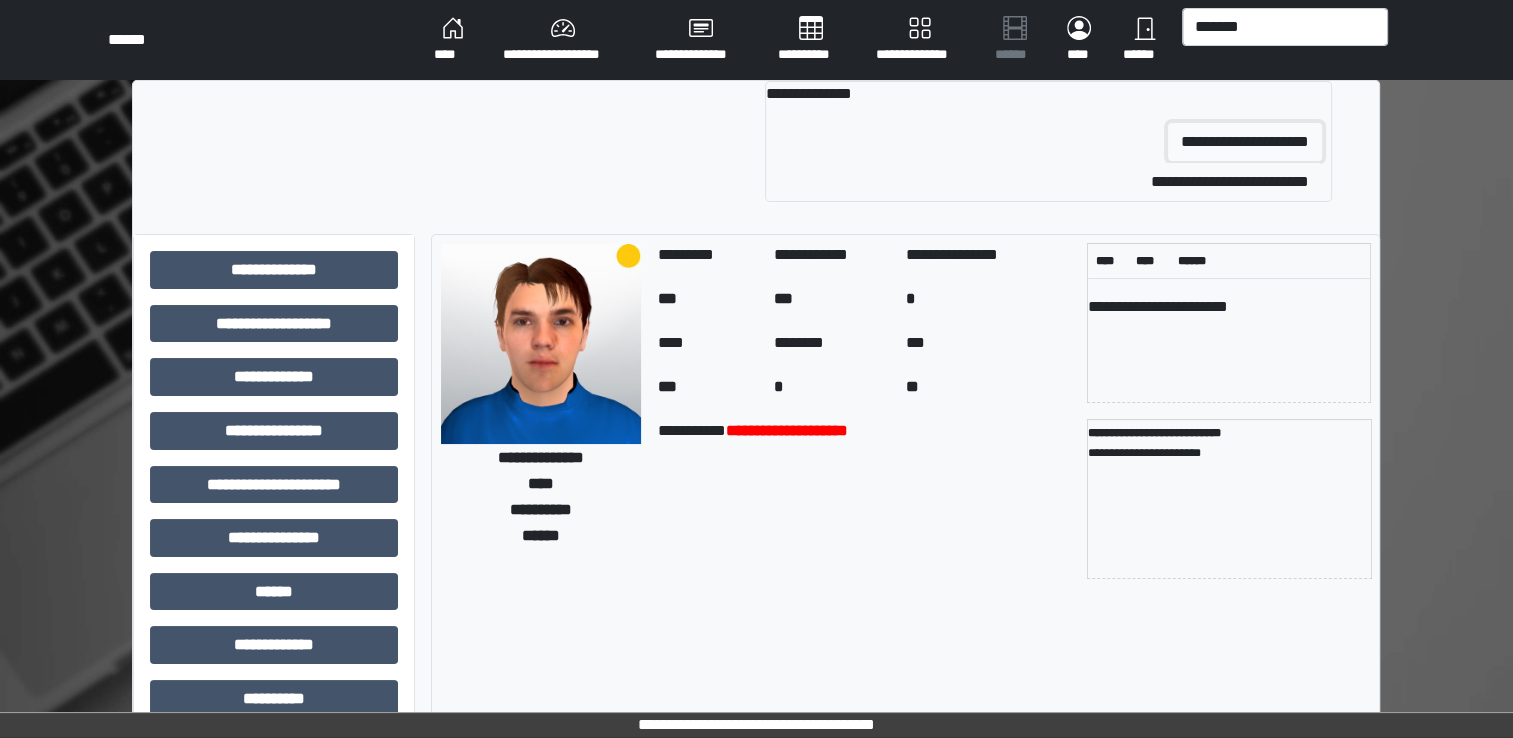 click on "**********" at bounding box center (1245, 142) 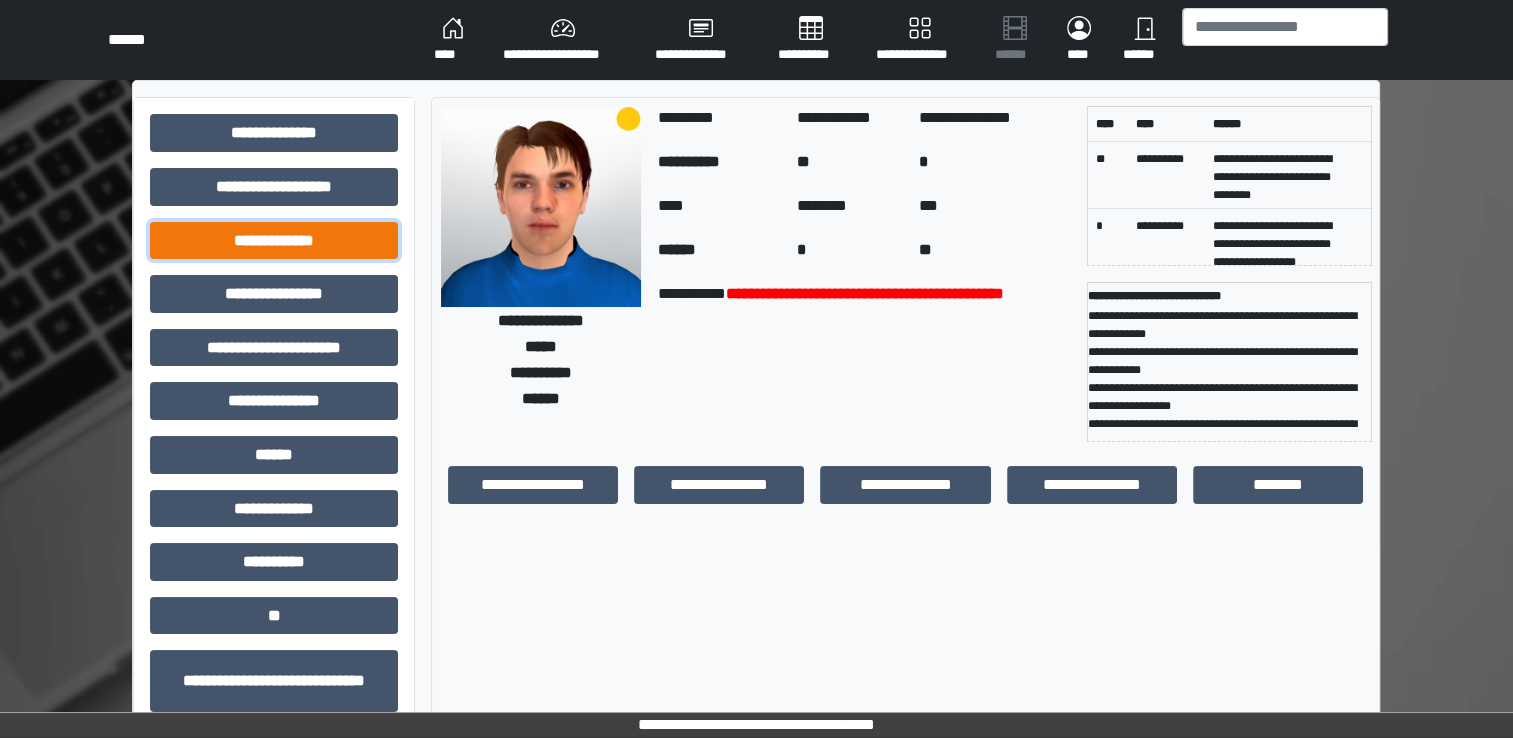 click on "**********" at bounding box center [274, 241] 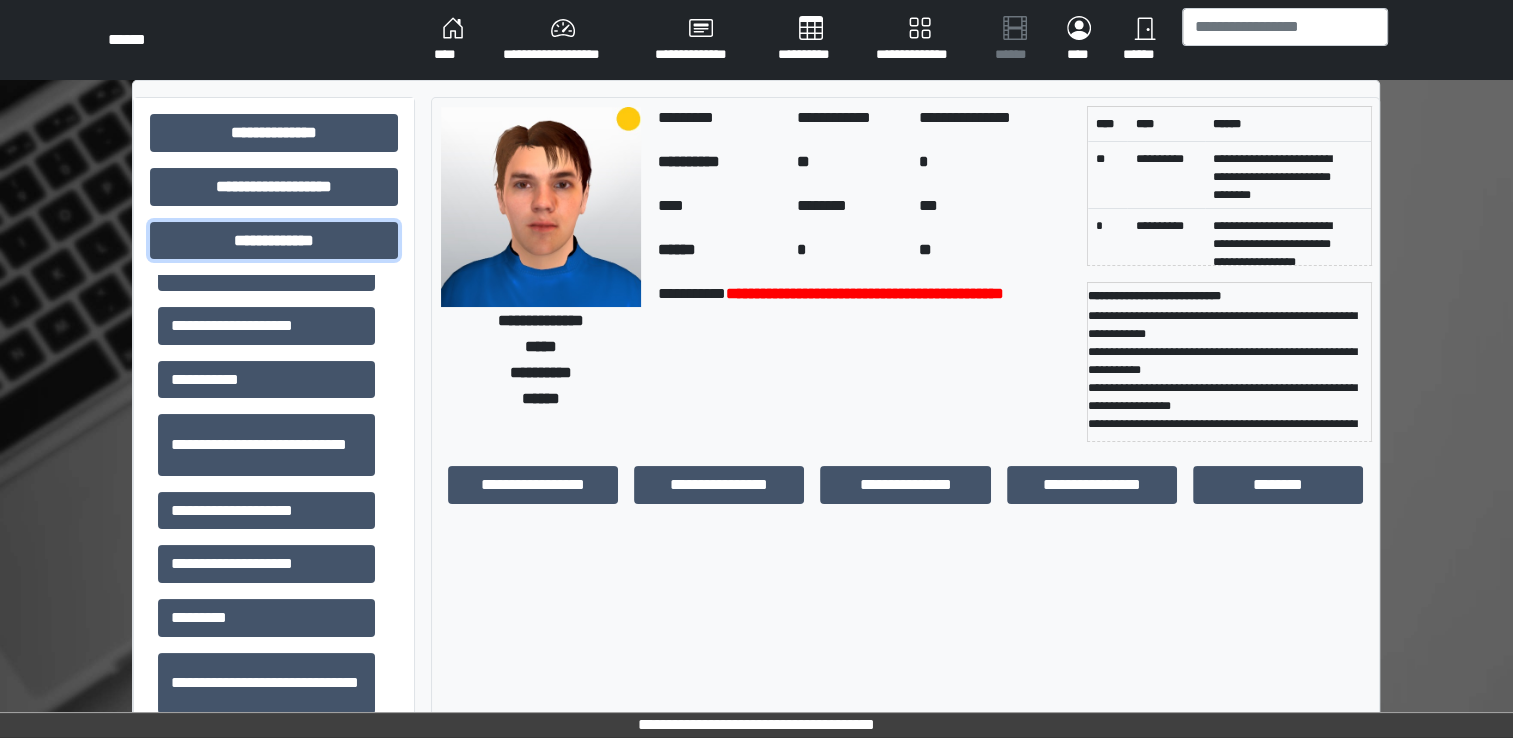 scroll, scrollTop: 2056, scrollLeft: 0, axis: vertical 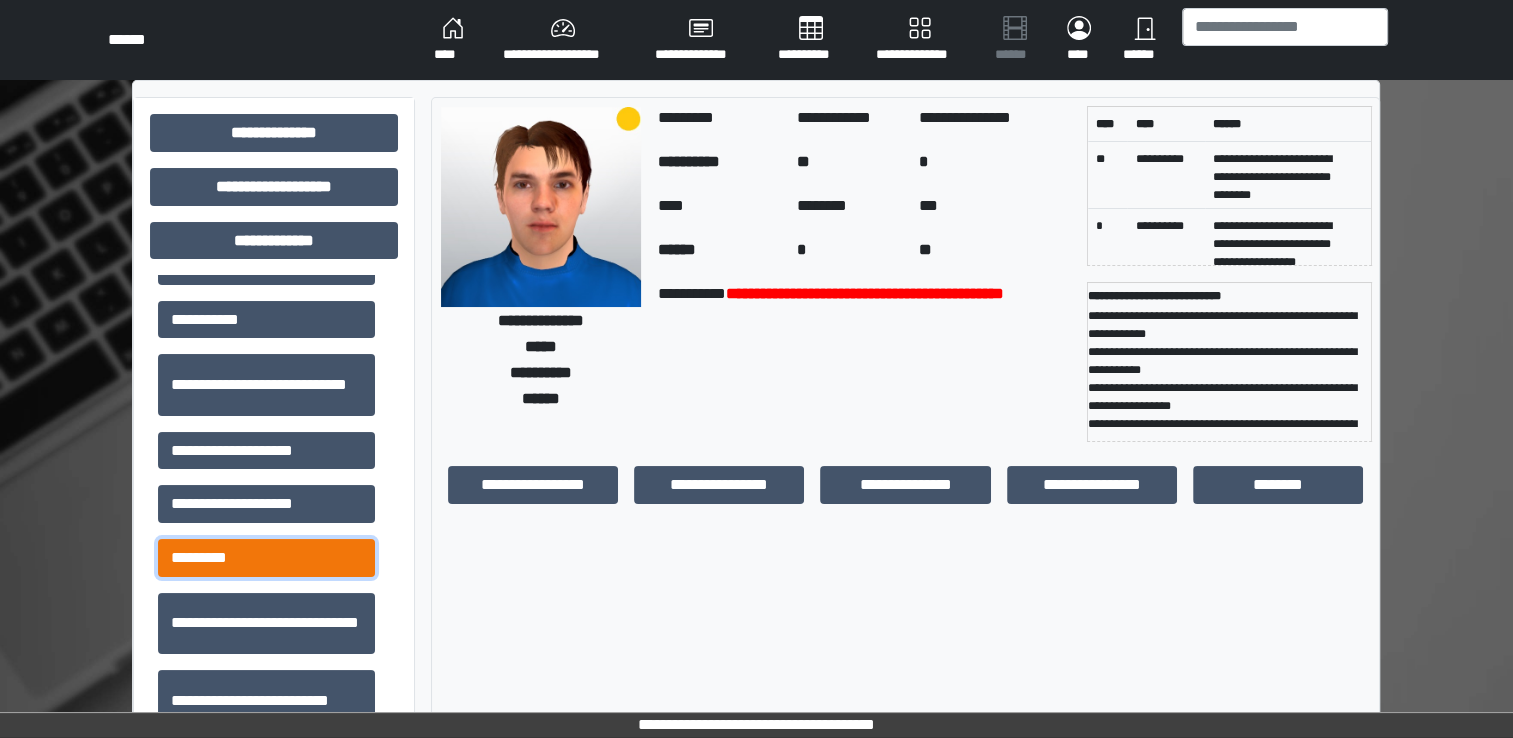 click on "*********" at bounding box center [266, 558] 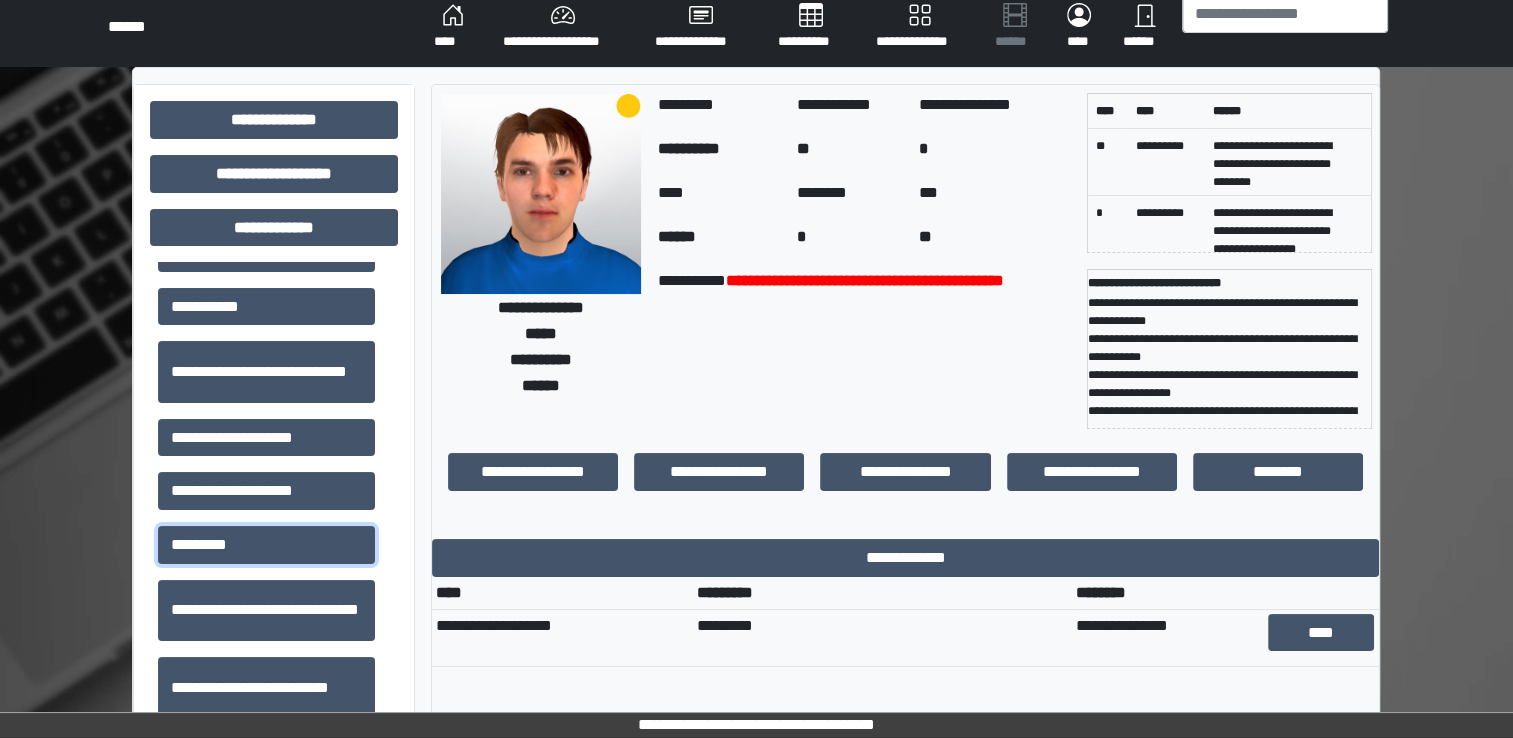 scroll, scrollTop: 0, scrollLeft: 0, axis: both 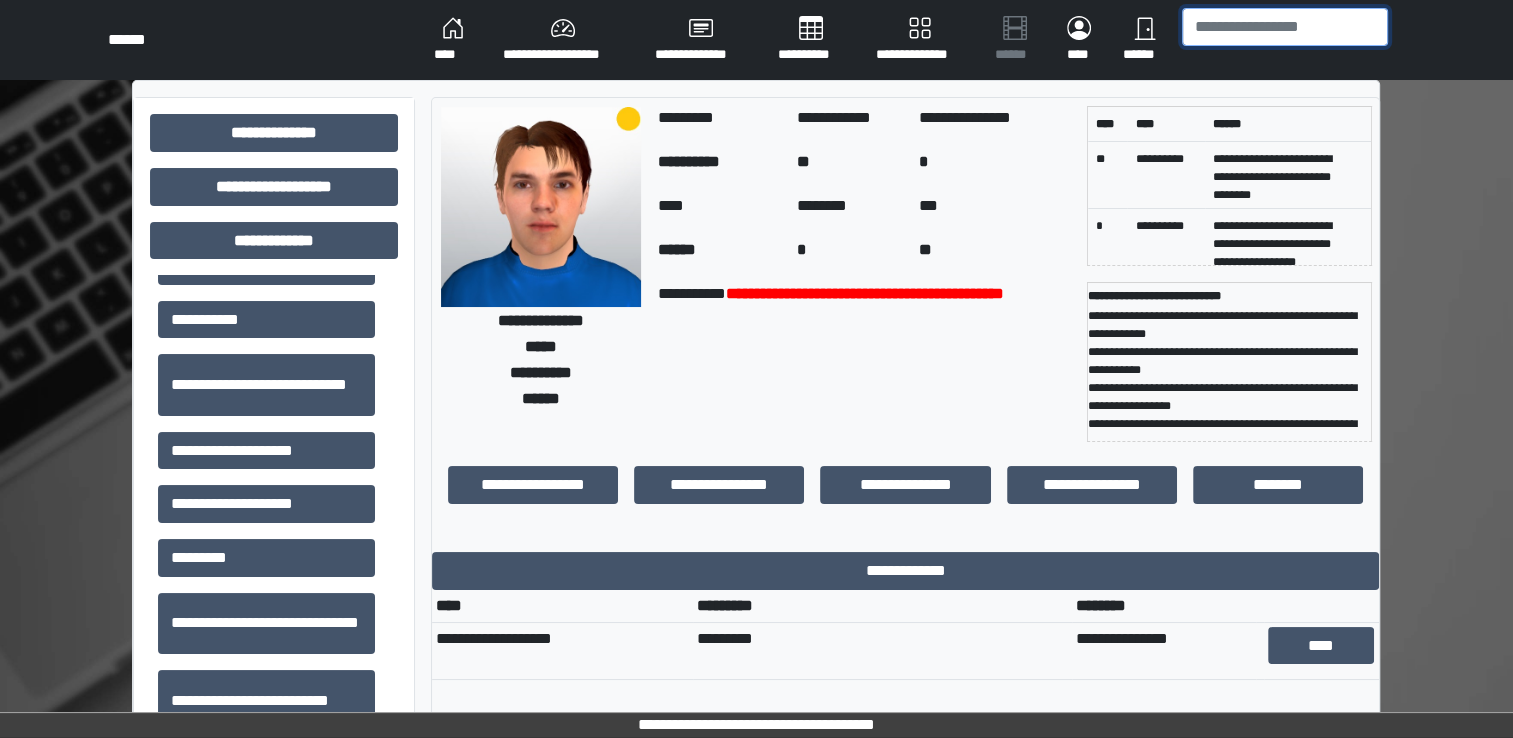 click at bounding box center (1285, 27) 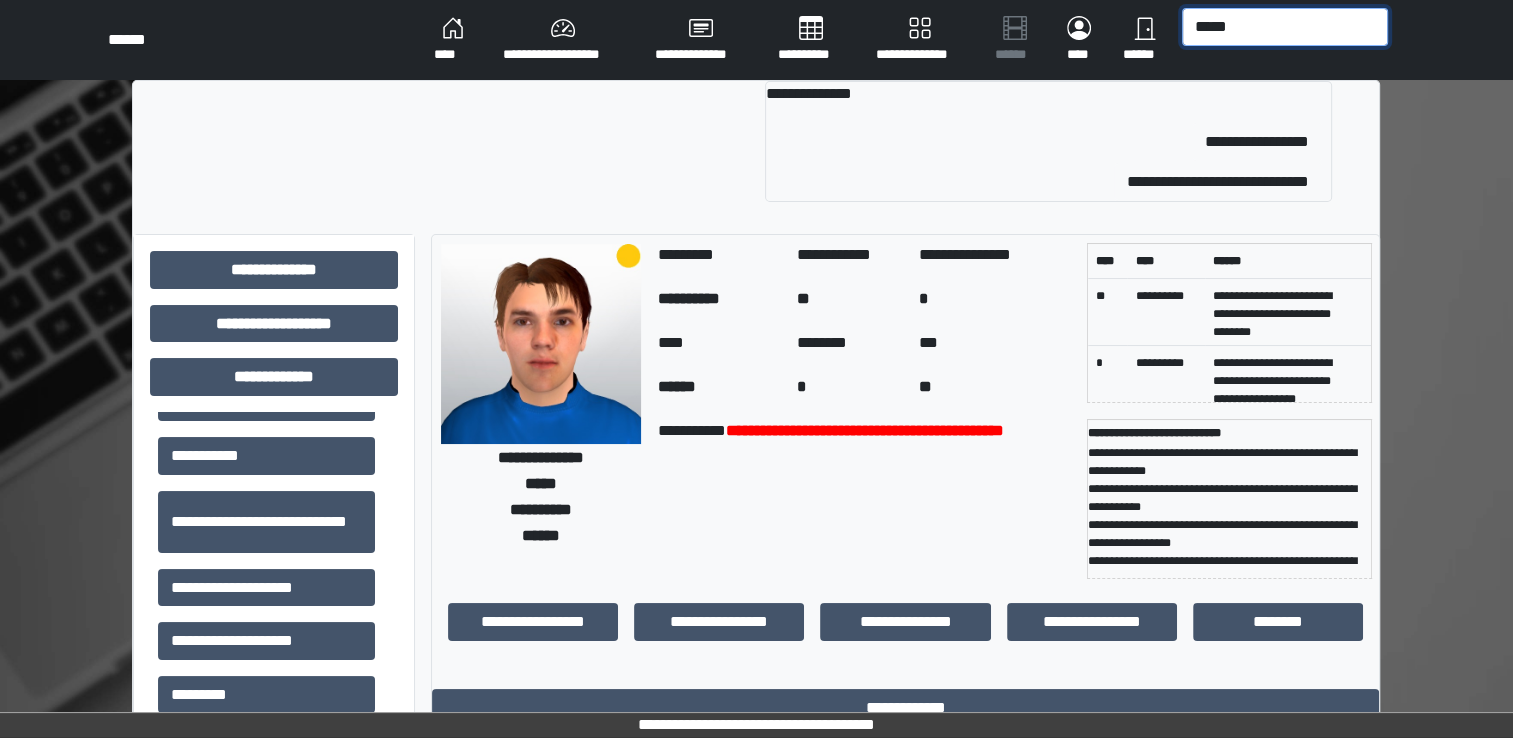 drag, startPoint x: 1248, startPoint y: 11, endPoint x: 1080, endPoint y: 16, distance: 168.07439 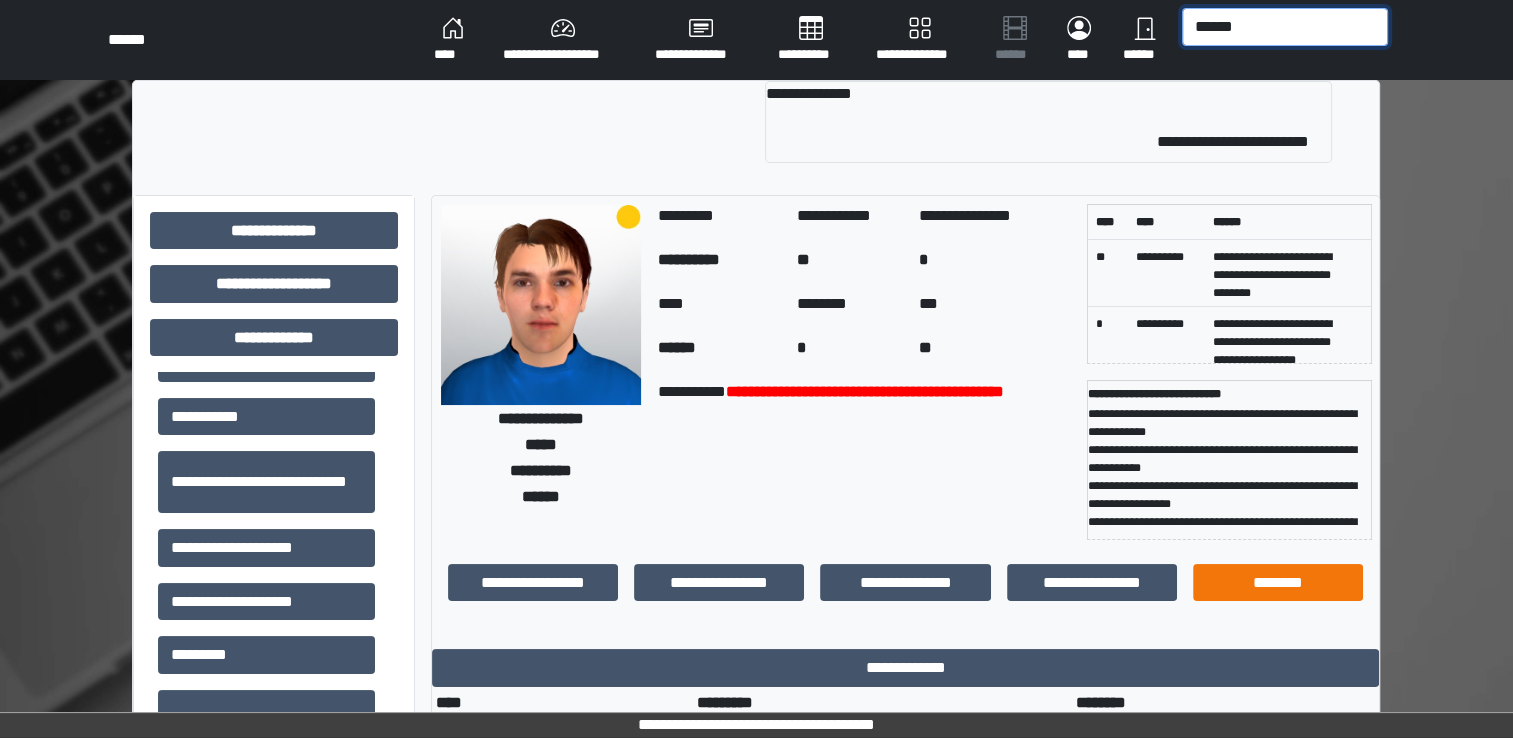 type on "******" 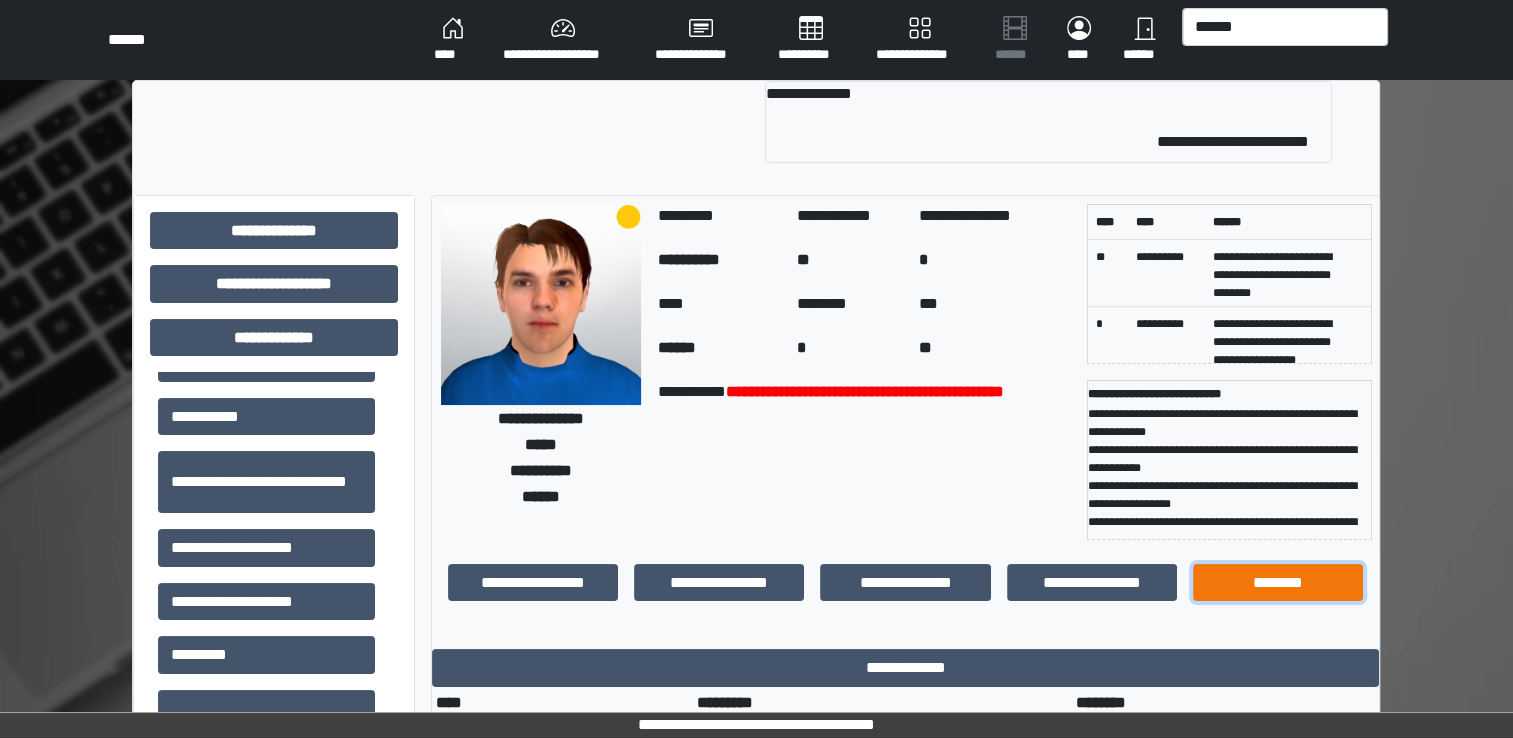 click on "********" at bounding box center (1278, 583) 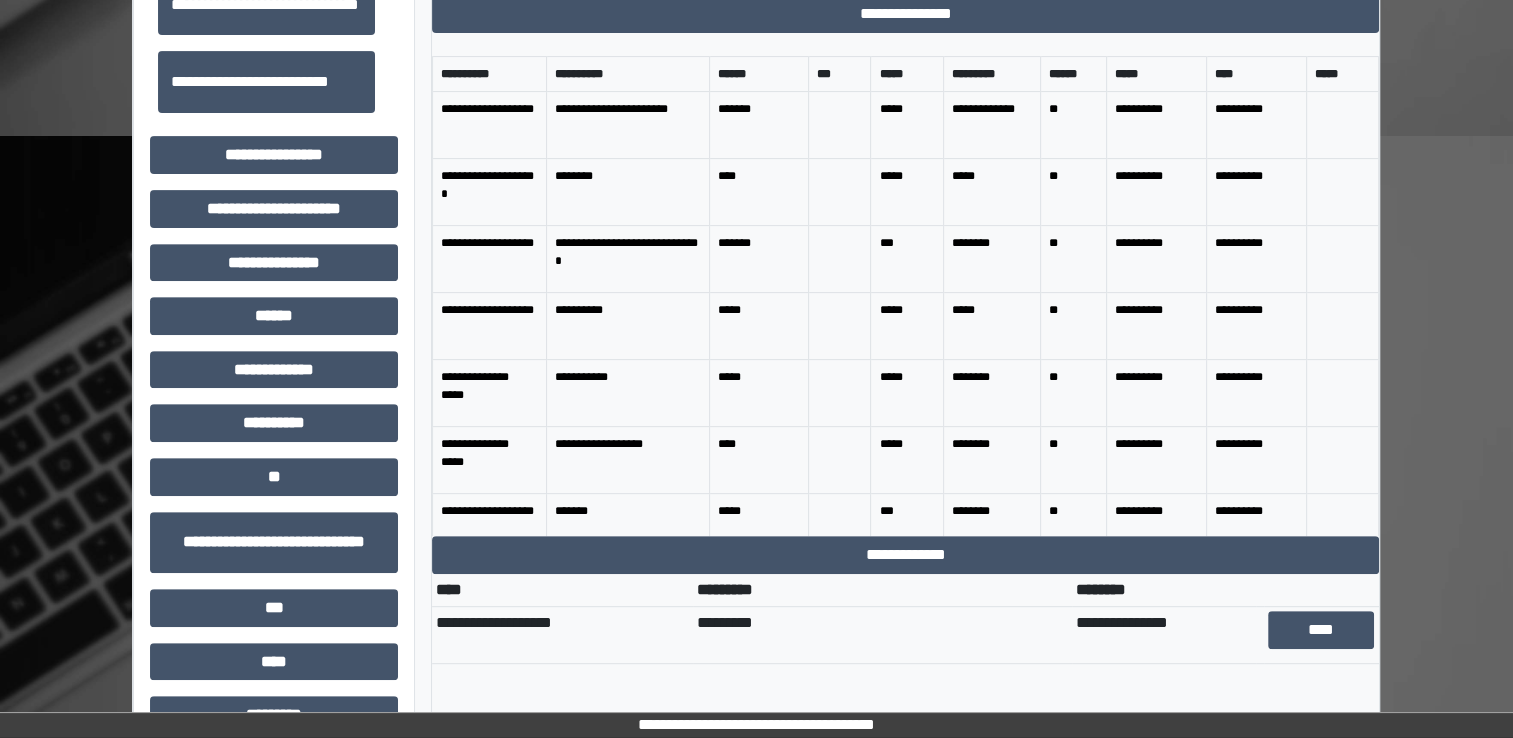 scroll, scrollTop: 718, scrollLeft: 0, axis: vertical 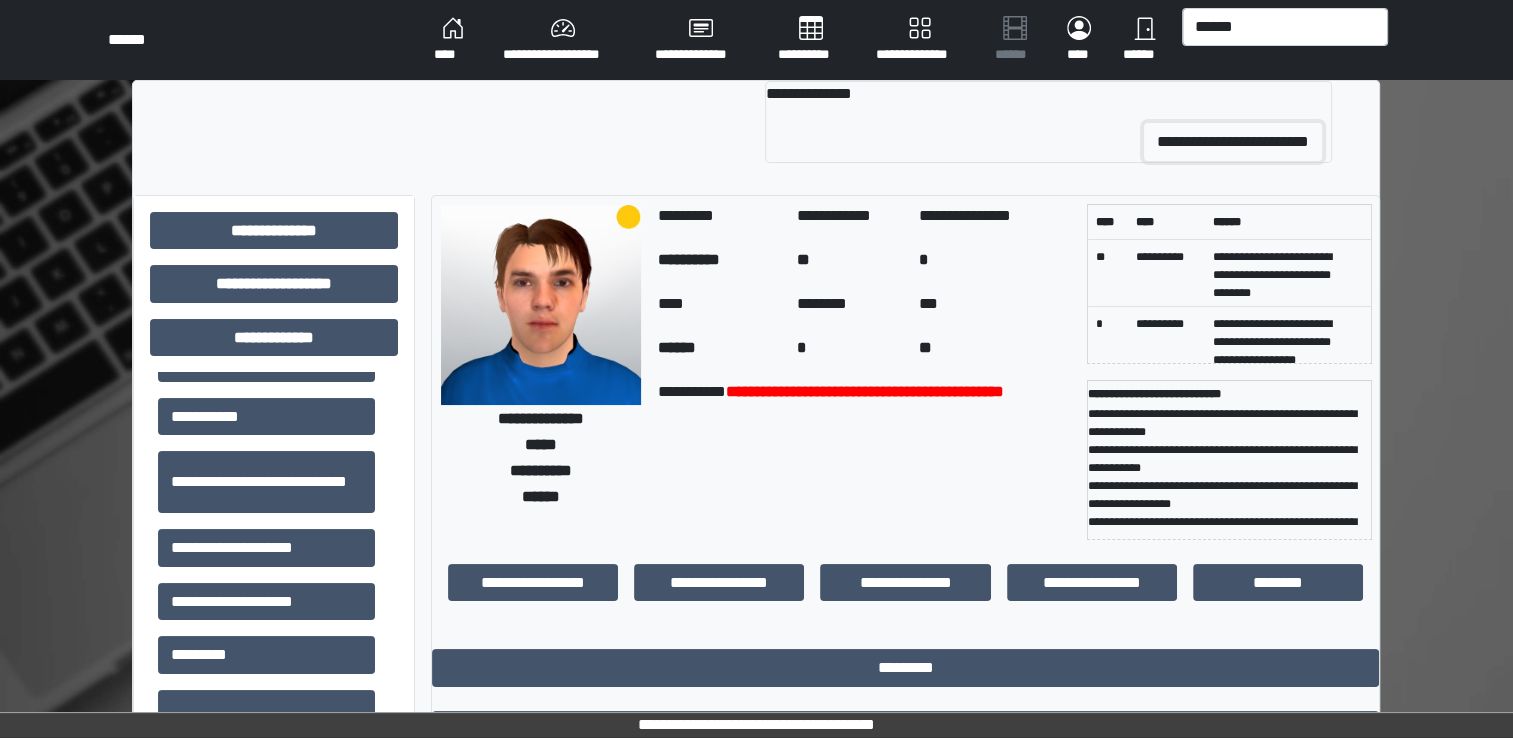 click on "**********" at bounding box center (1233, 142) 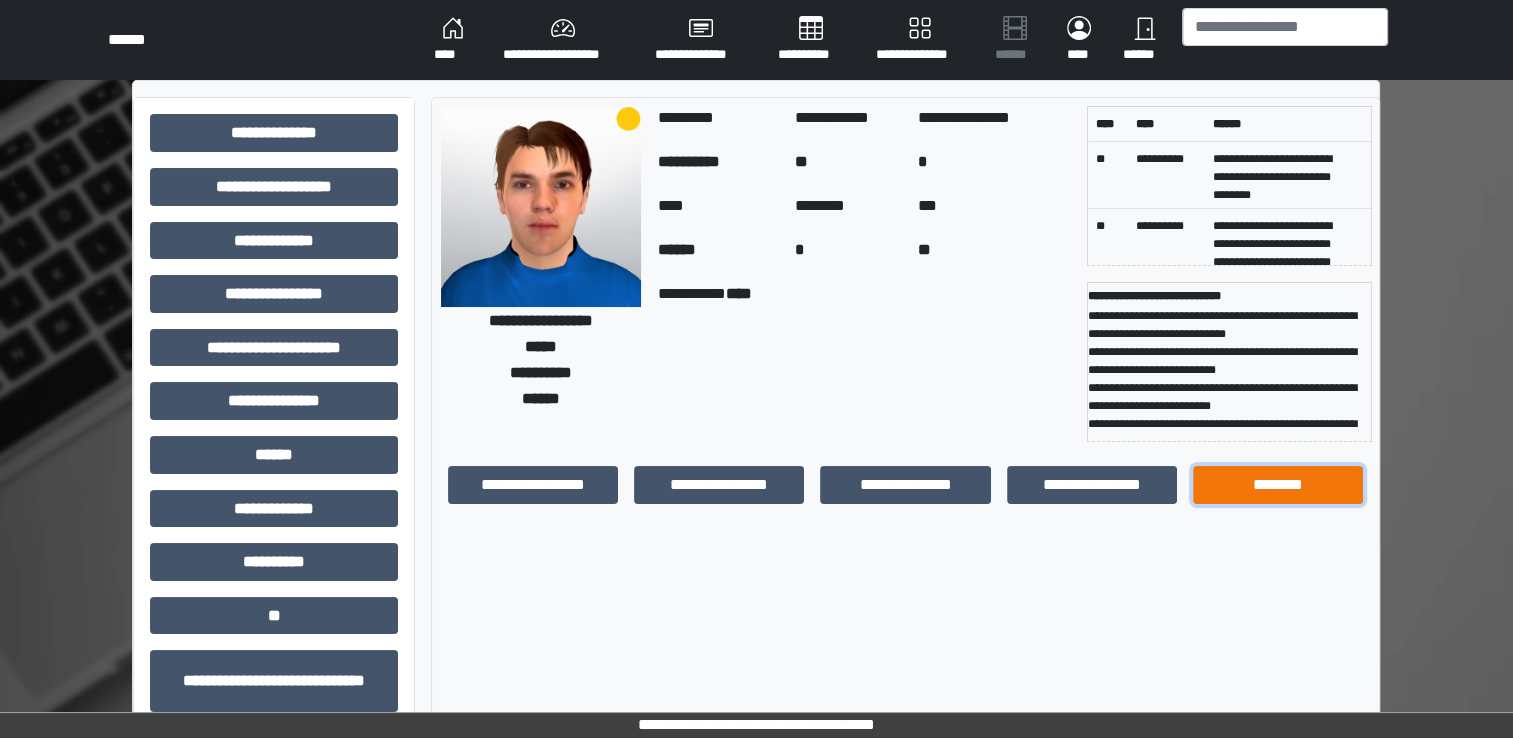 click on "********" at bounding box center [1278, 485] 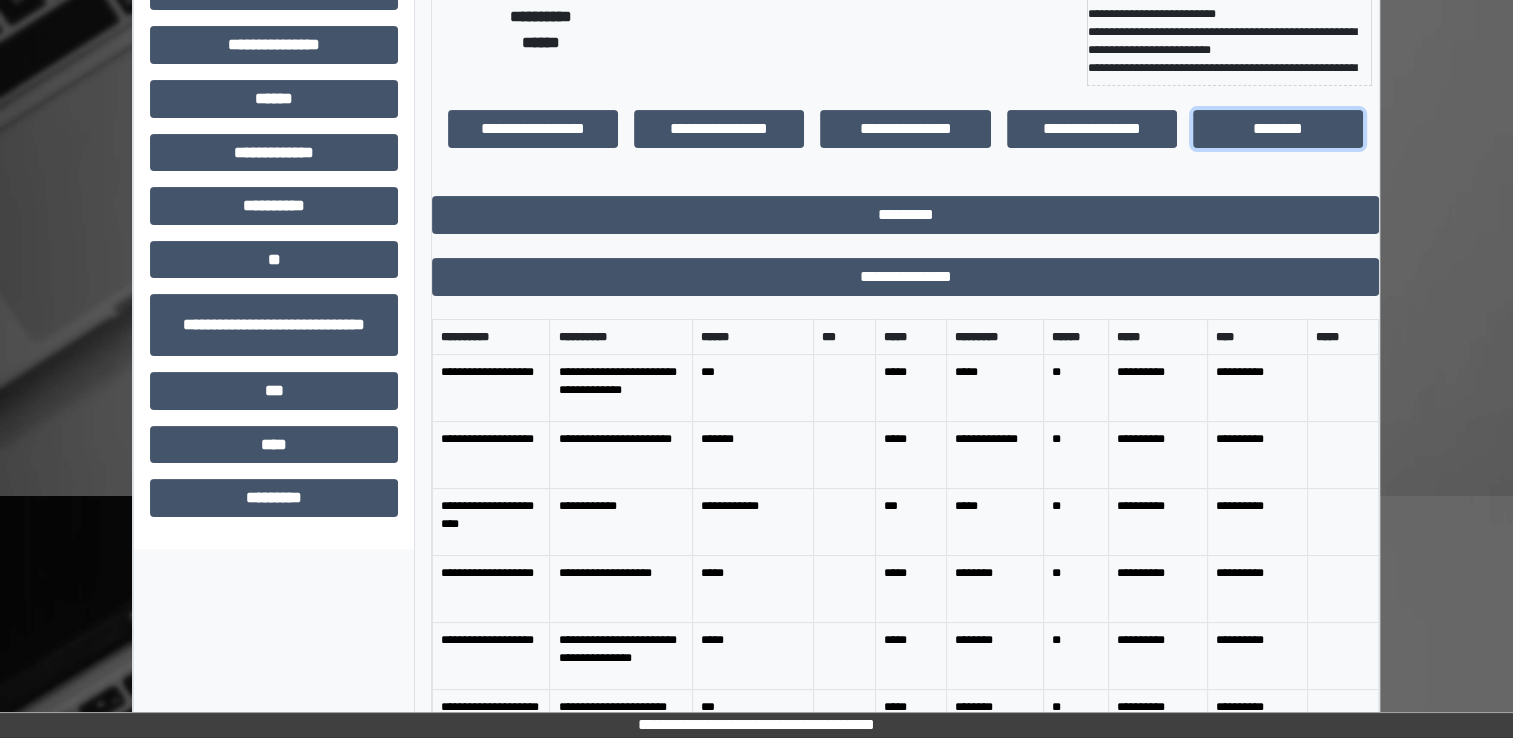 scroll, scrollTop: 434, scrollLeft: 0, axis: vertical 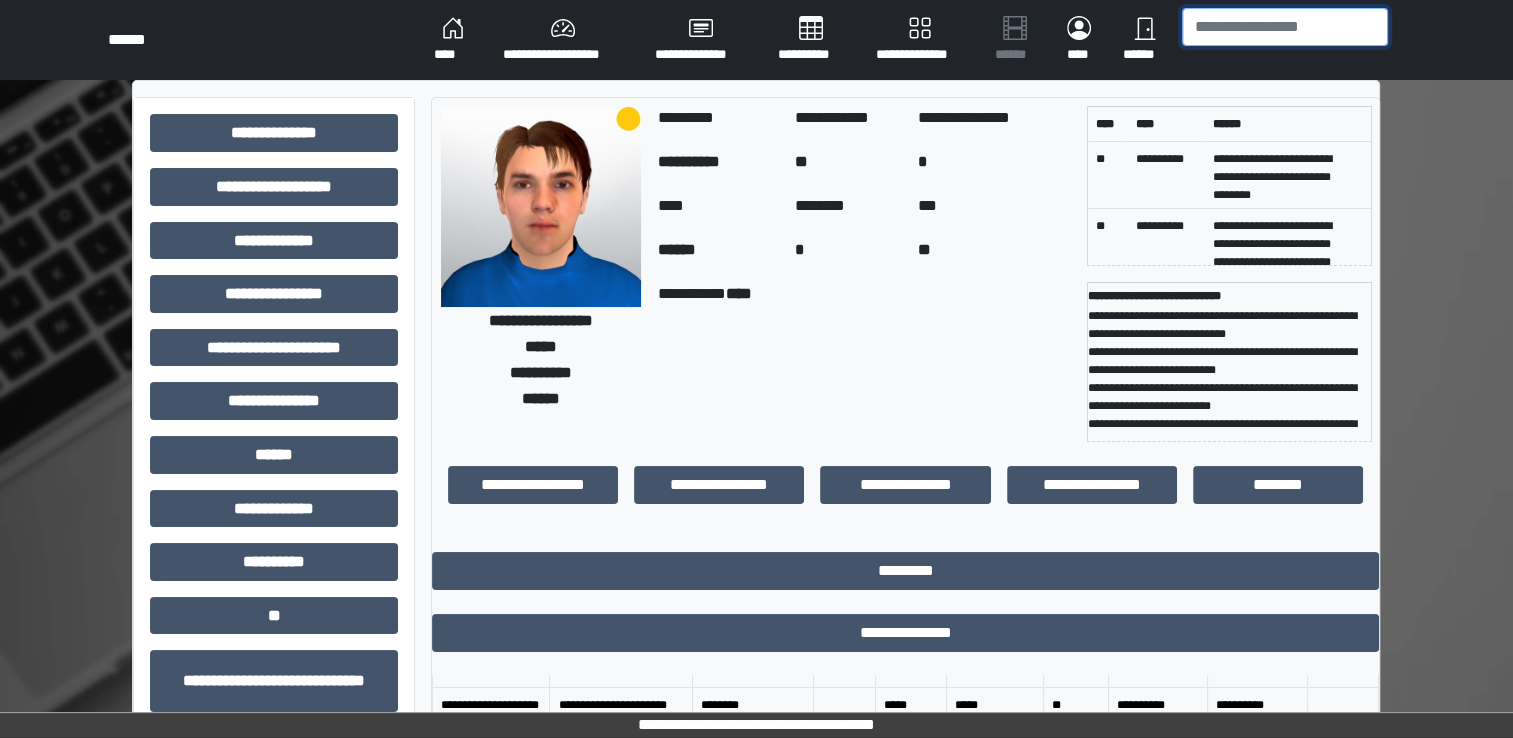 click at bounding box center [1285, 27] 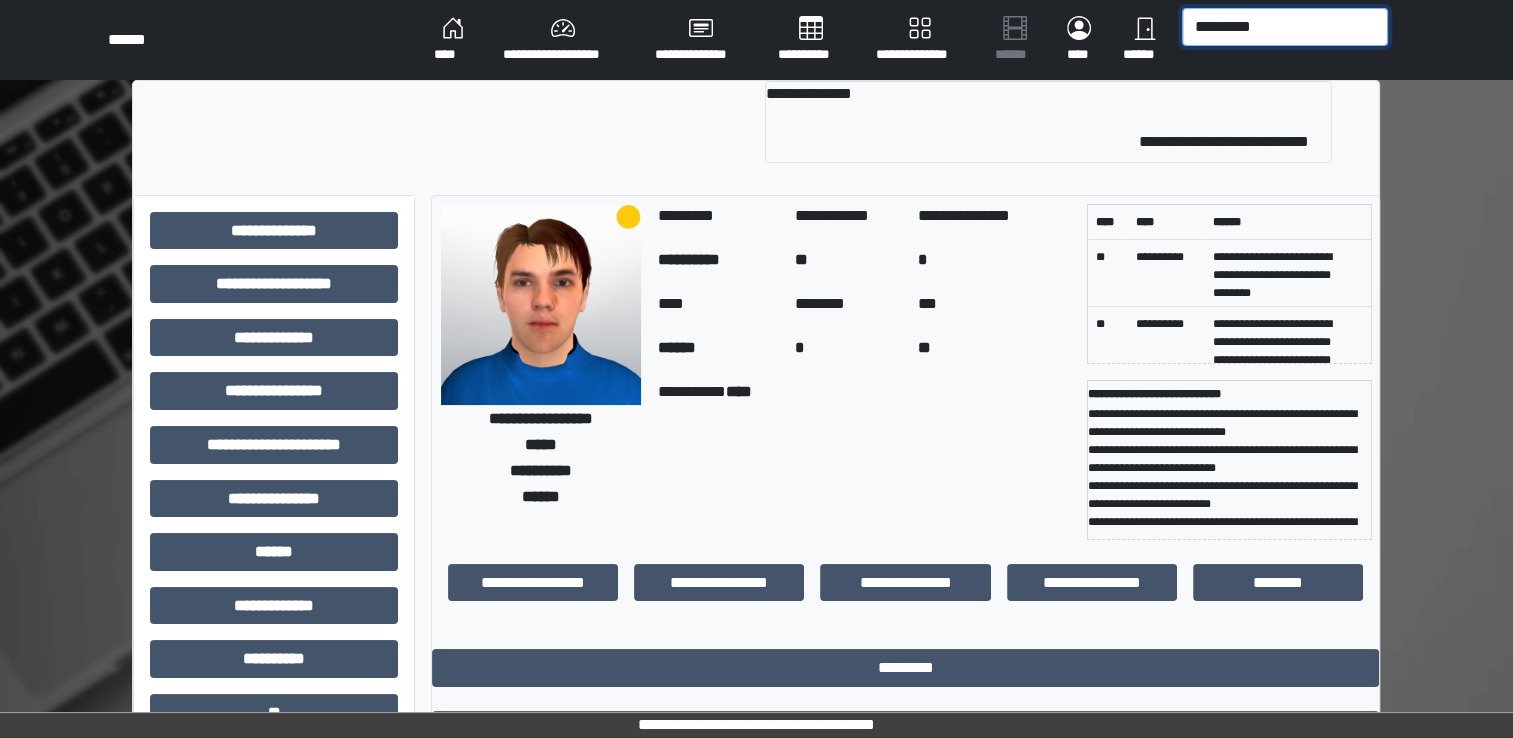 type on "*********" 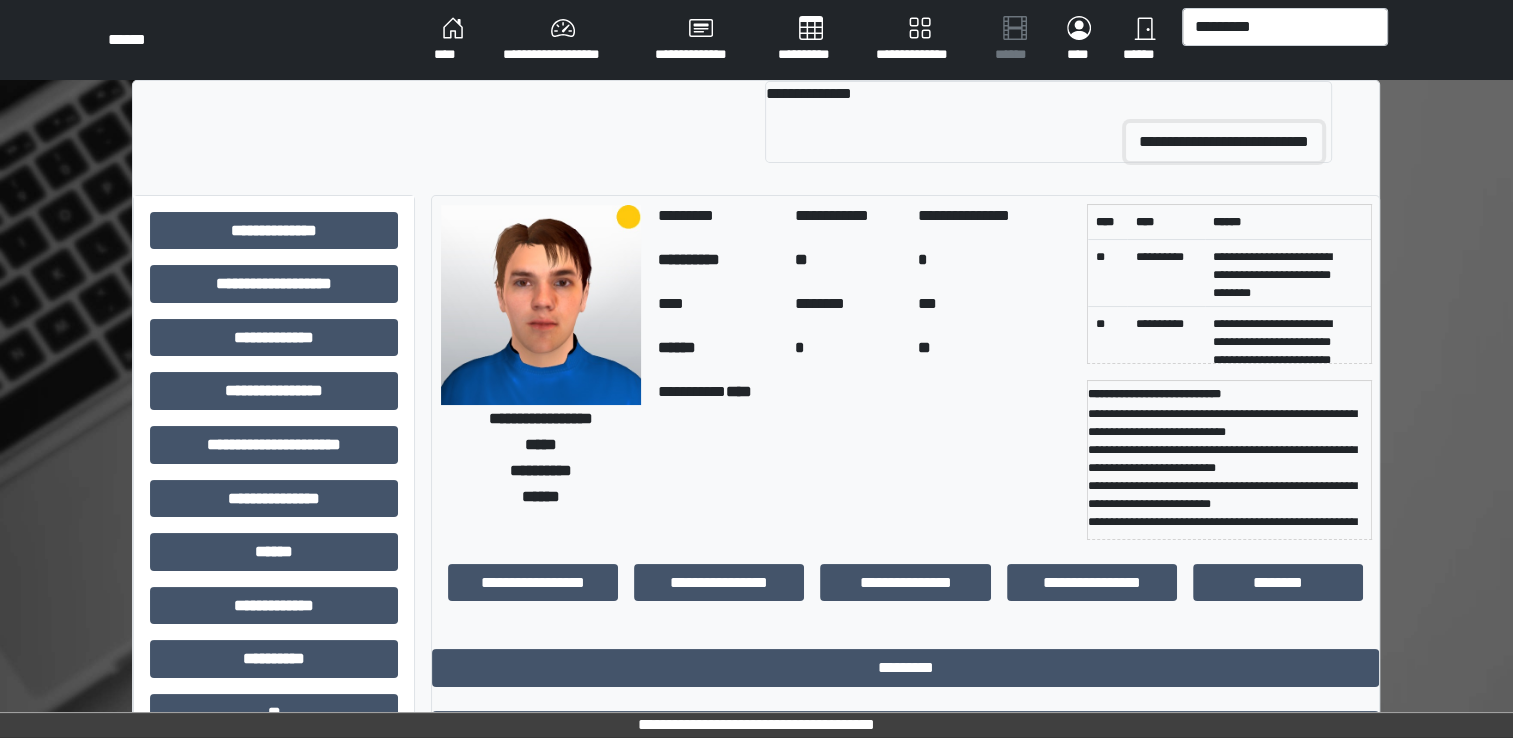click on "**********" at bounding box center [1224, 142] 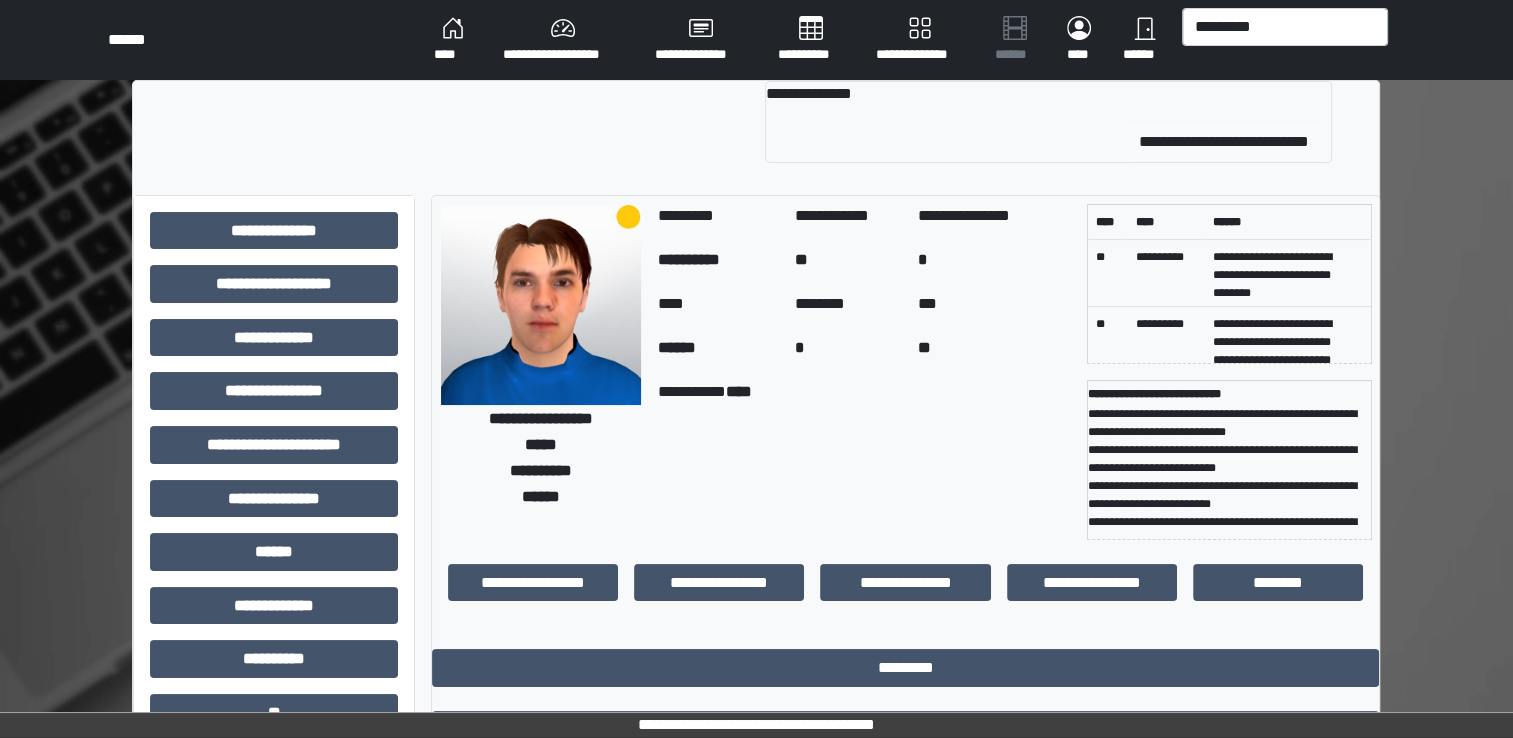 type 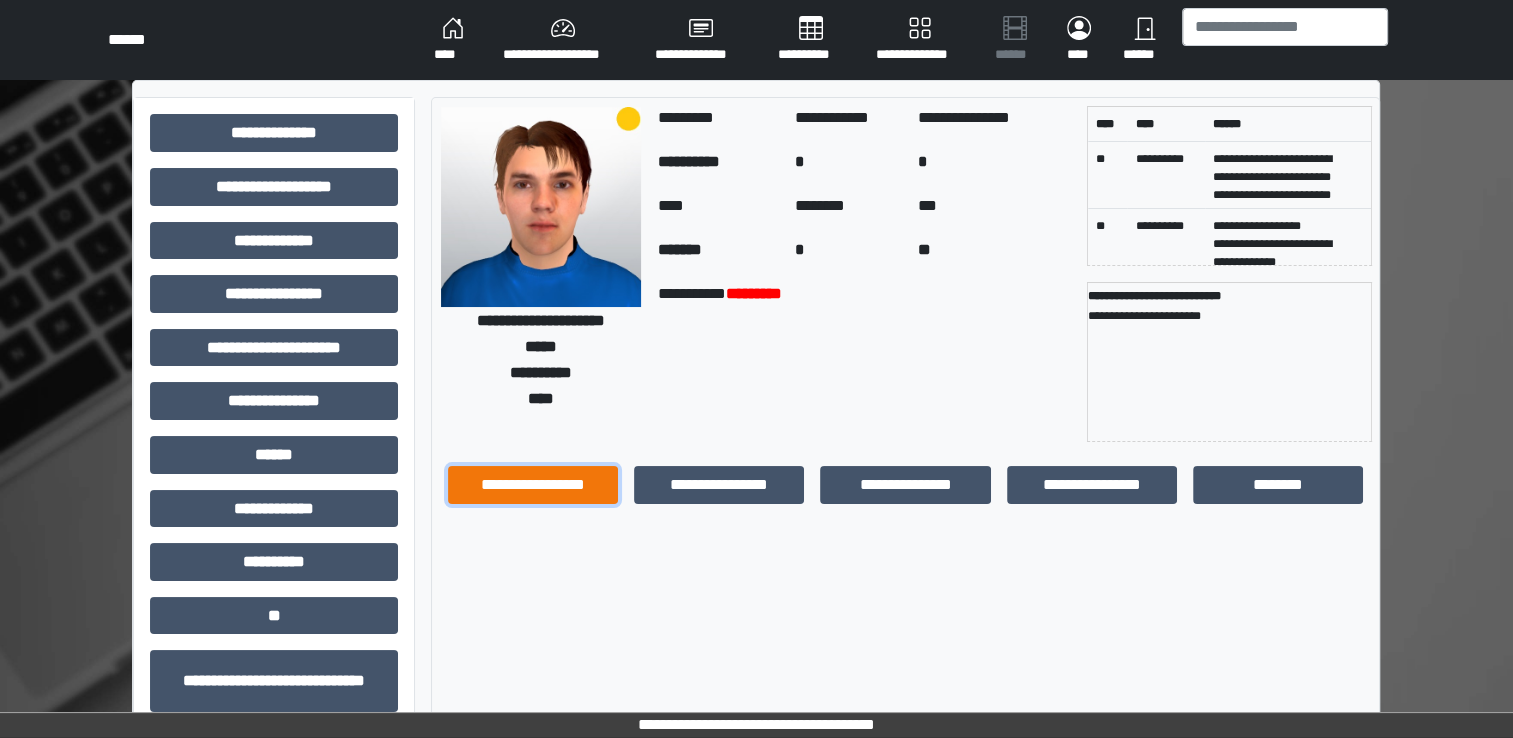 click on "**********" at bounding box center [533, 485] 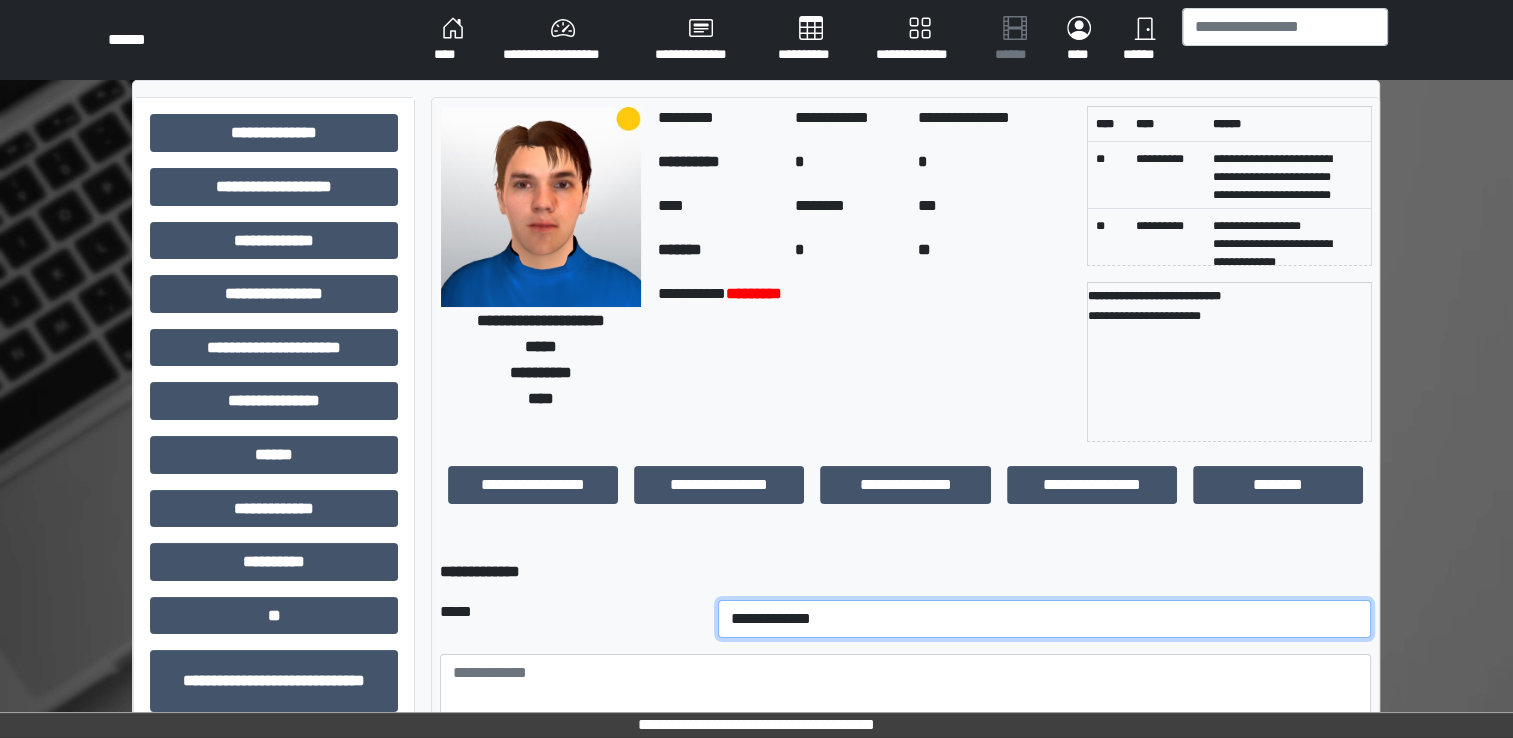 click on "**********" at bounding box center (1045, 619) 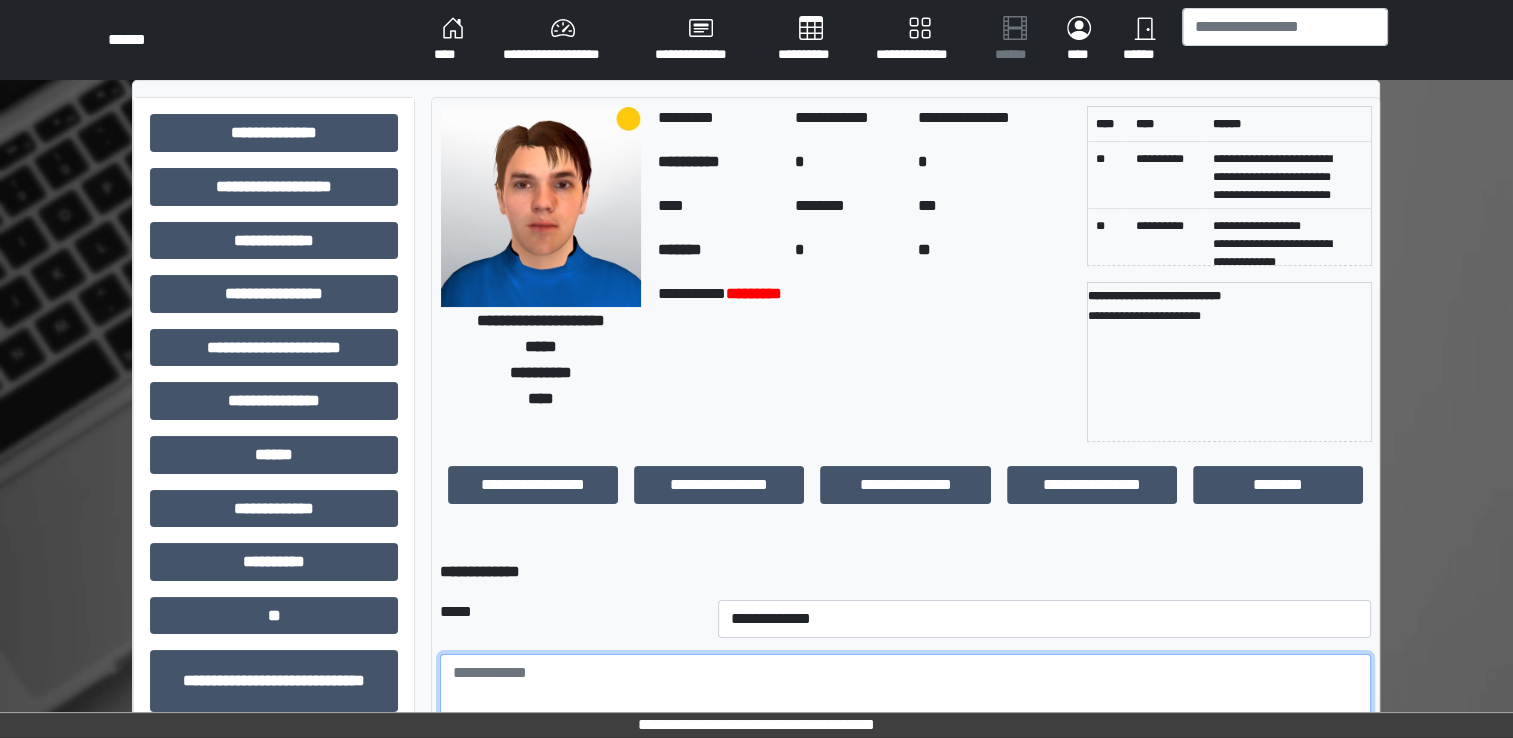 click at bounding box center (905, 709) 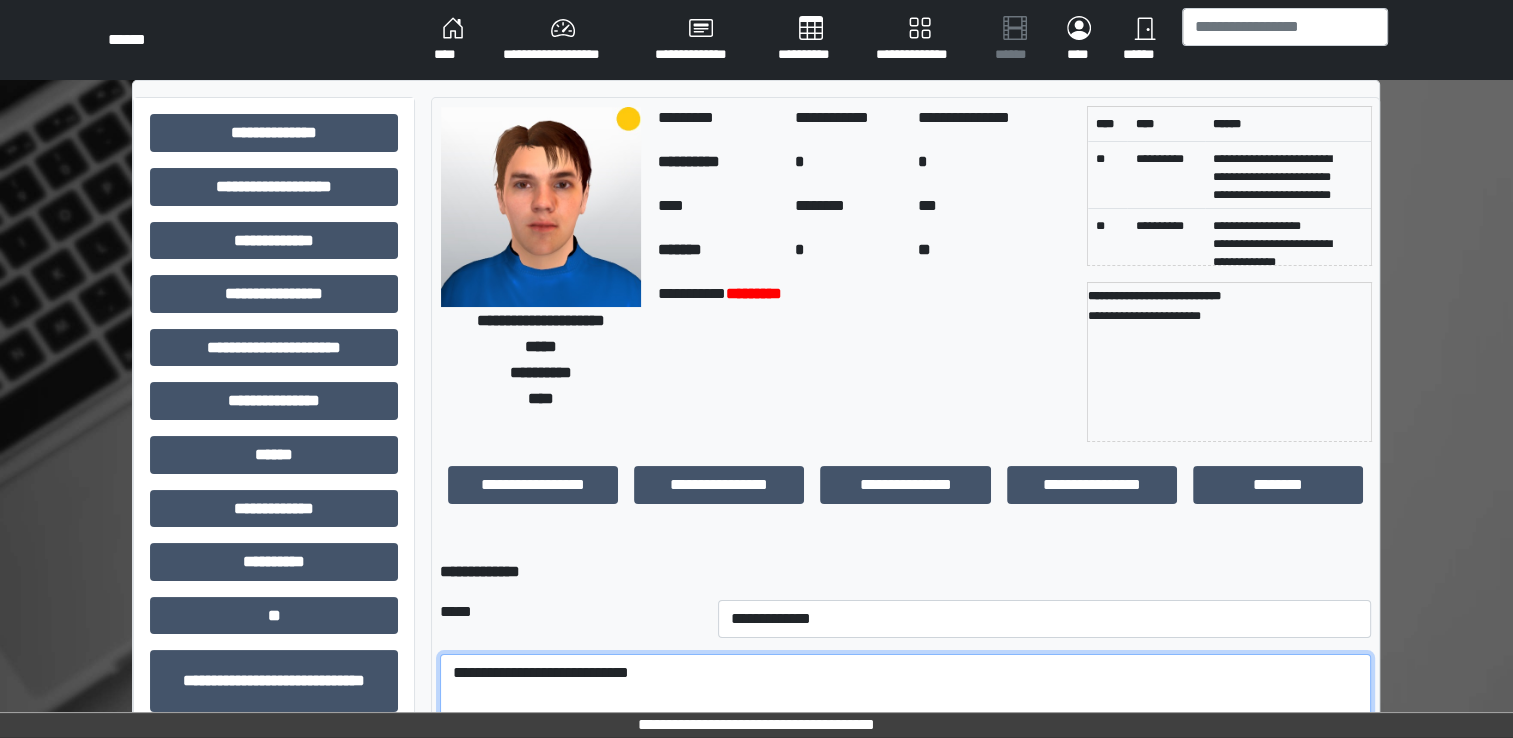 click on "**********" at bounding box center [905, 709] 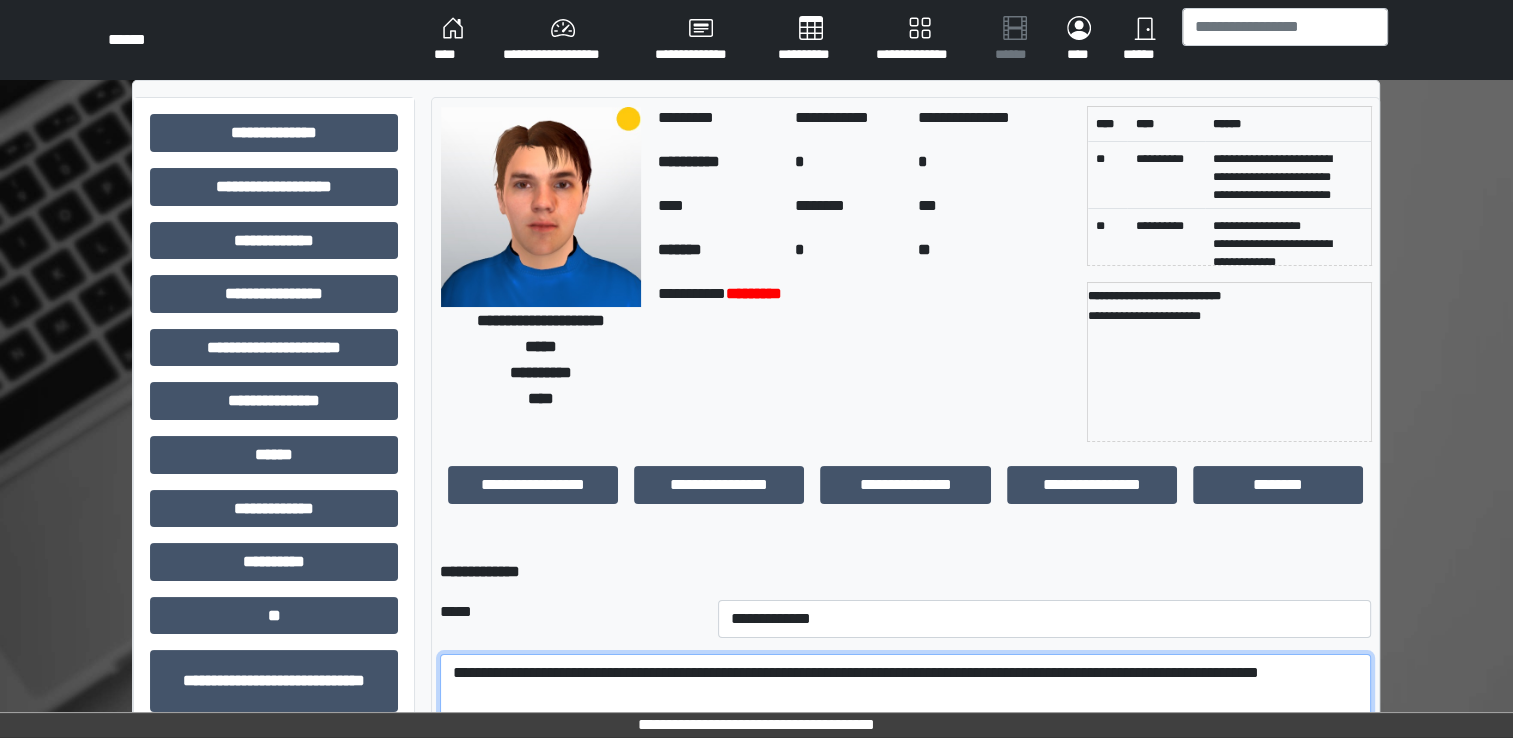 type on "**********" 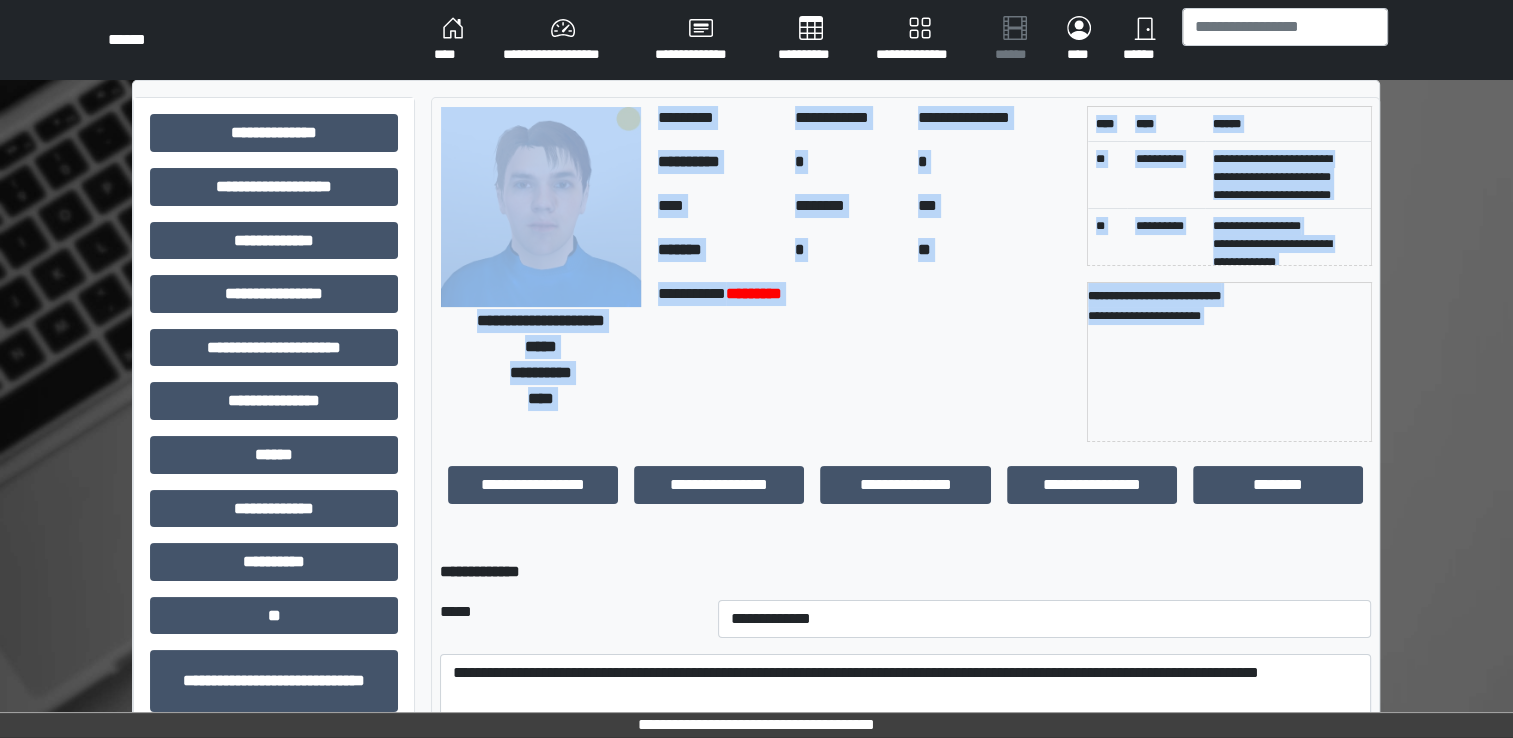 drag, startPoint x: 1512, startPoint y: 510, endPoint x: 1507, endPoint y: 702, distance: 192.0651 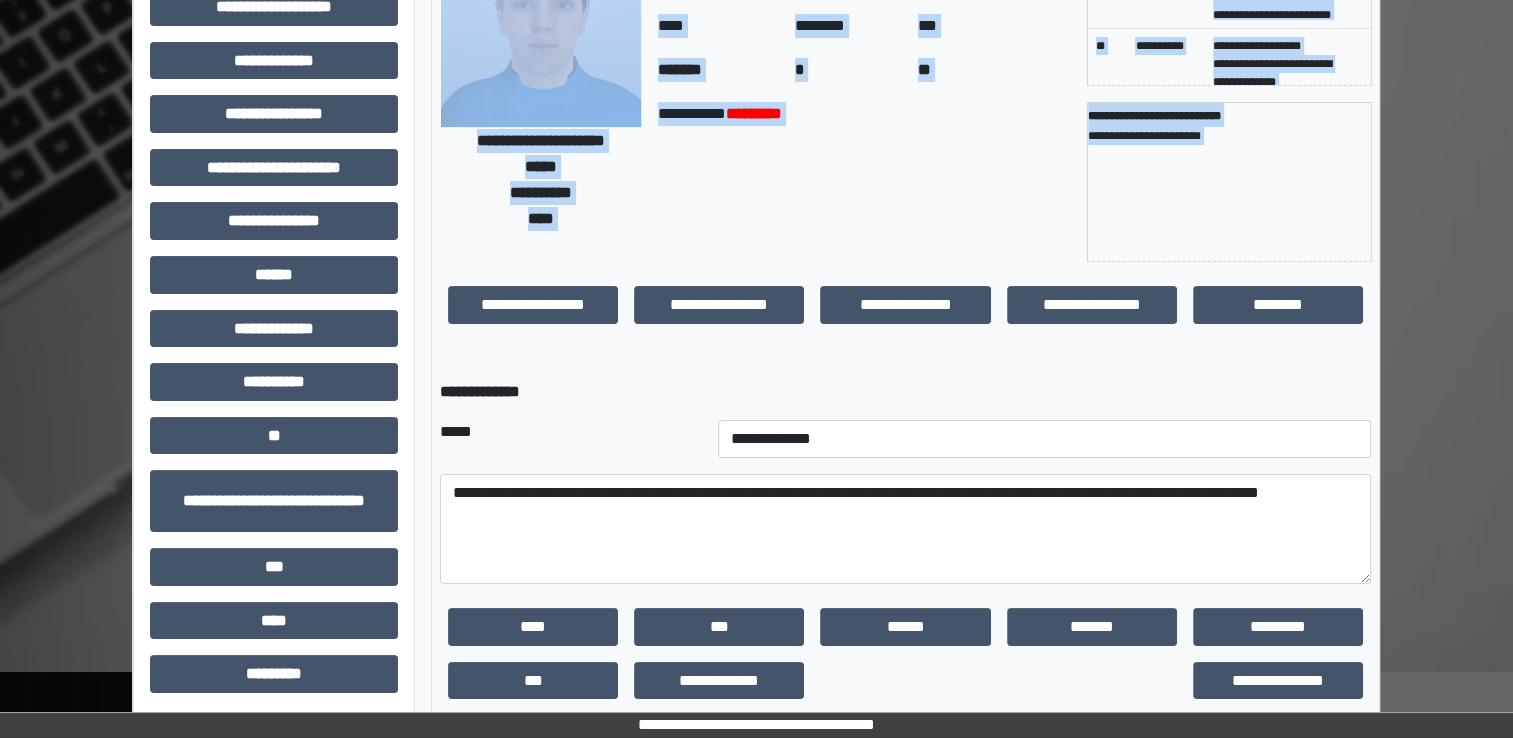 scroll, scrollTop: 259, scrollLeft: 0, axis: vertical 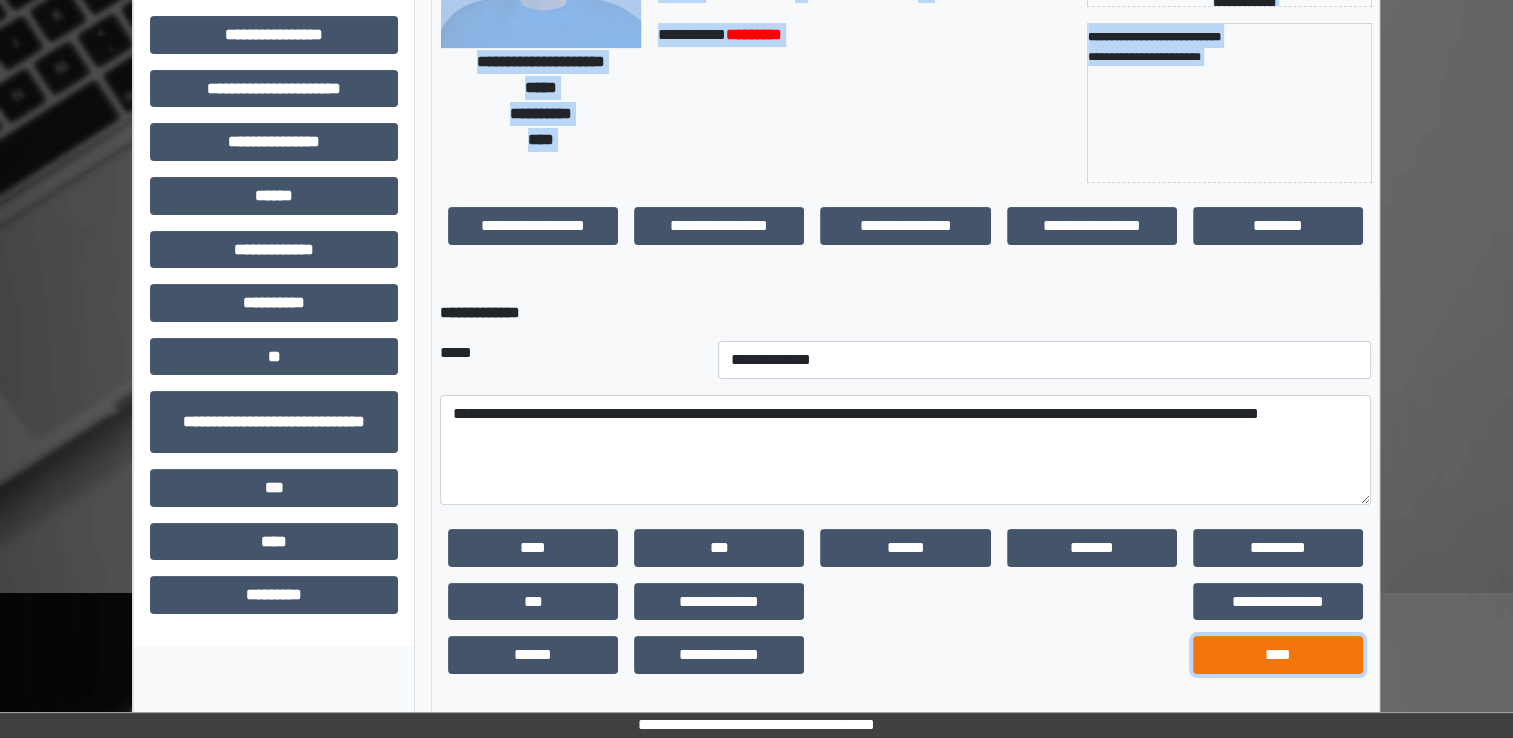 click on "****" at bounding box center (1278, 655) 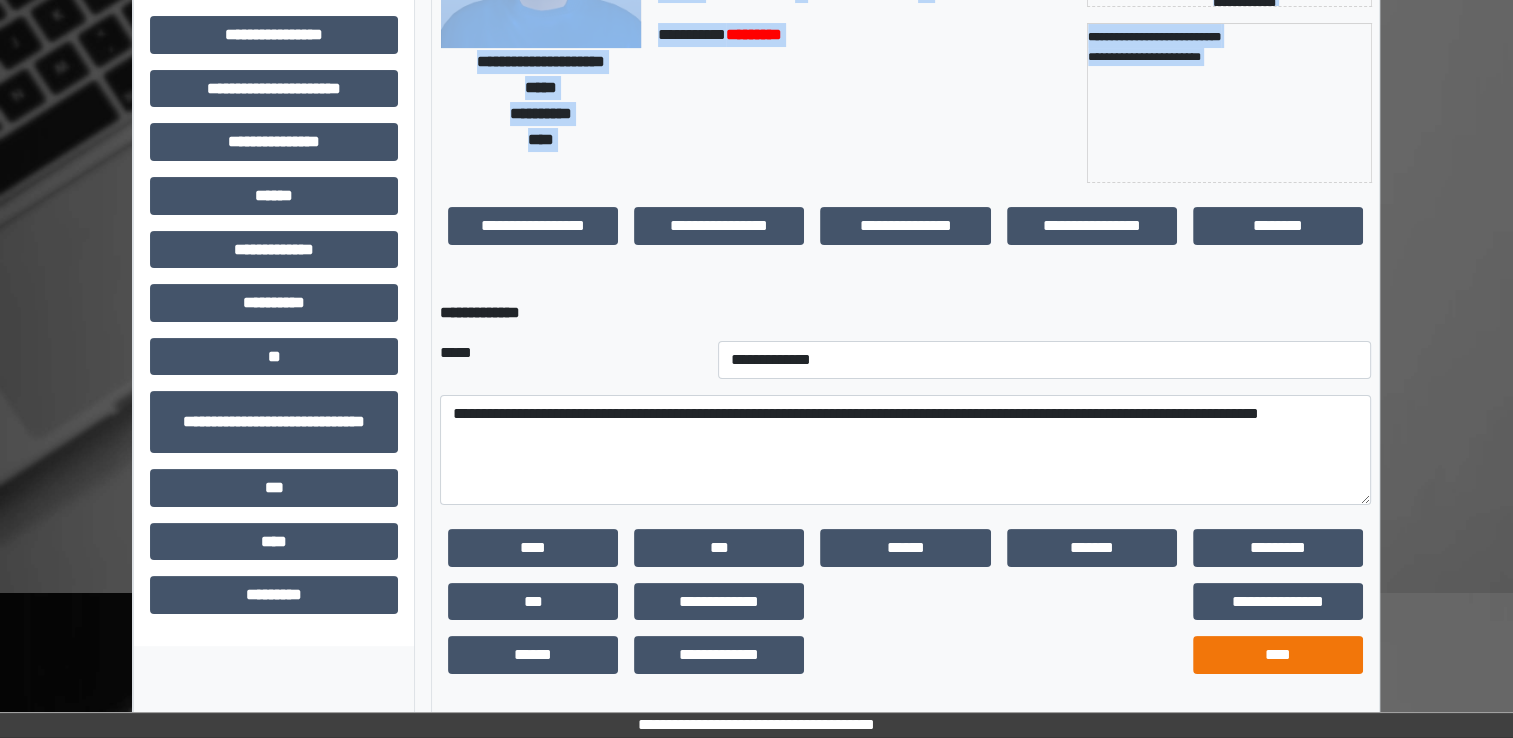 scroll, scrollTop: 184, scrollLeft: 0, axis: vertical 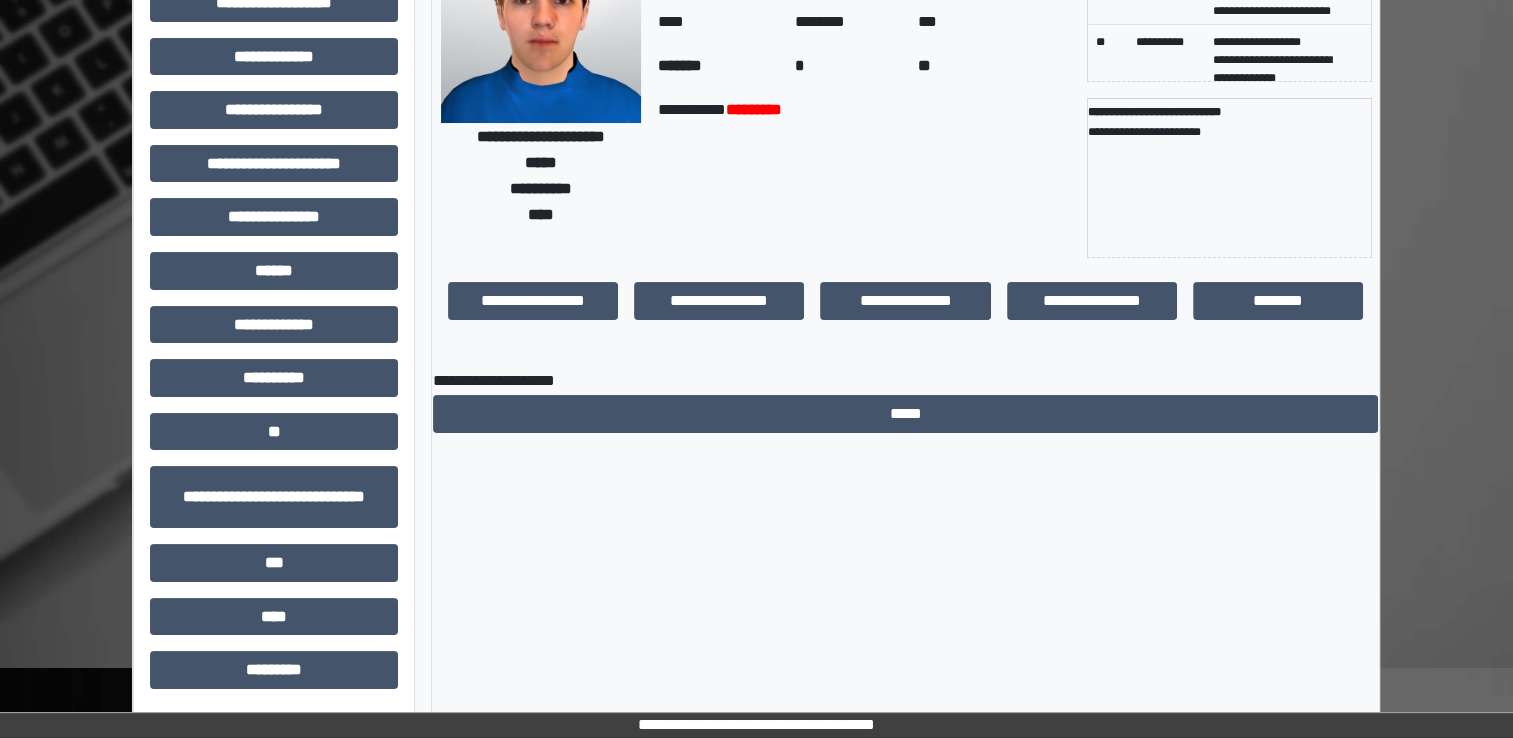 drag, startPoint x: 1512, startPoint y: 266, endPoint x: 1518, endPoint y: 243, distance: 23.769728 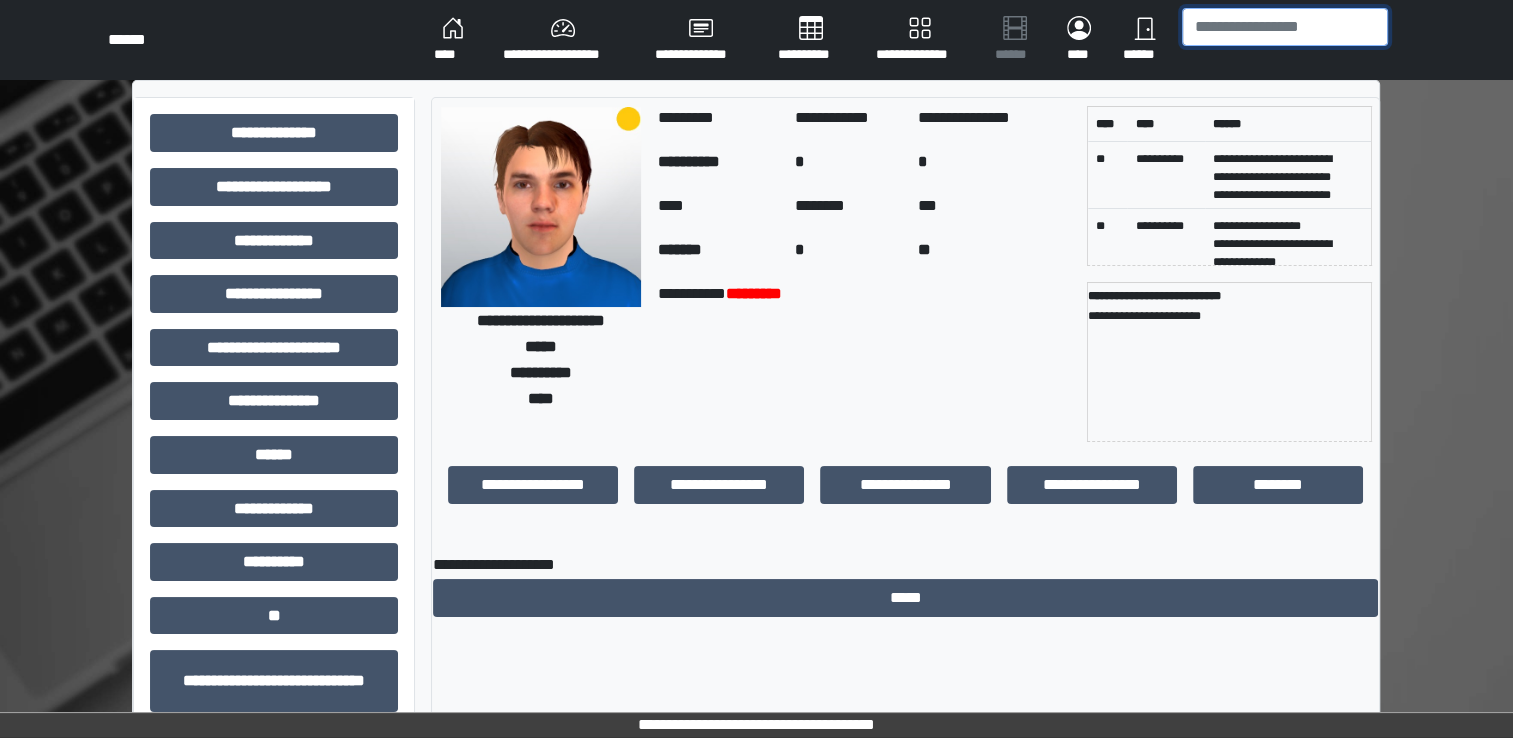 click at bounding box center [1285, 27] 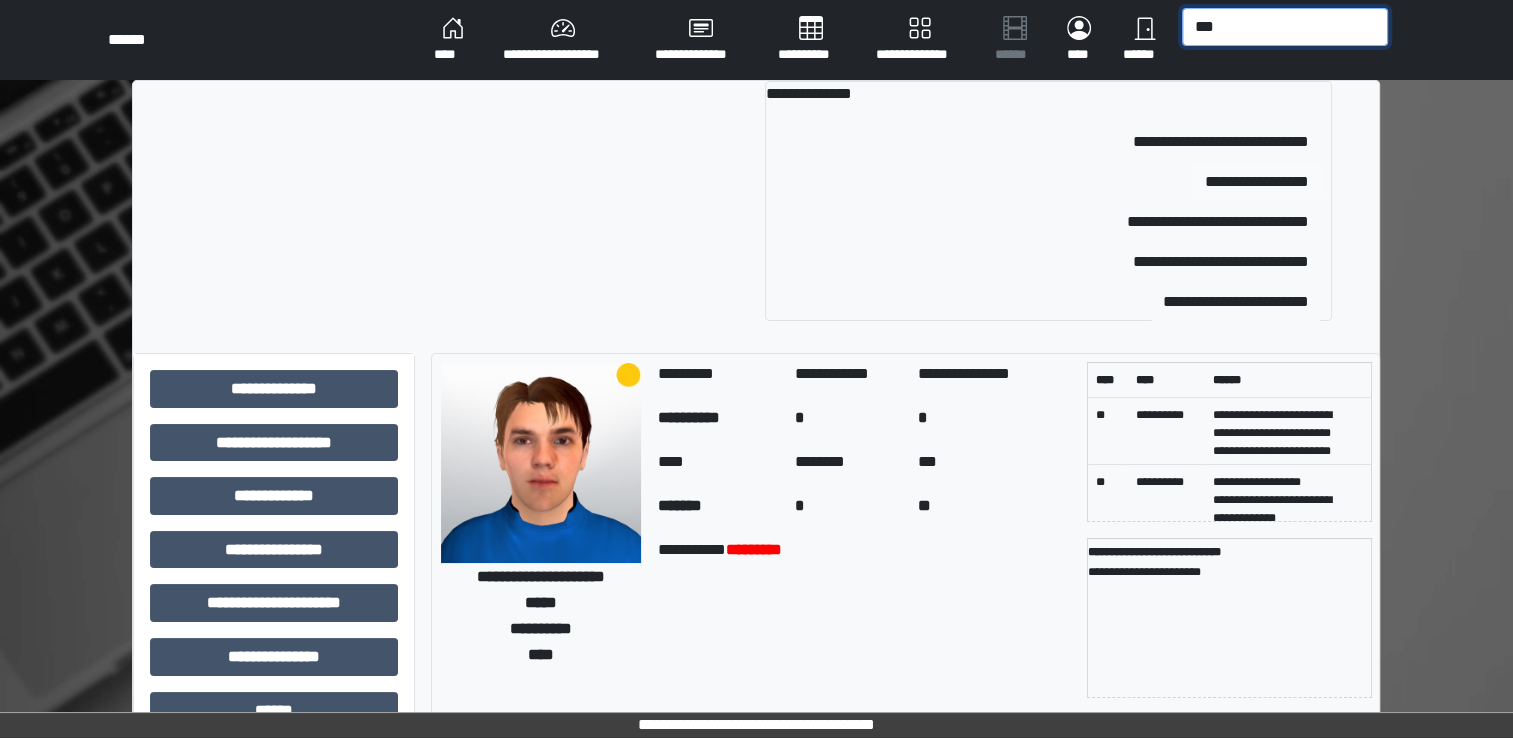 type on "***" 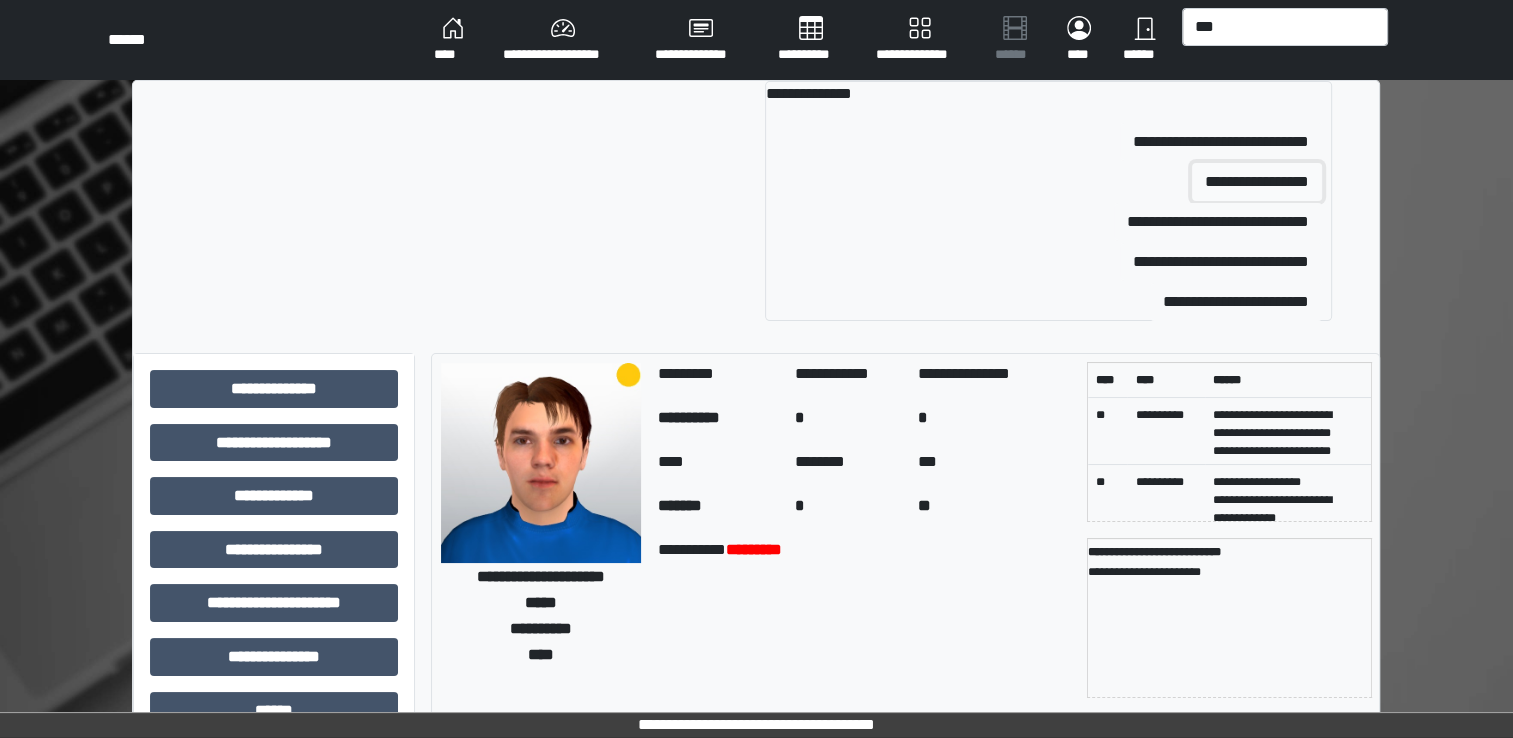 click on "**********" at bounding box center [1257, 182] 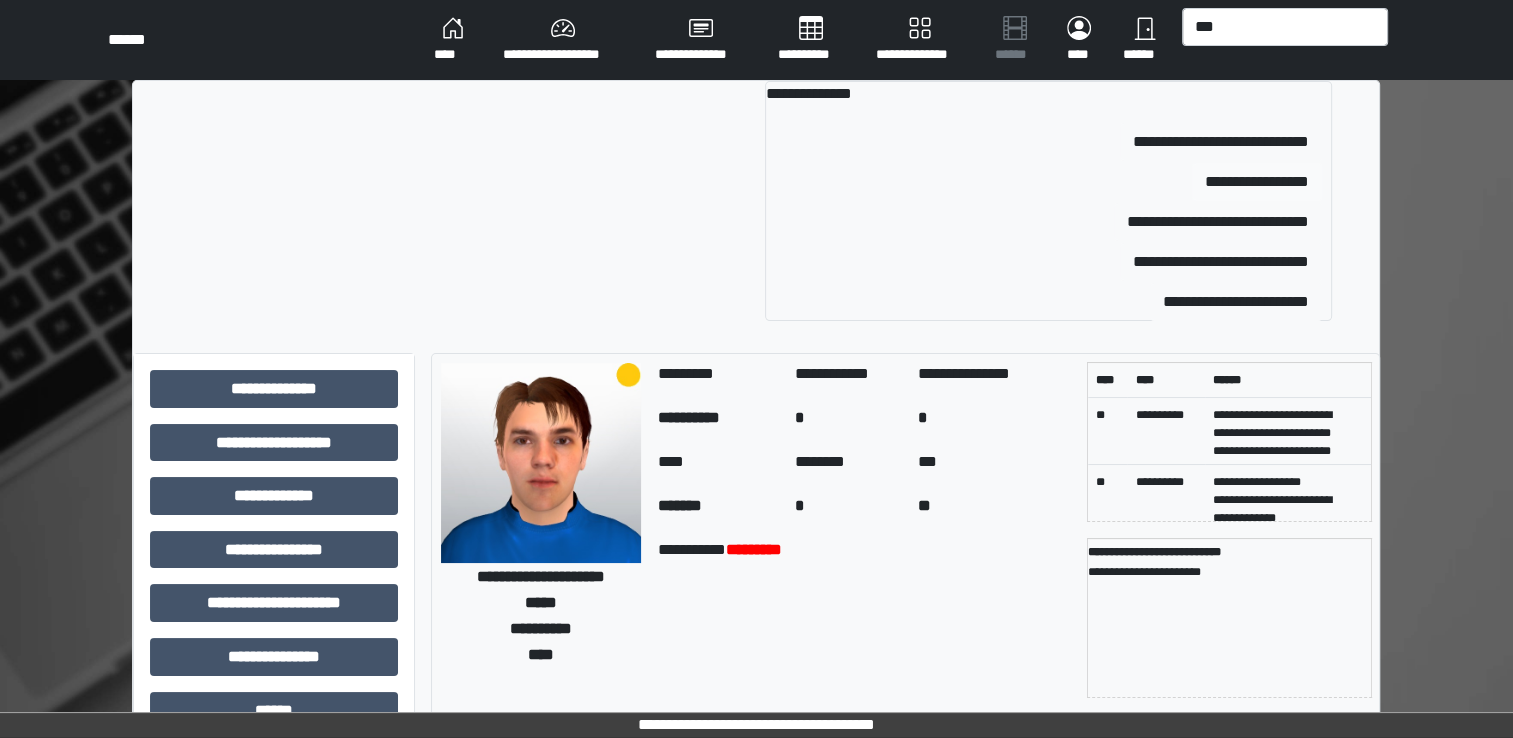type 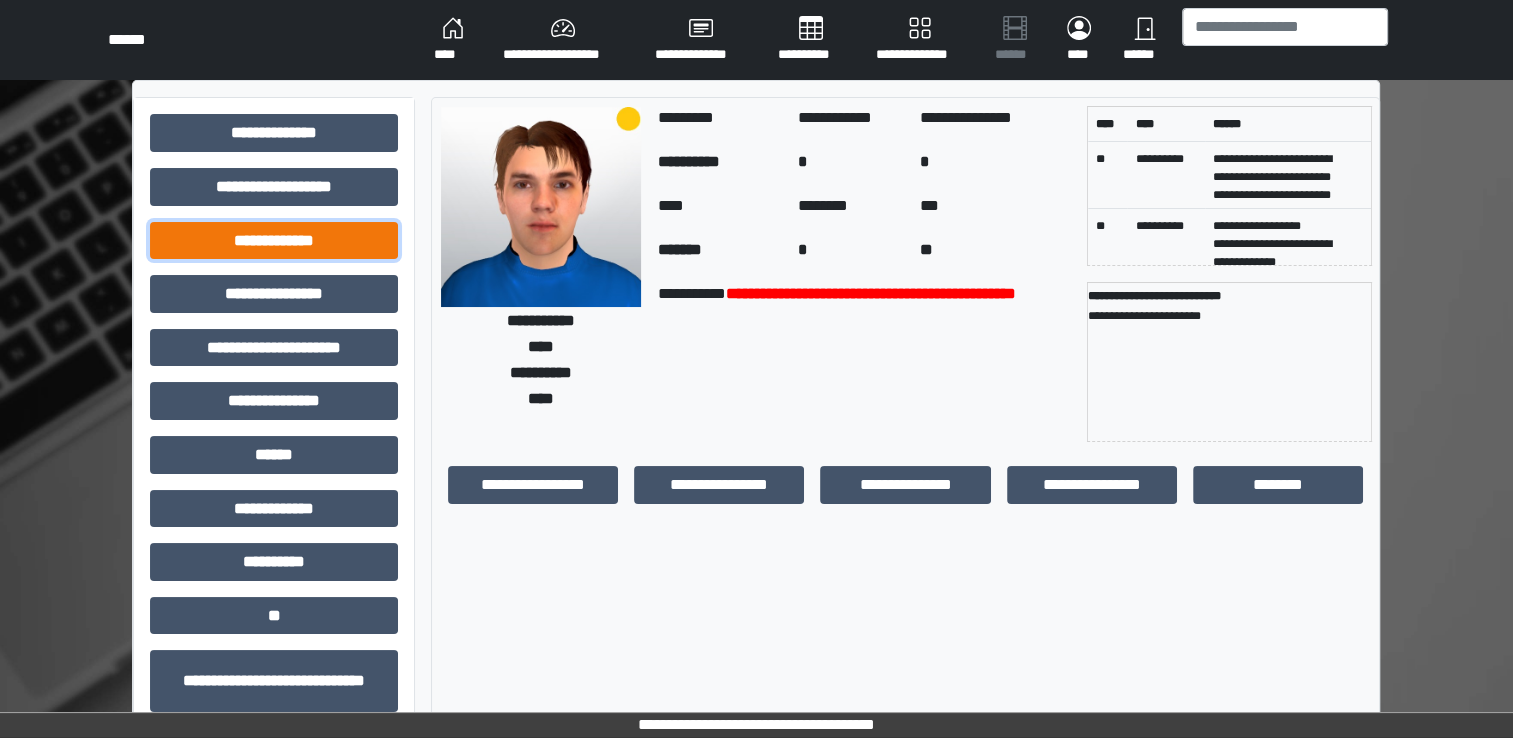 click on "**********" at bounding box center [274, 241] 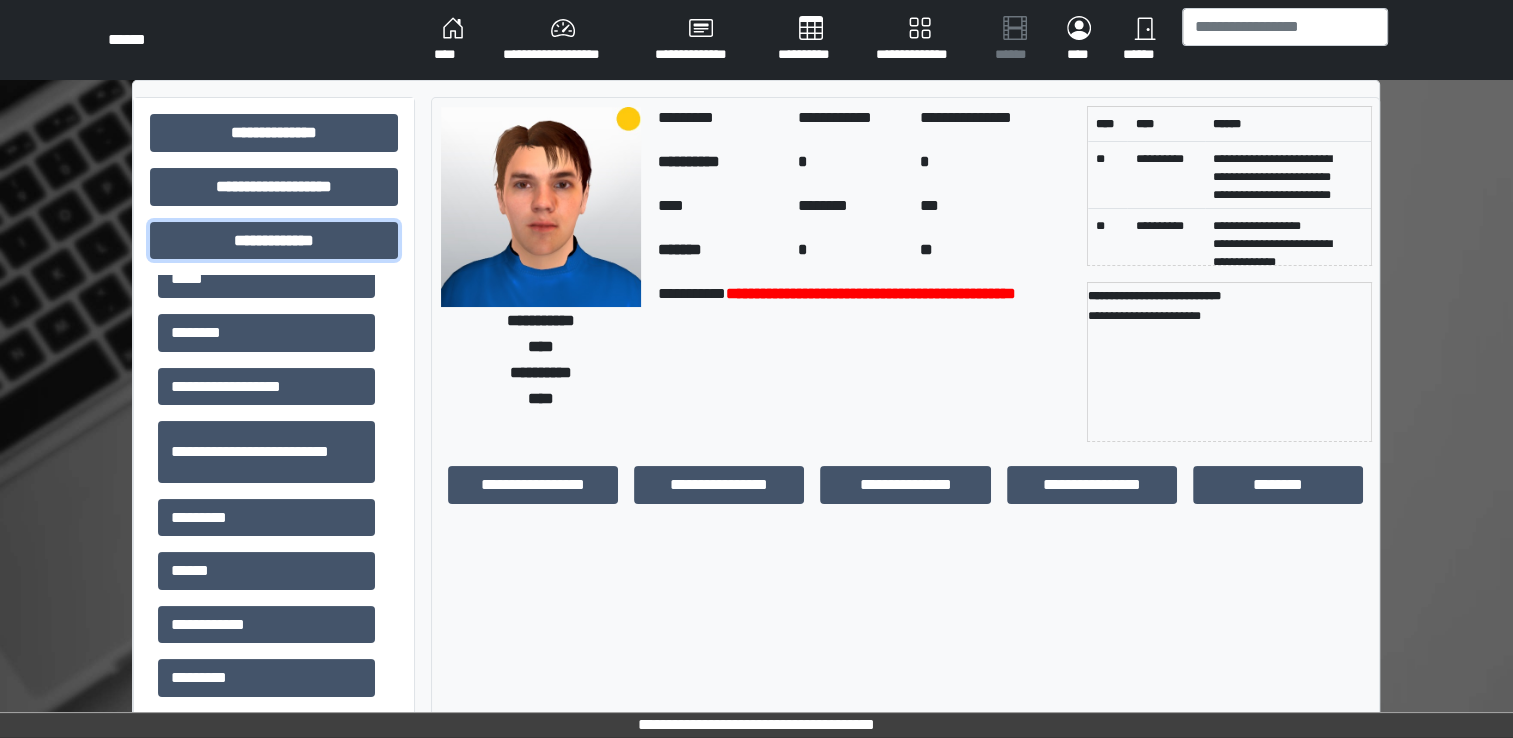 scroll, scrollTop: 0, scrollLeft: 0, axis: both 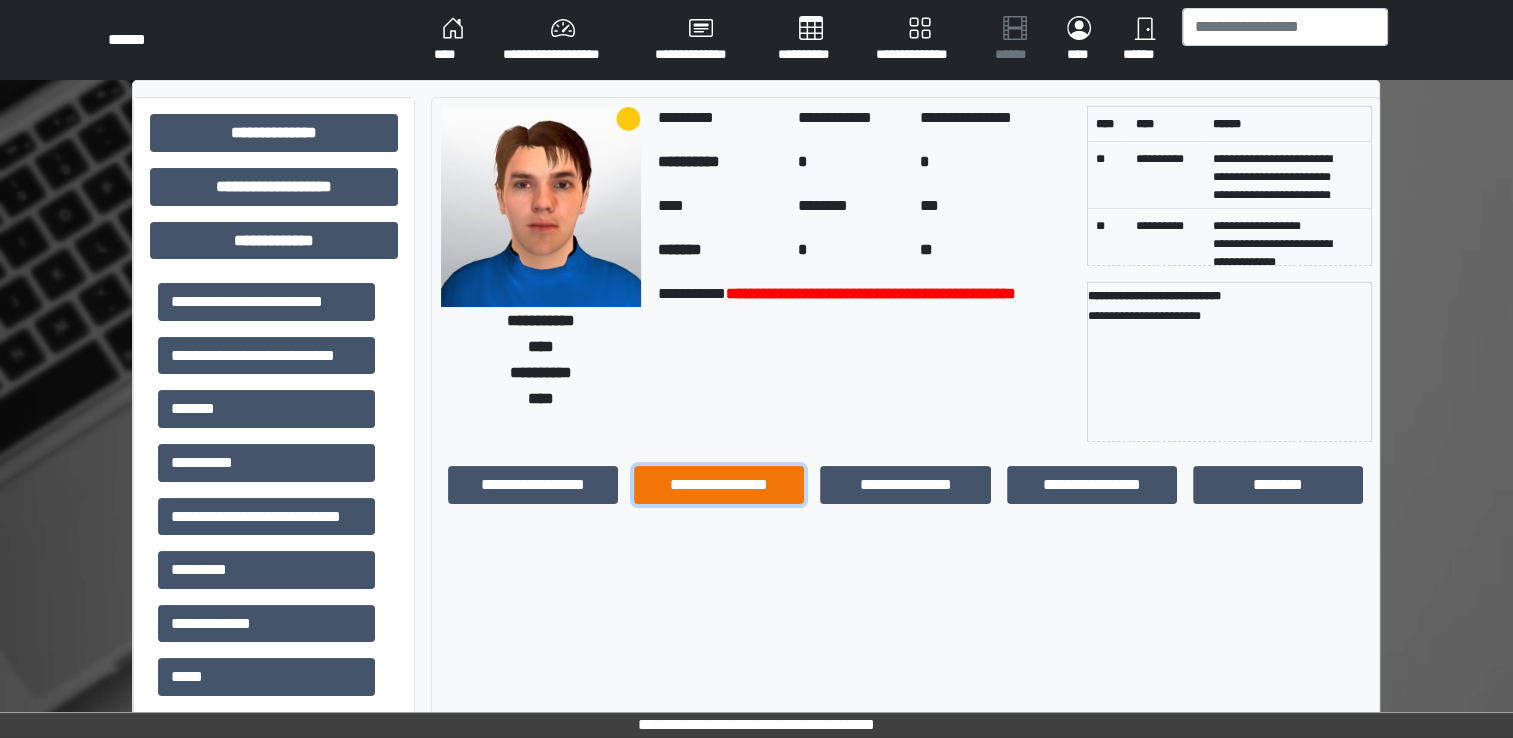 click on "**********" at bounding box center (719, 485) 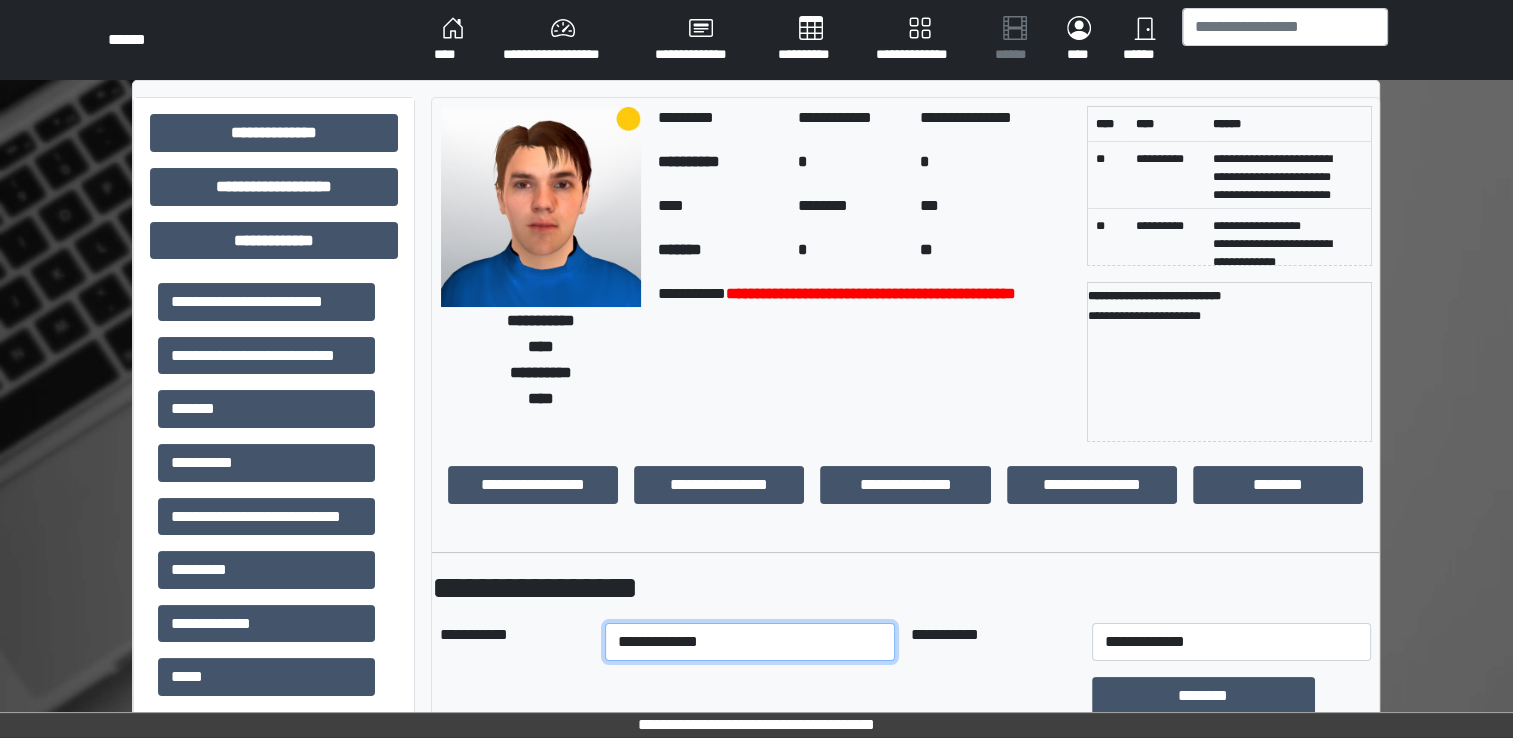 click on "[PHONE]" at bounding box center (750, 642) 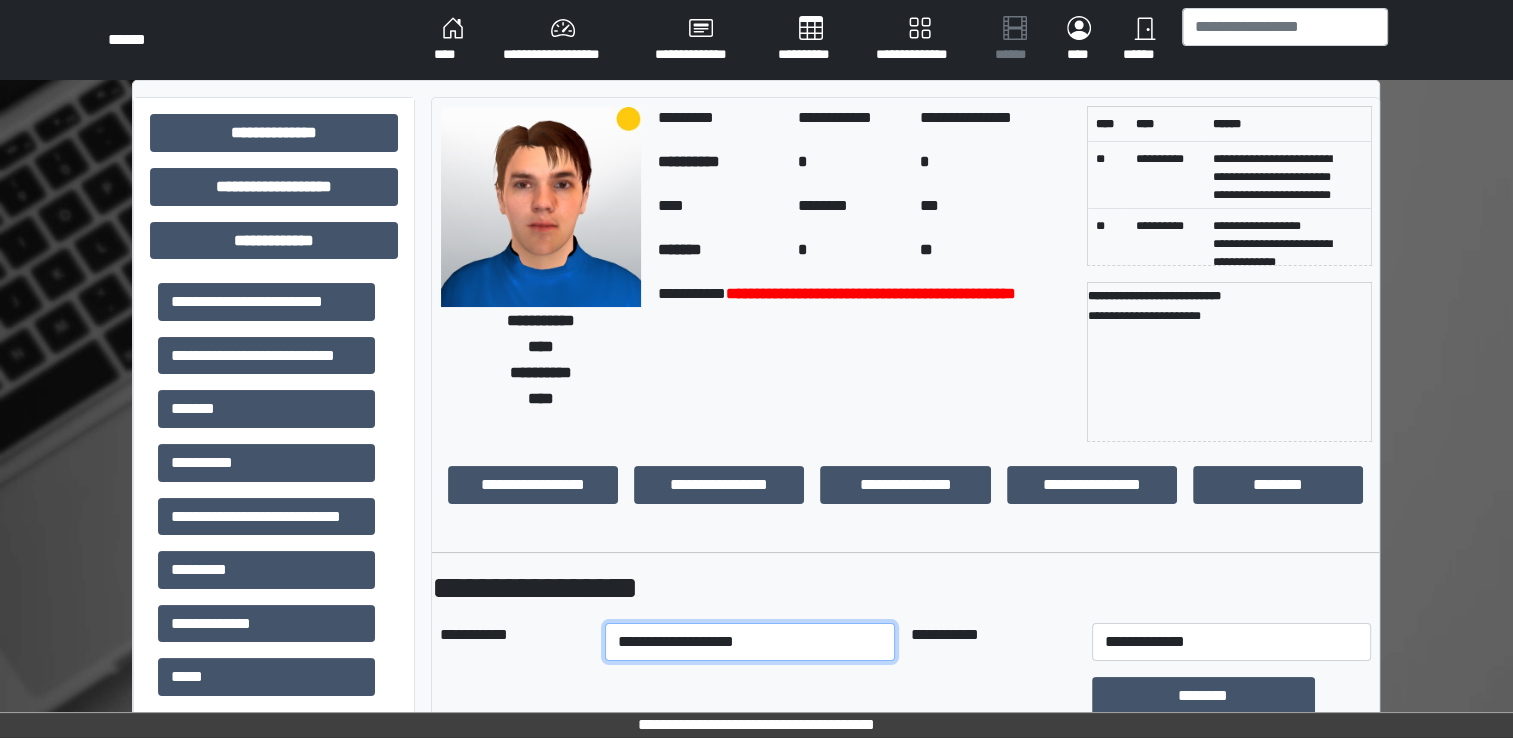 click on "[PHONE]" at bounding box center [750, 642] 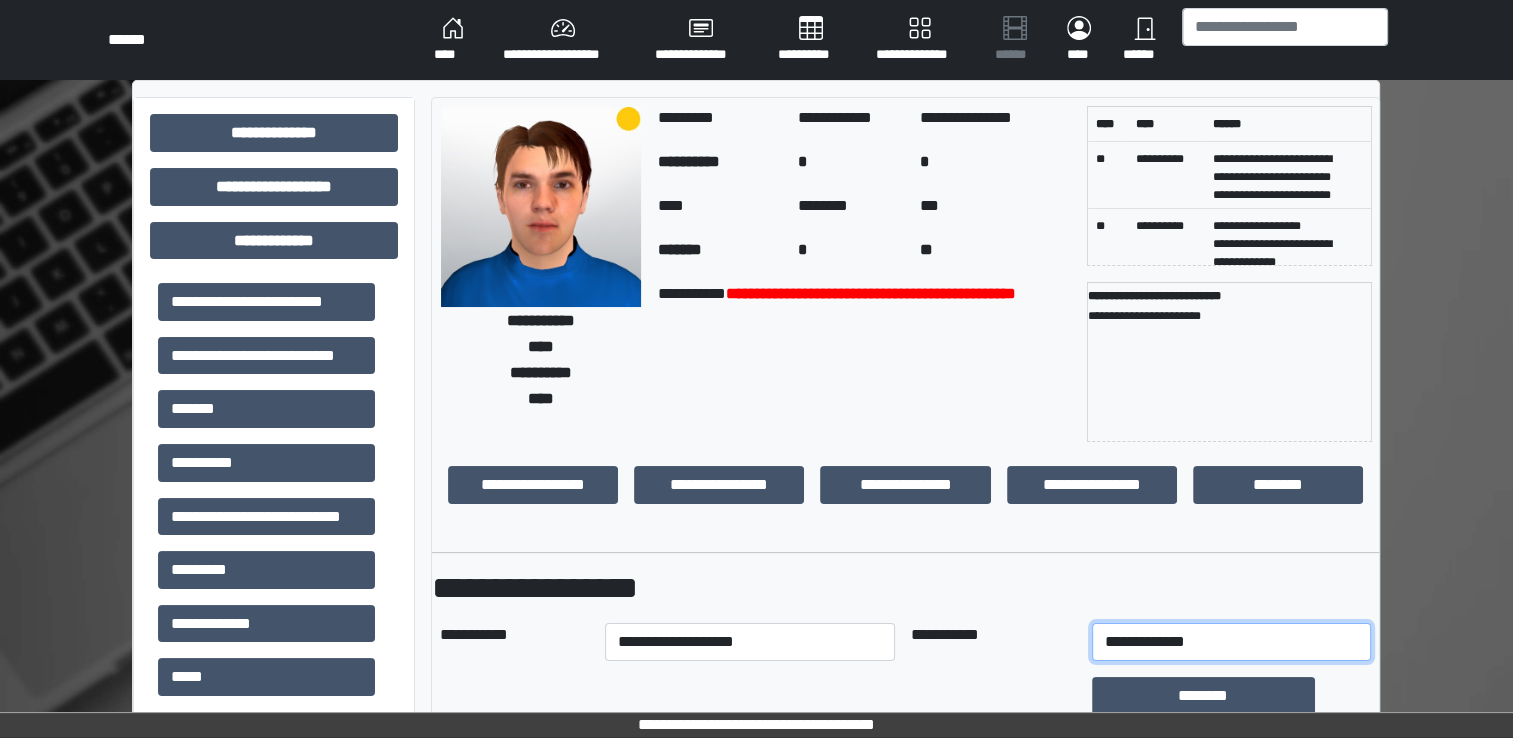 click on "[NUMBER] [STREET], [CITY], [STATE] [ZIP]" at bounding box center (1231, 642) 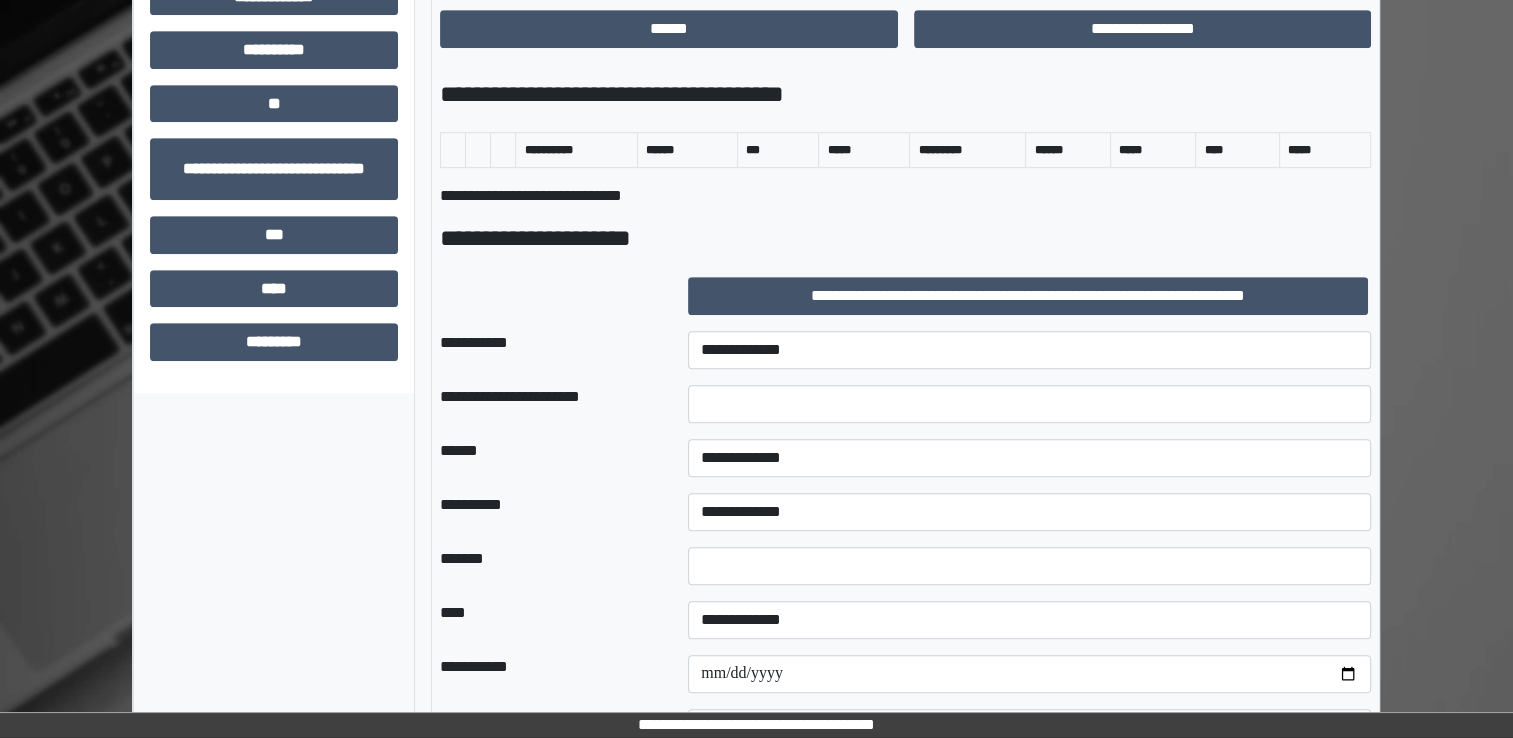 scroll, scrollTop: 1000, scrollLeft: 0, axis: vertical 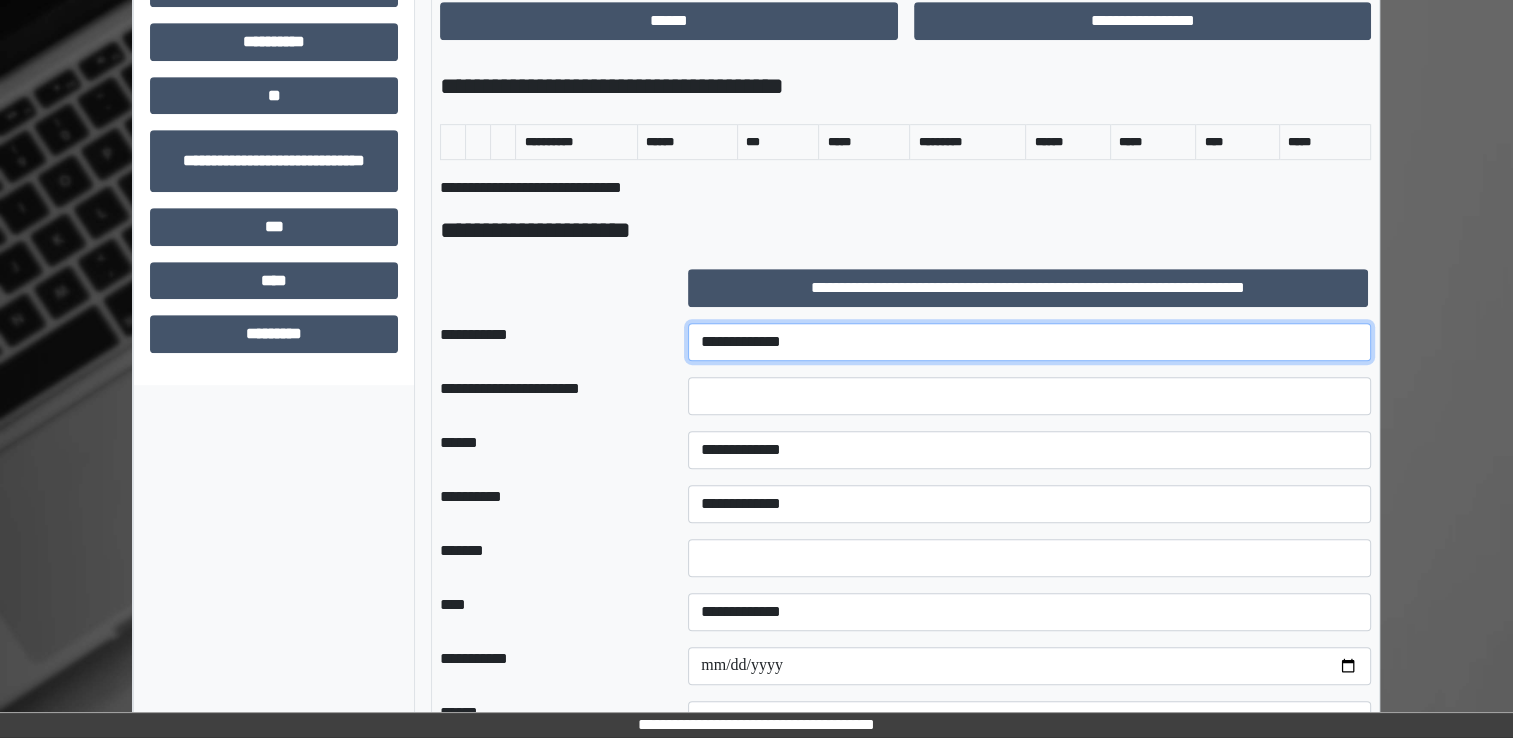 click on "**********" at bounding box center [1029, 342] 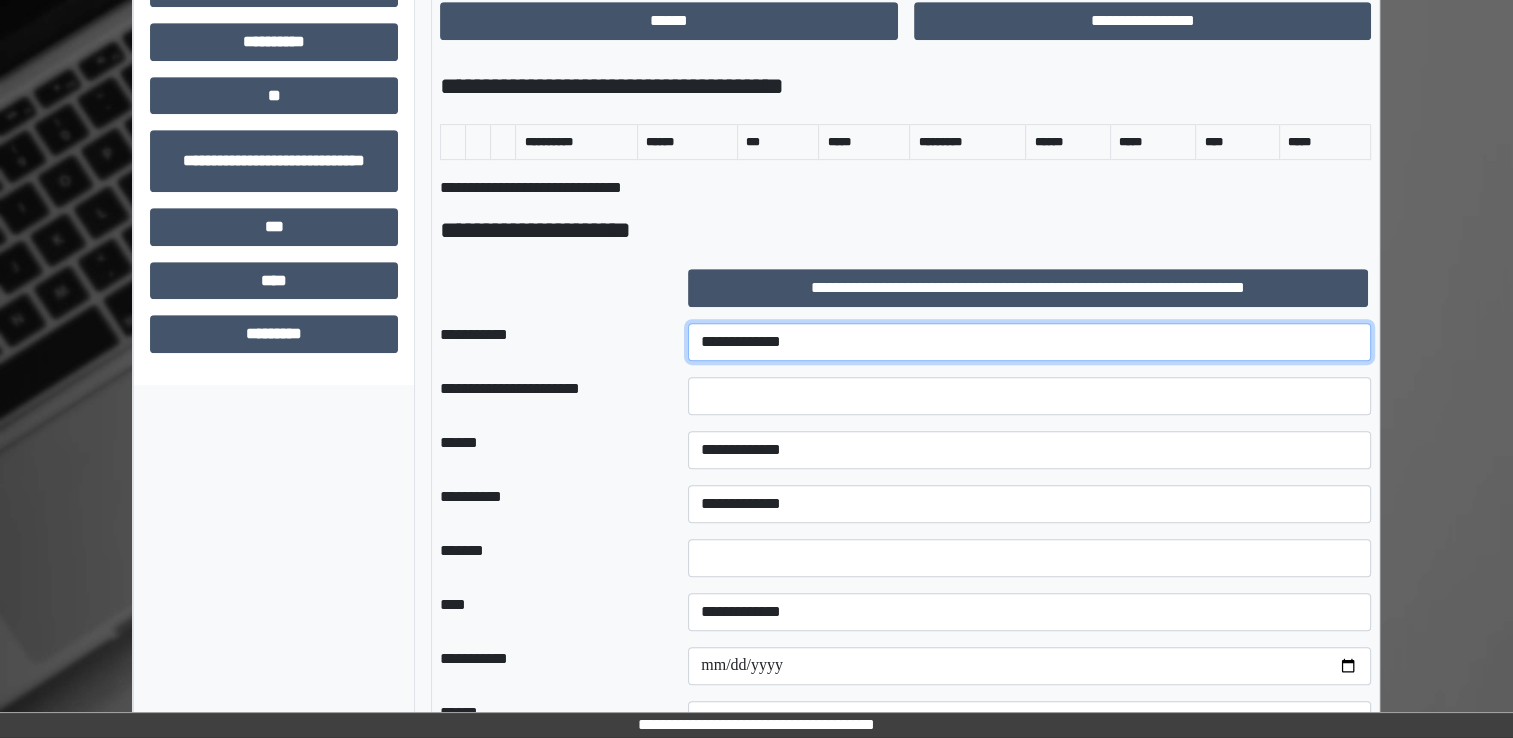 select on "***" 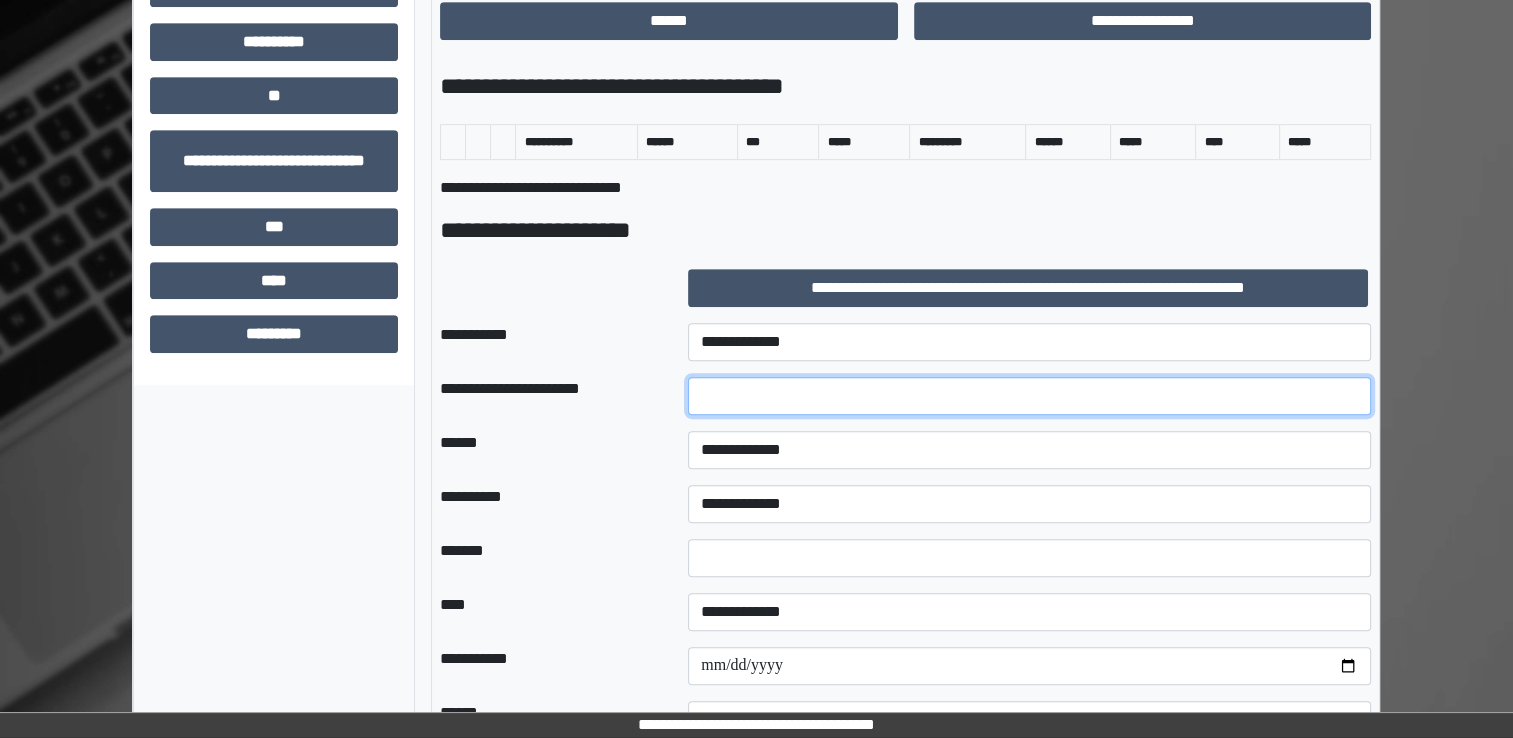 click at bounding box center (1029, 396) 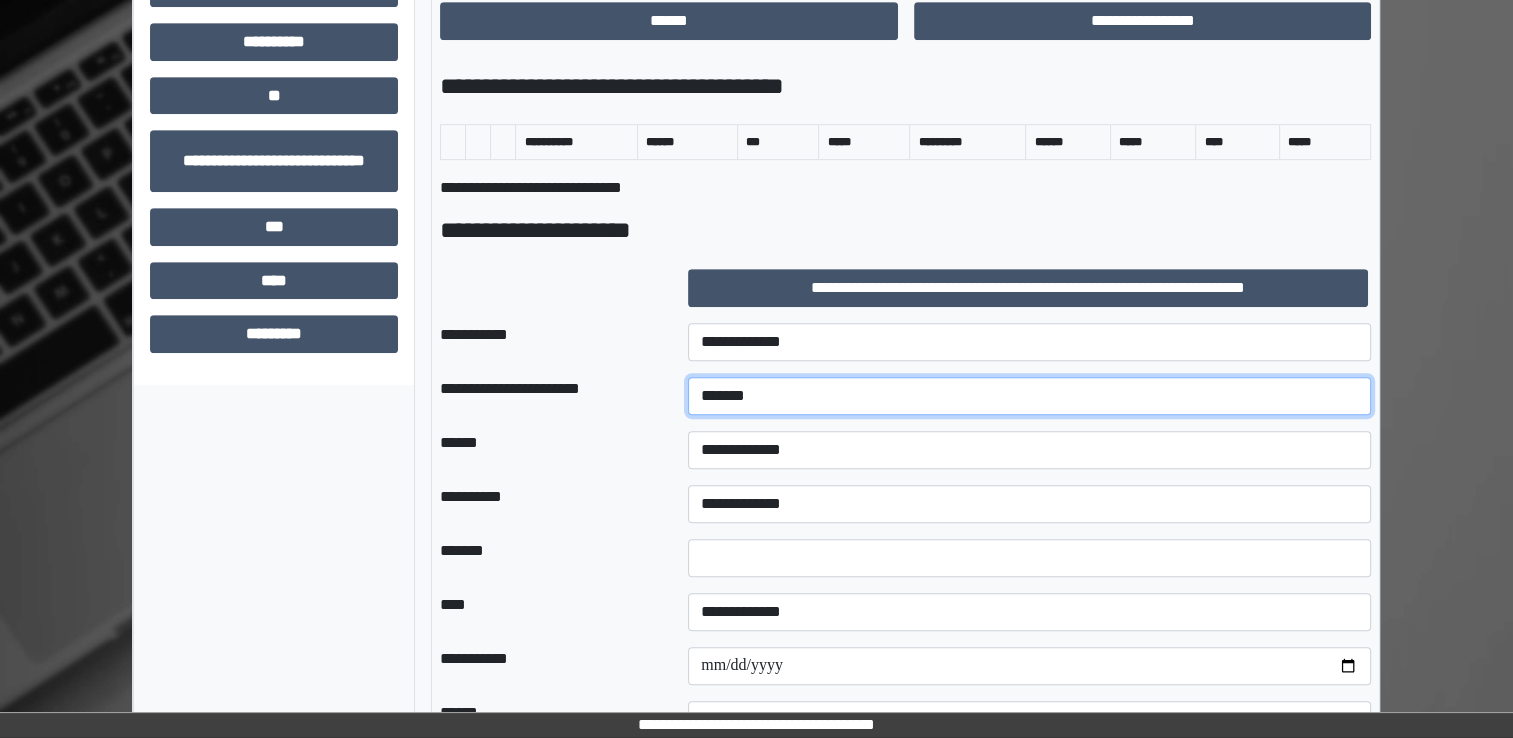 type on "*******" 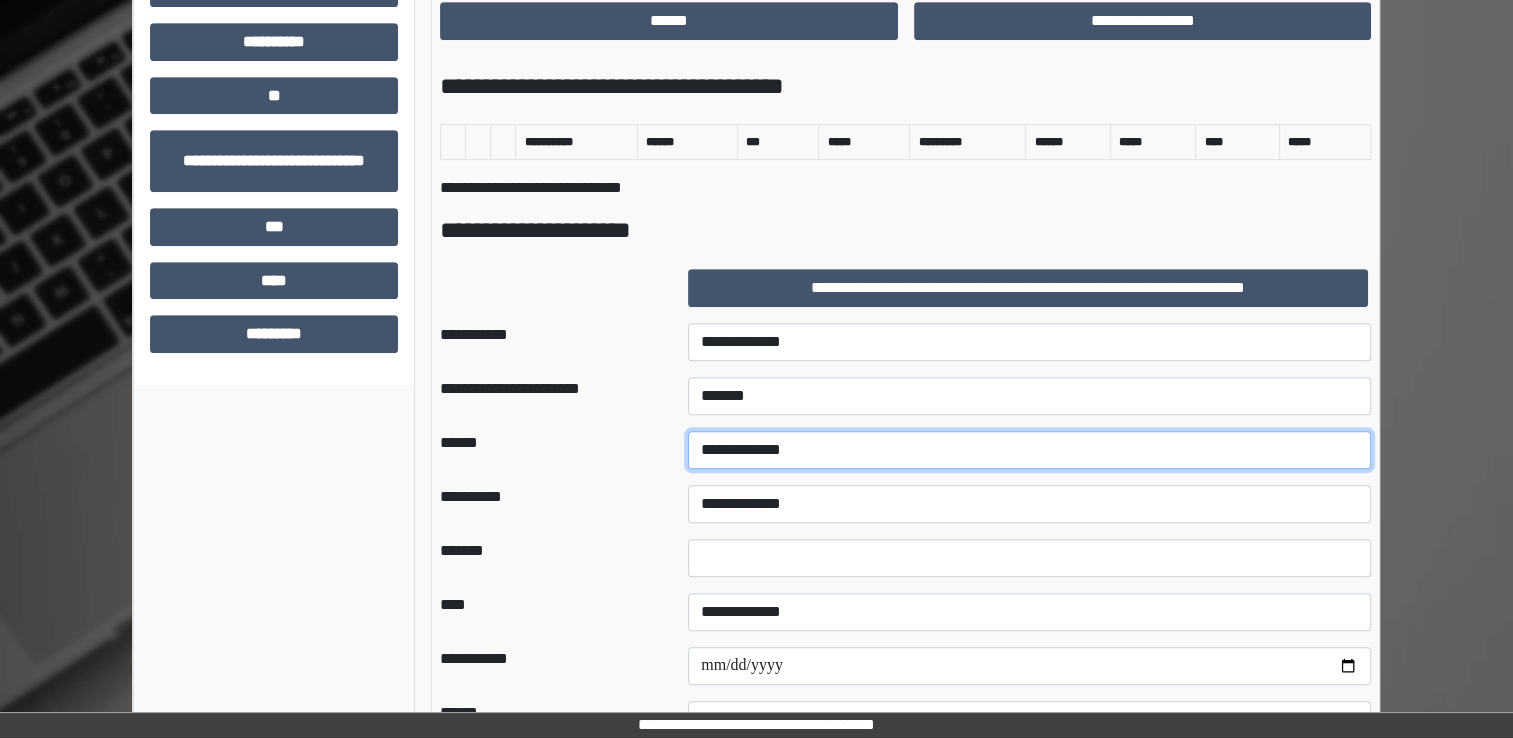 click on "[EMAIL]" at bounding box center [1029, 450] 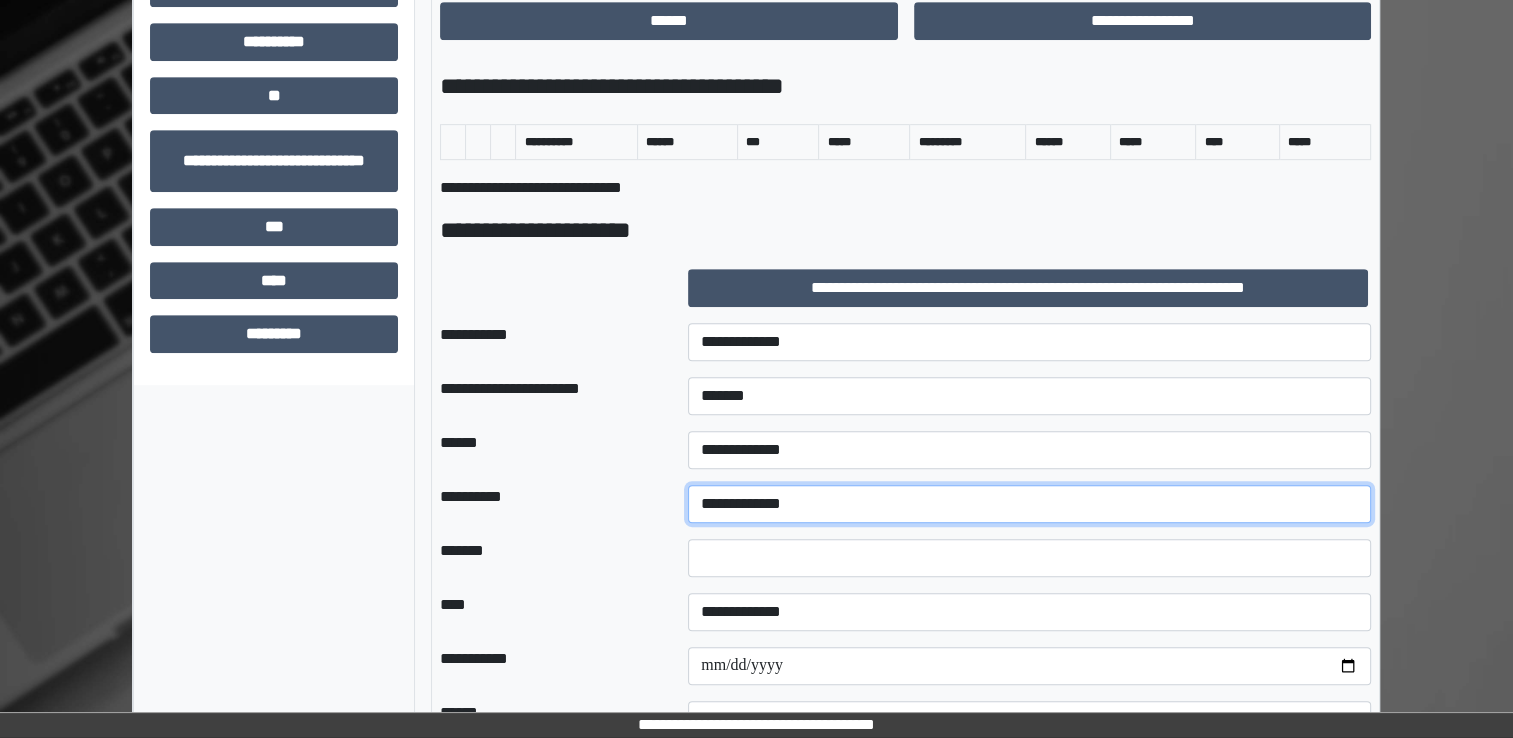 click on "**********" at bounding box center (1029, 504) 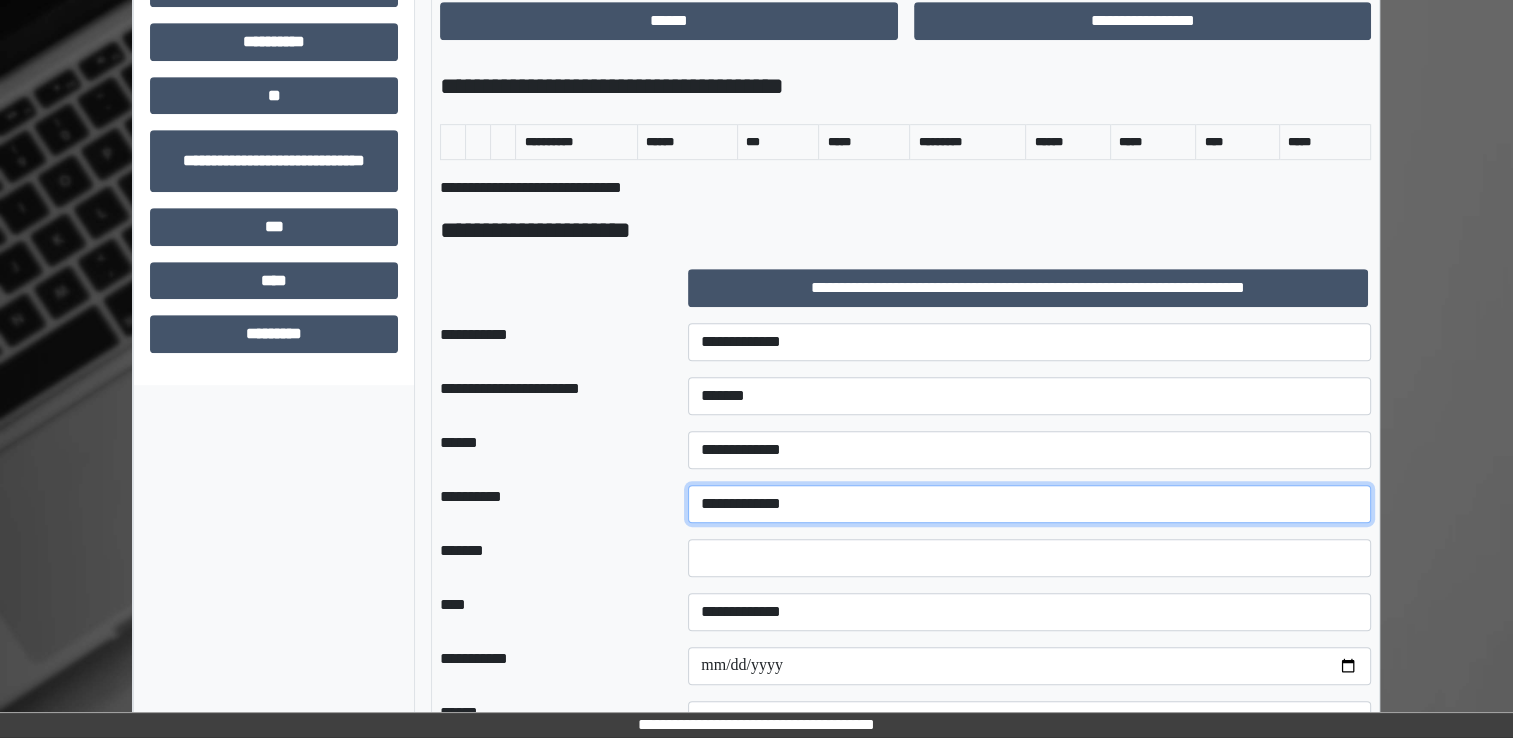 select on "**" 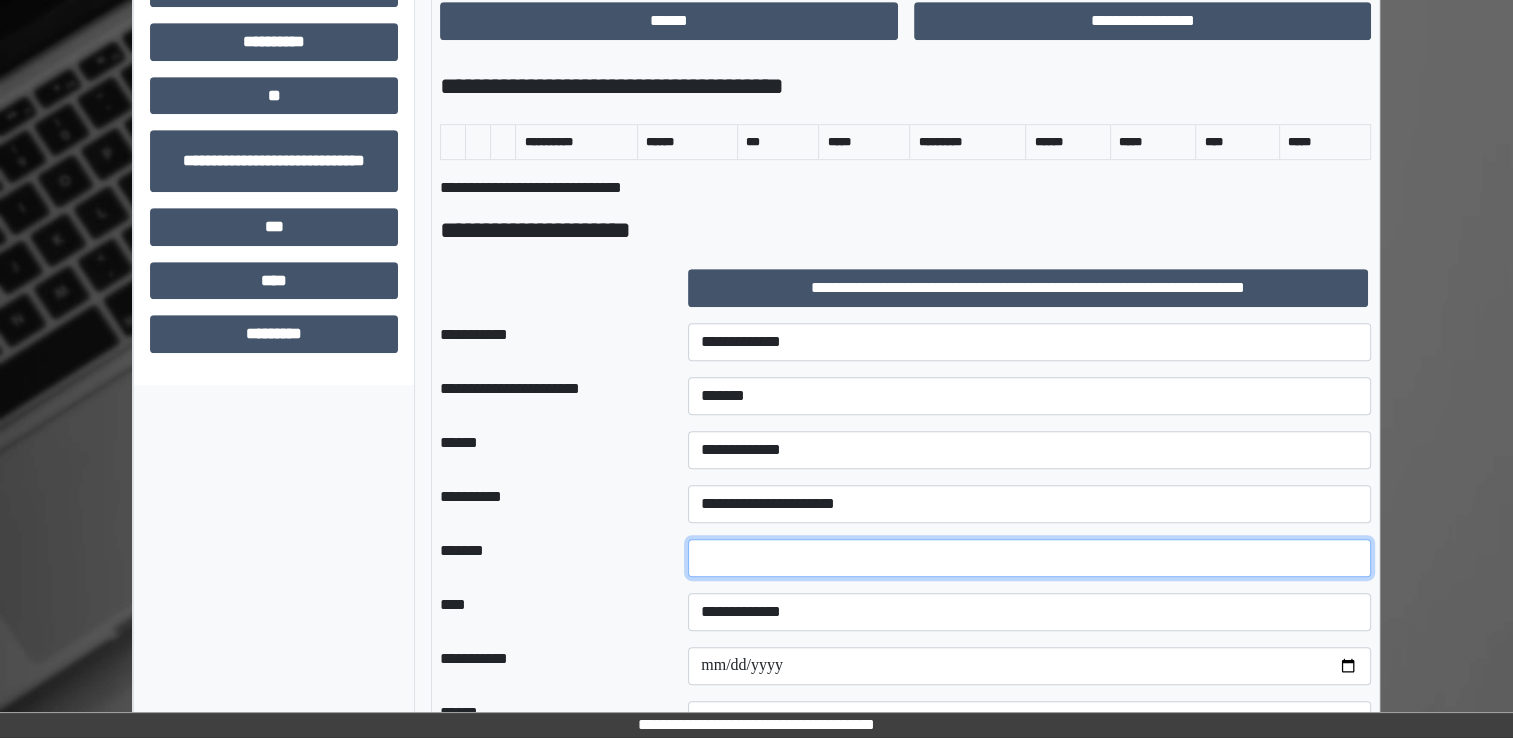 click at bounding box center [1029, 558] 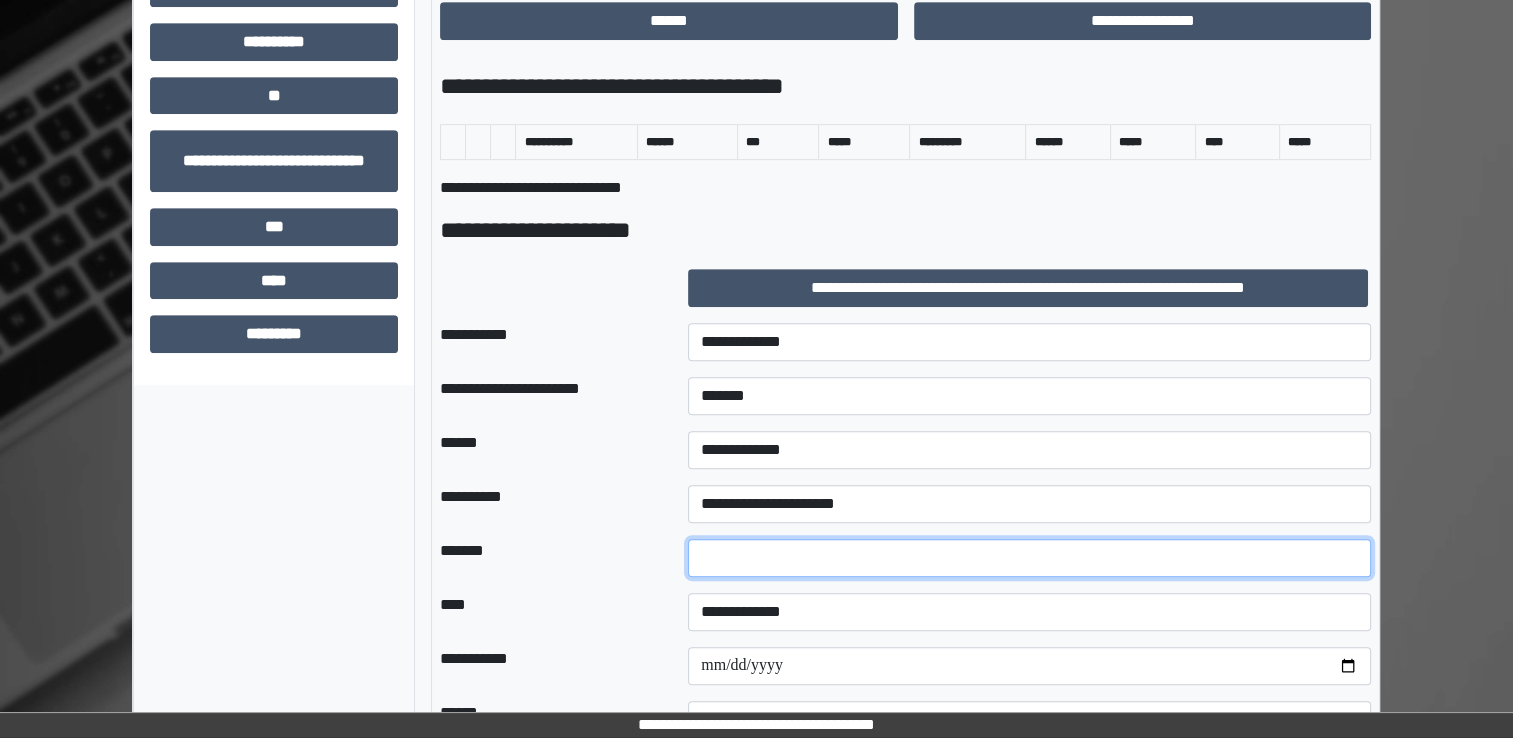 type on "**" 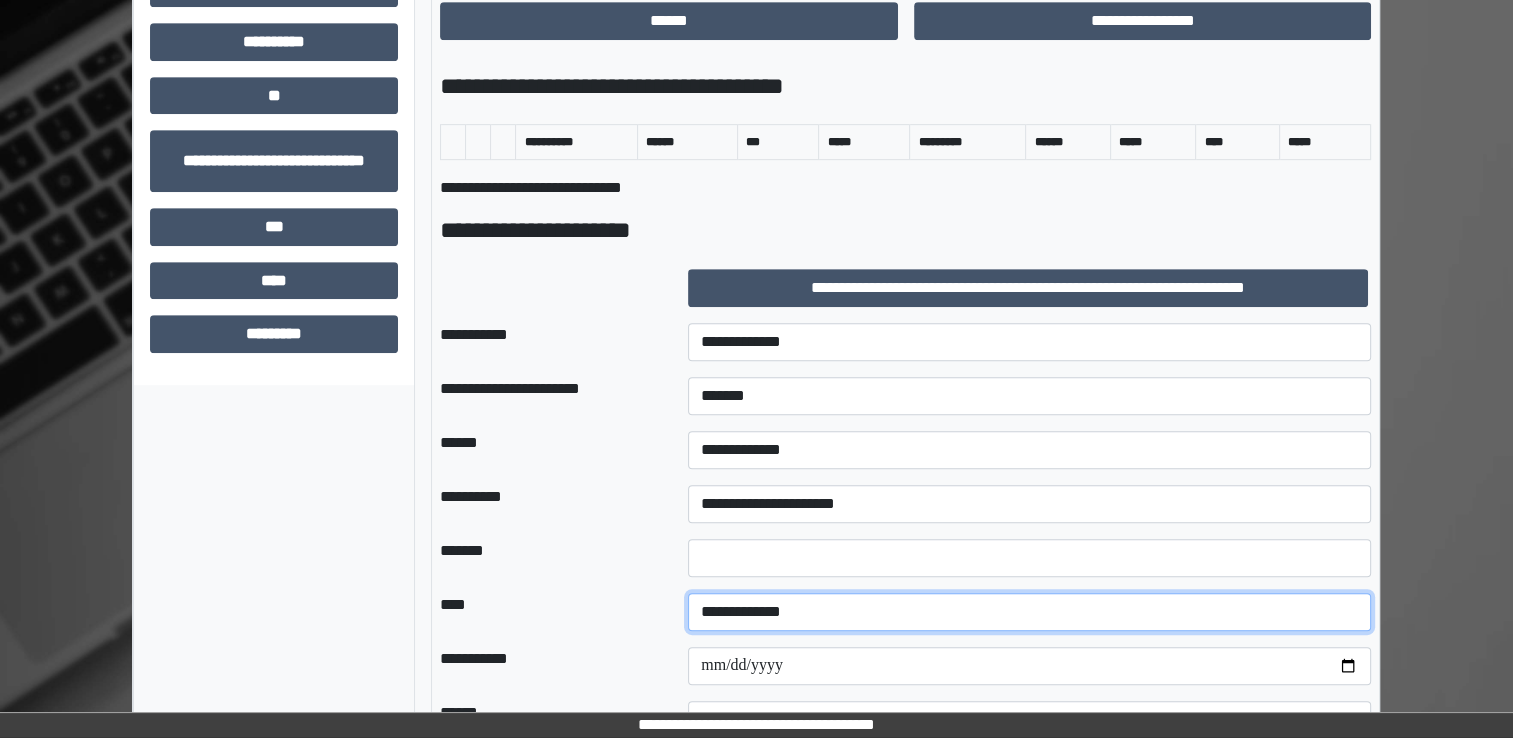 click on "**********" at bounding box center [1029, 612] 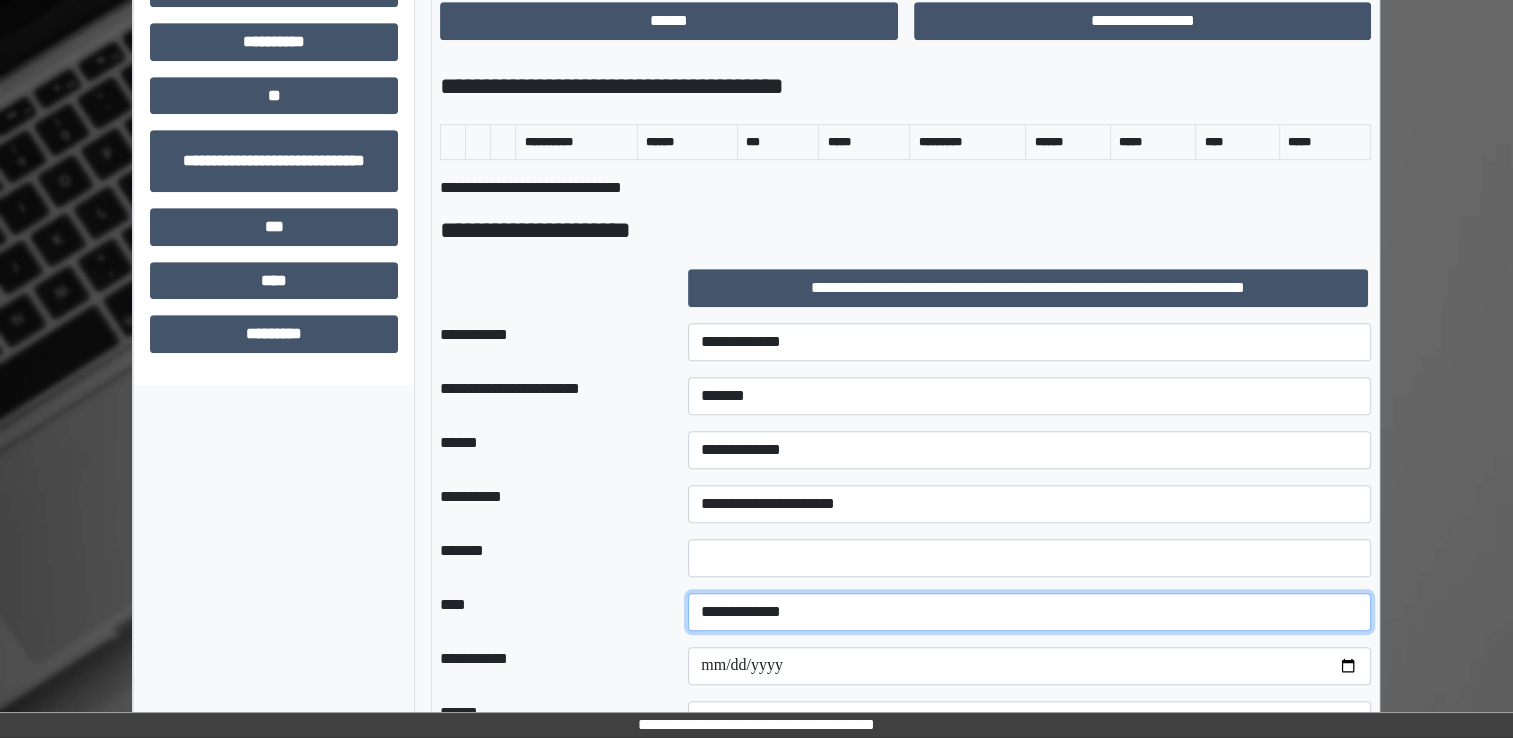 select on "*" 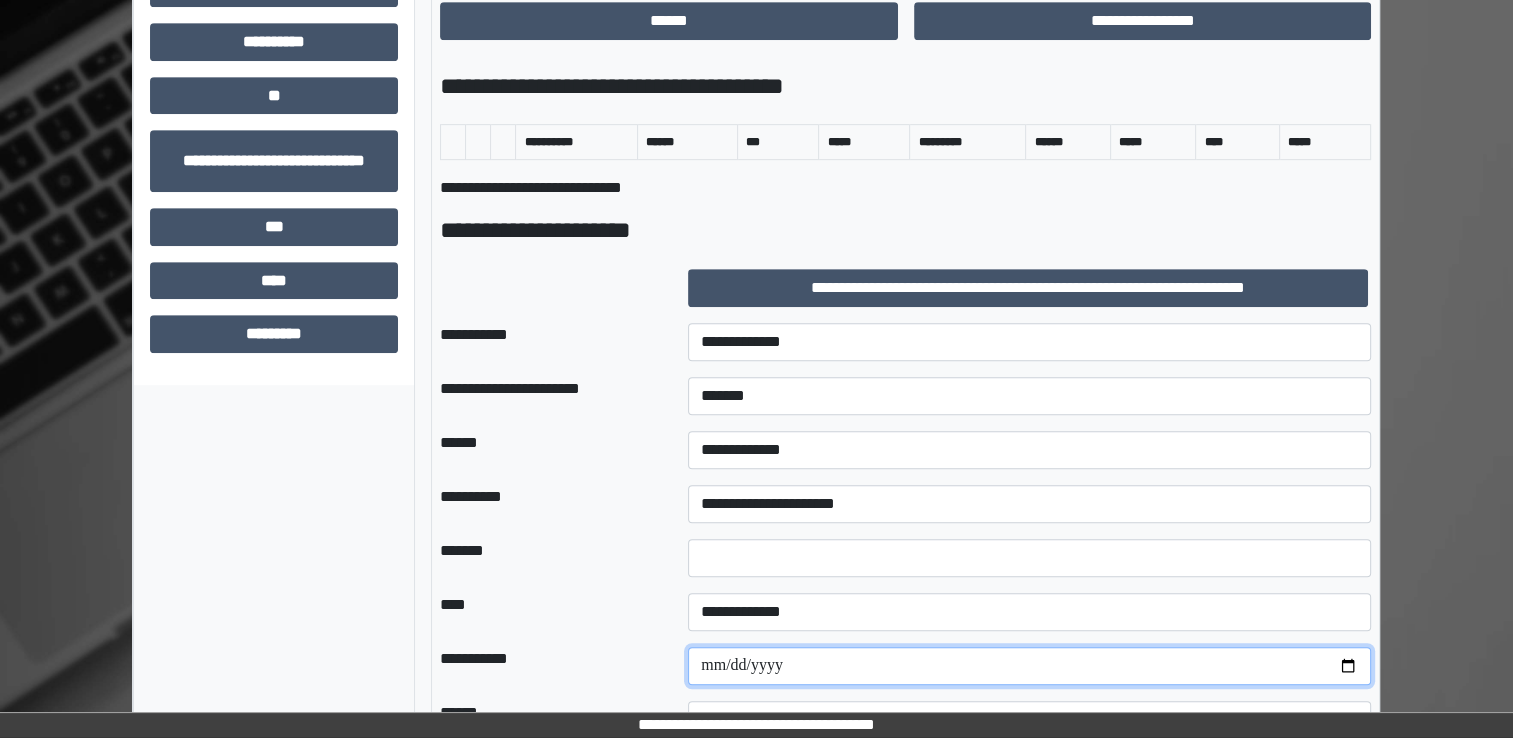 click at bounding box center [1029, 666] 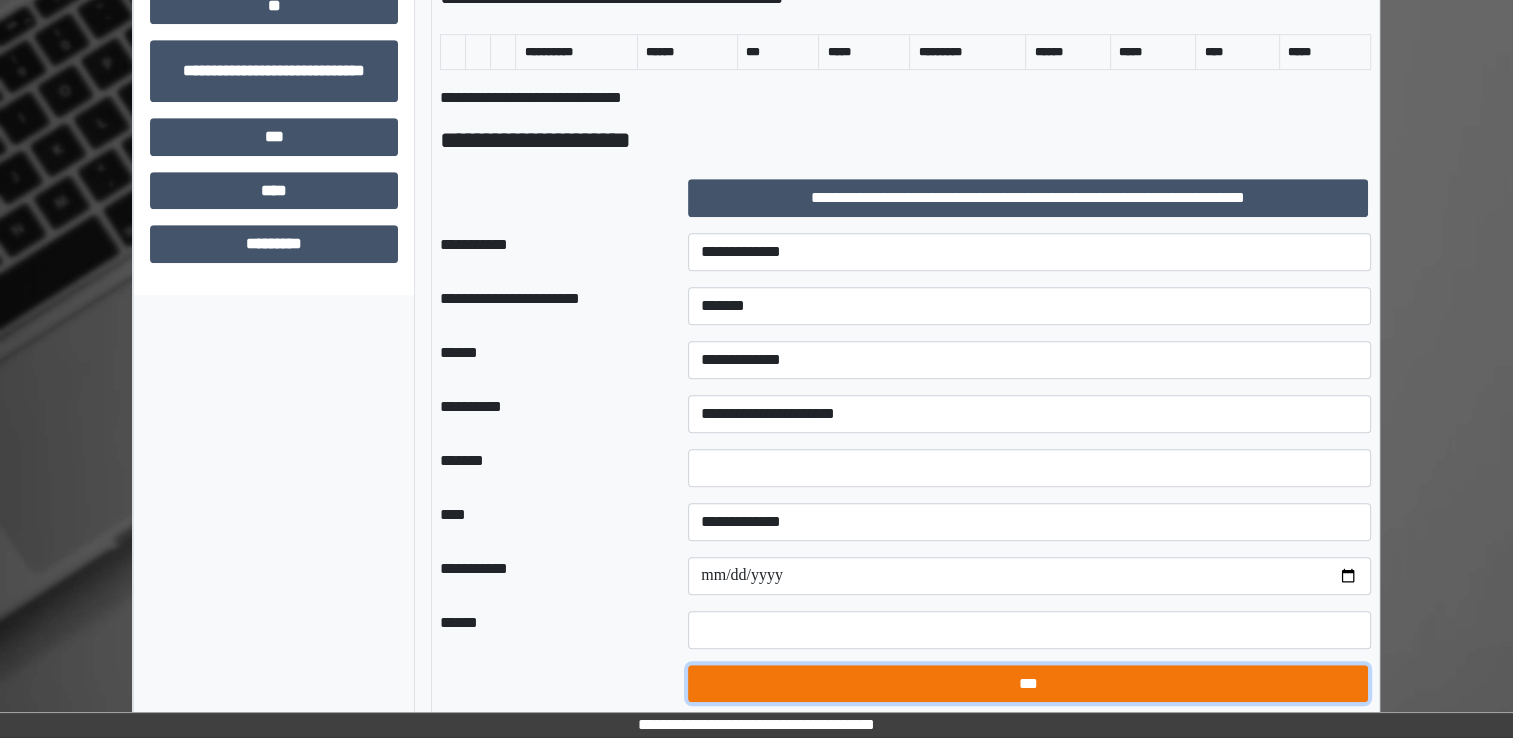 click on "***" at bounding box center [1028, 684] 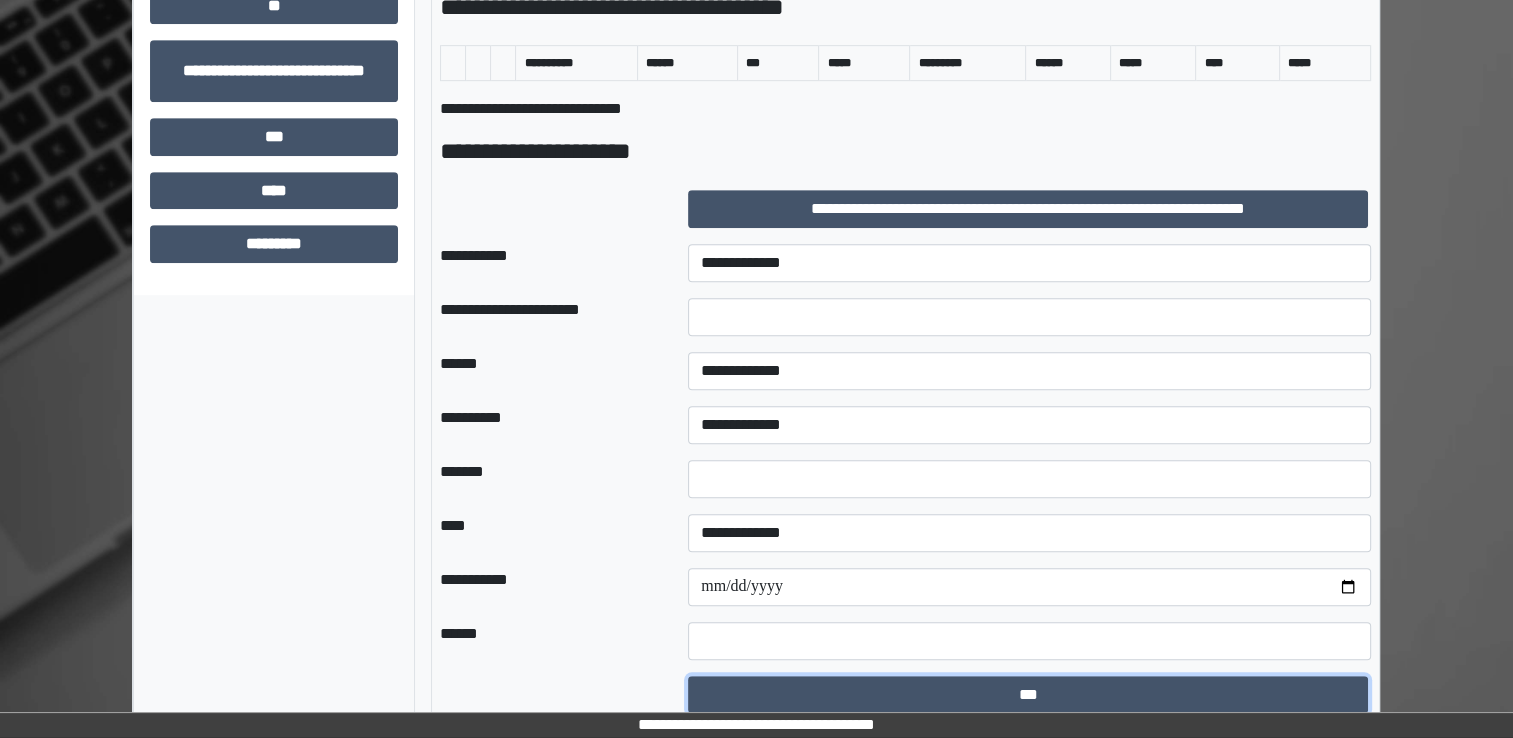 scroll, scrollTop: 102, scrollLeft: 0, axis: vertical 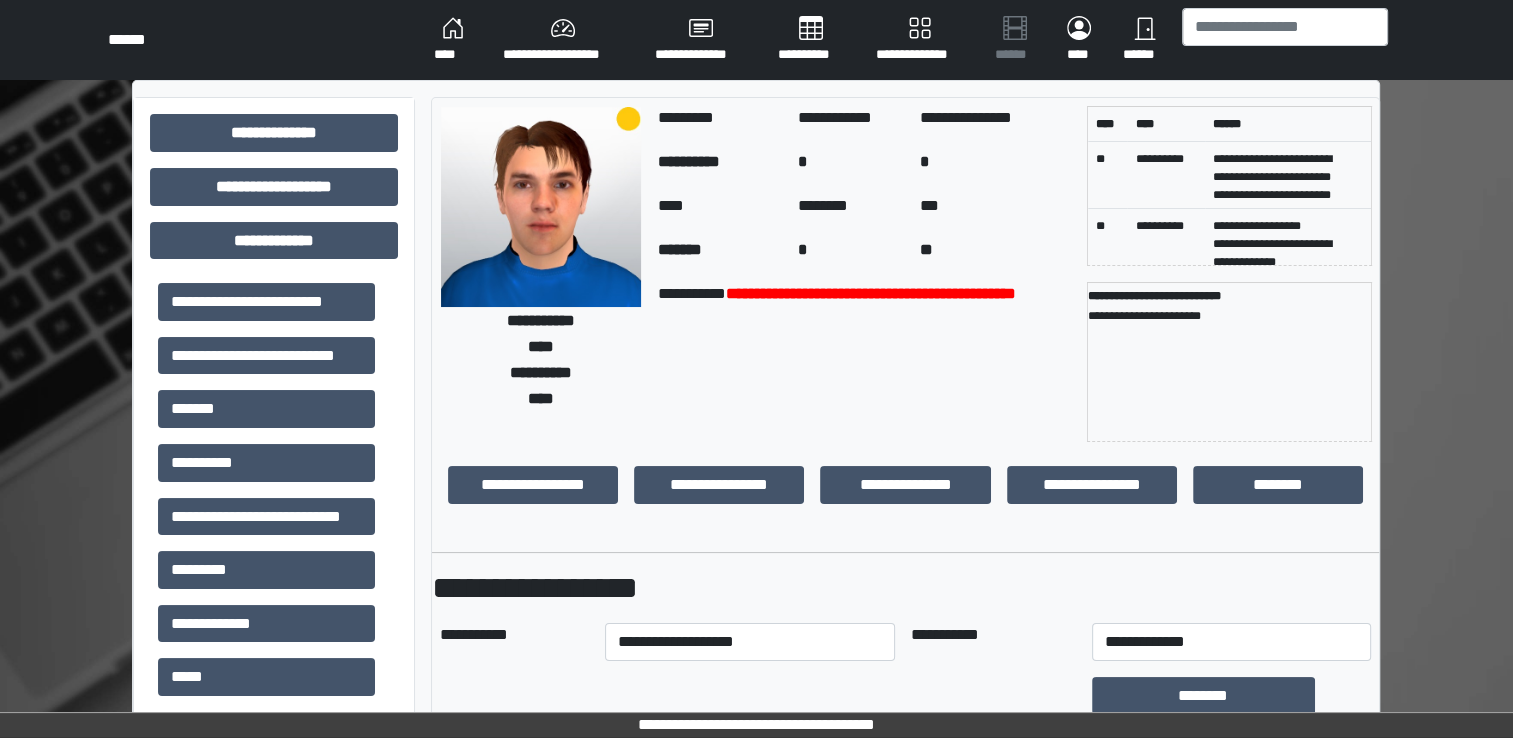 click on "****" at bounding box center (452, 40) 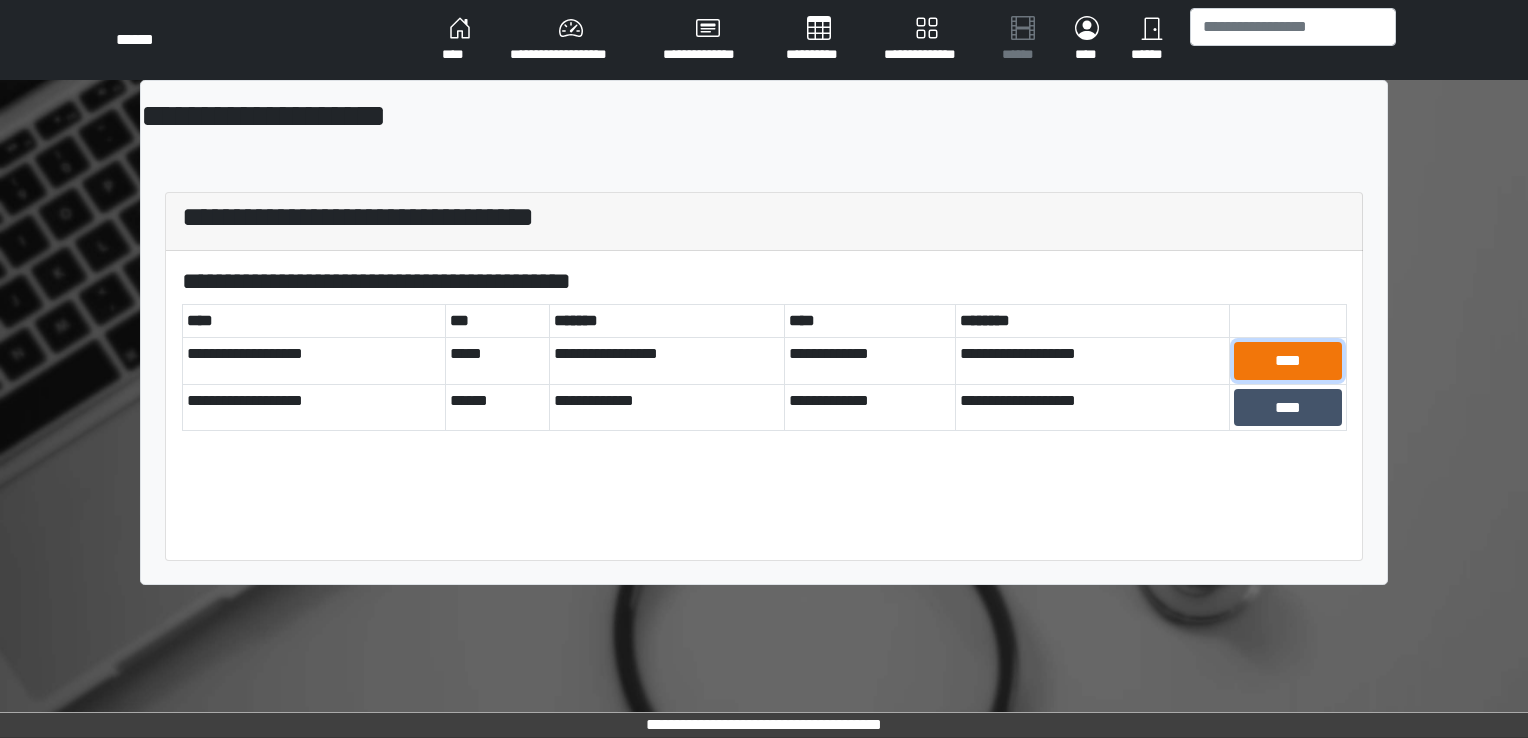 click on "****" at bounding box center [1288, 361] 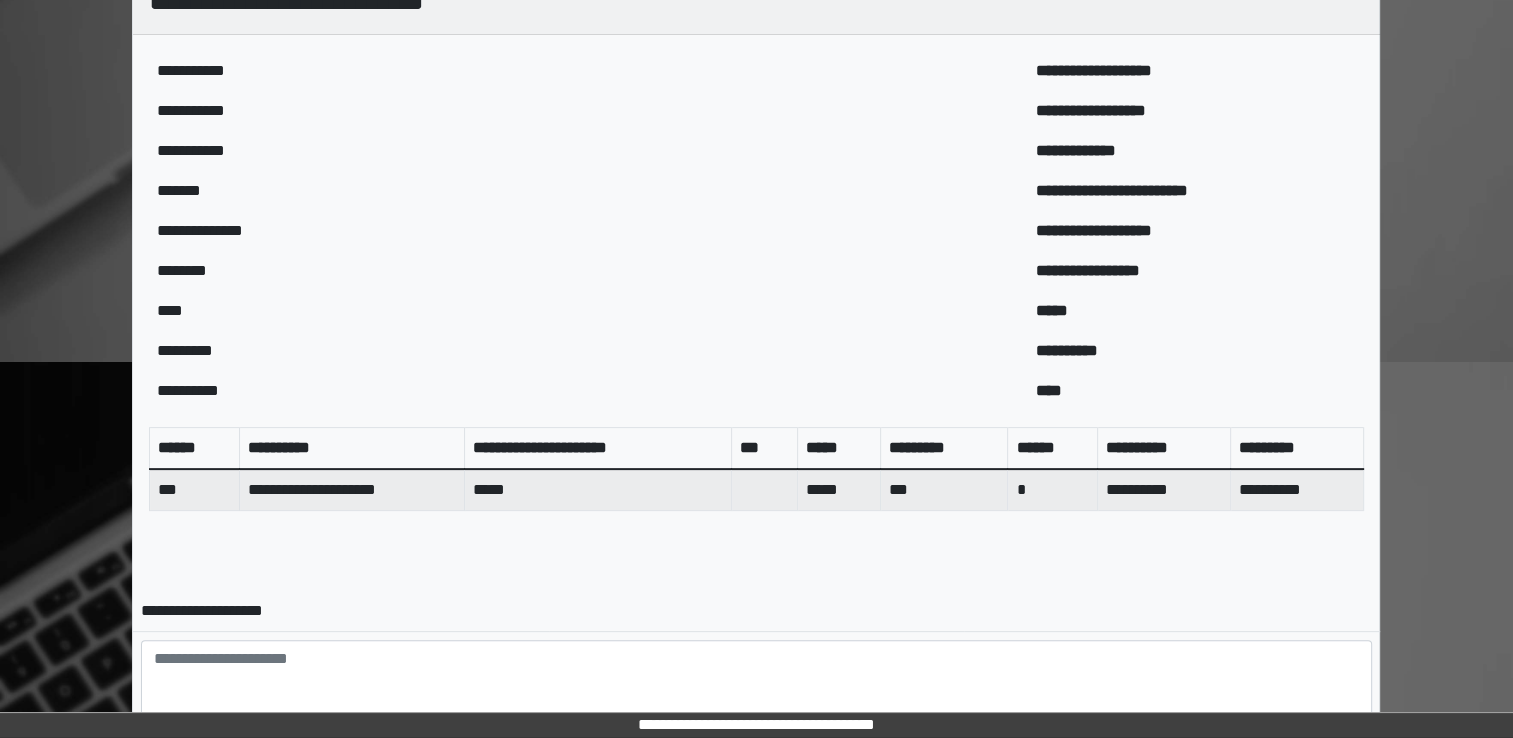 scroll, scrollTop: 644, scrollLeft: 0, axis: vertical 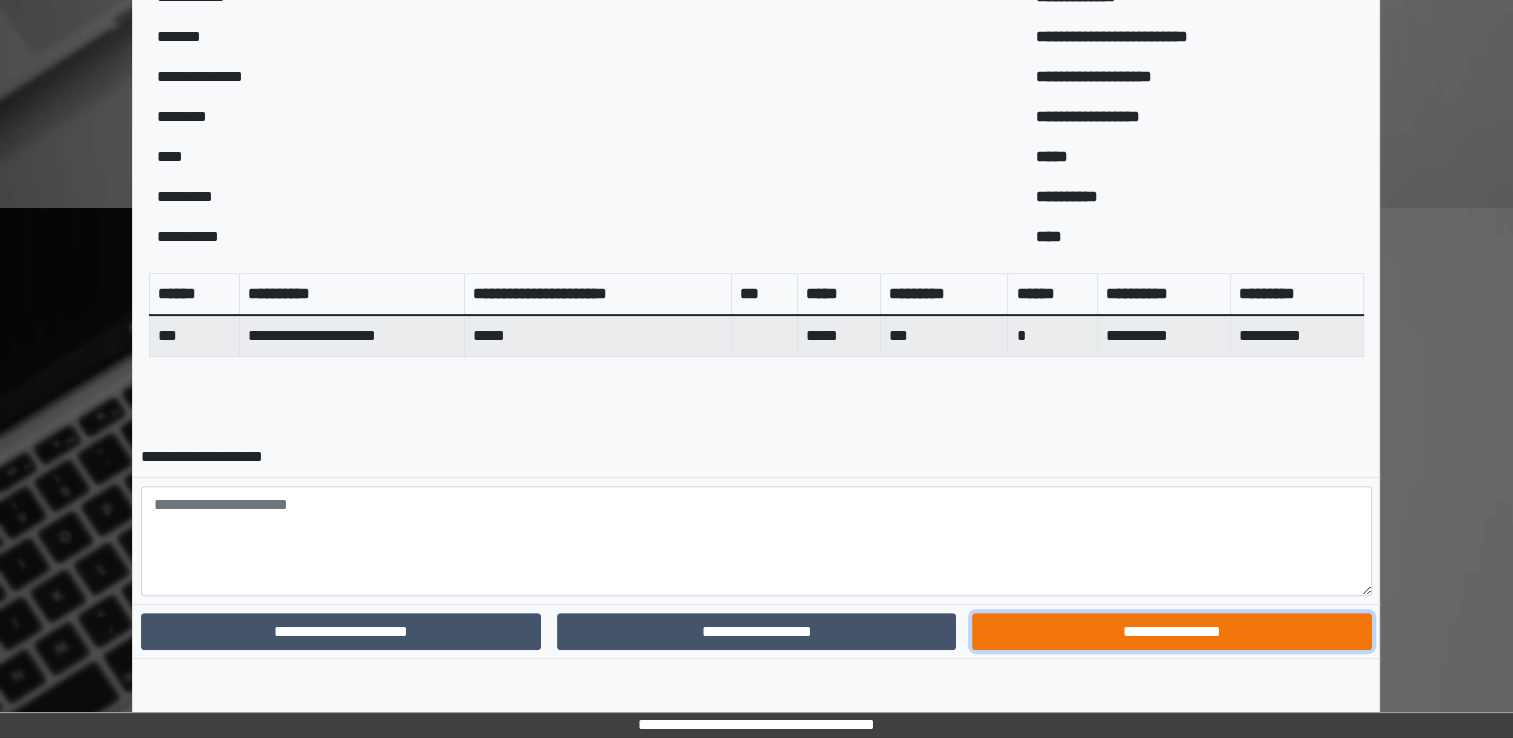 click on "**********" at bounding box center (1171, 632) 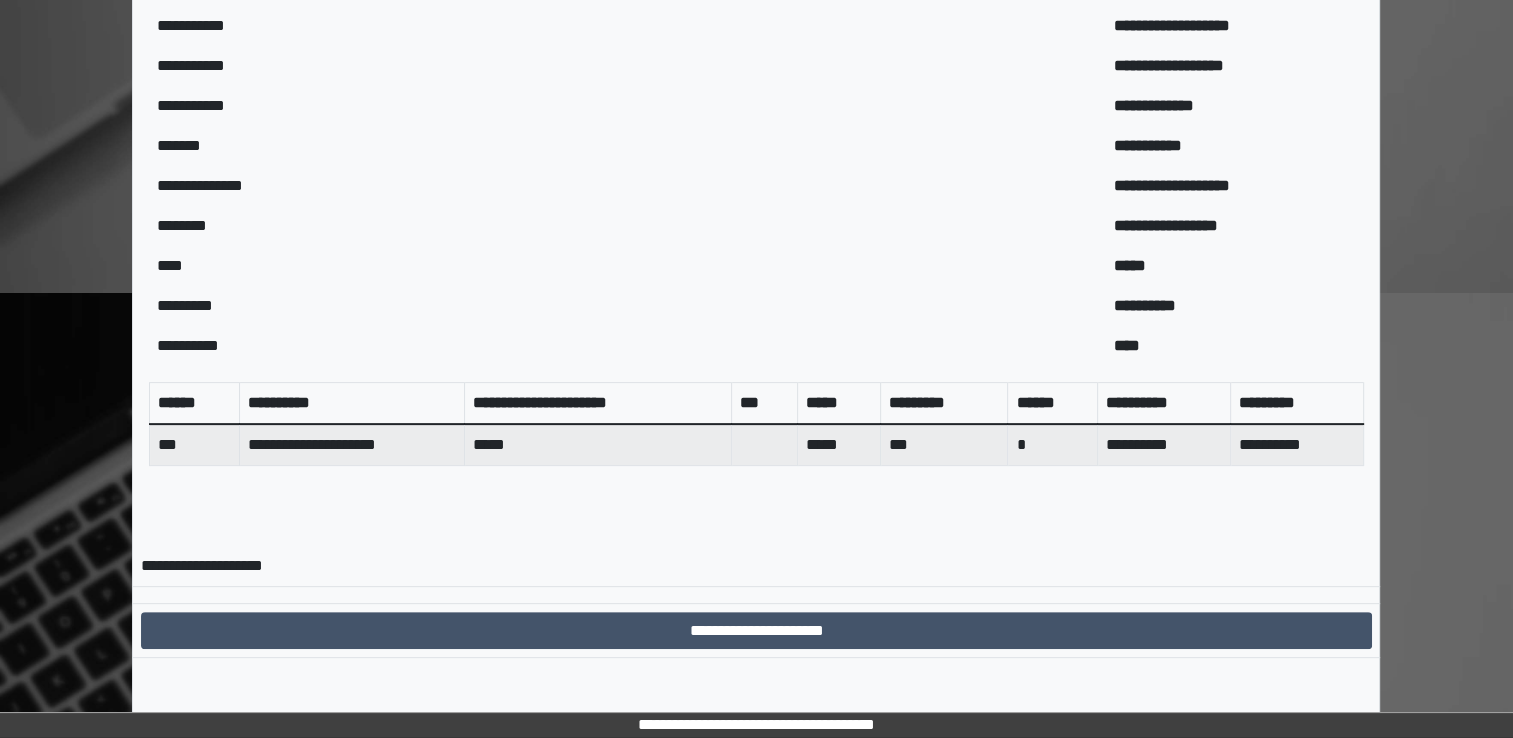 scroll, scrollTop: 559, scrollLeft: 0, axis: vertical 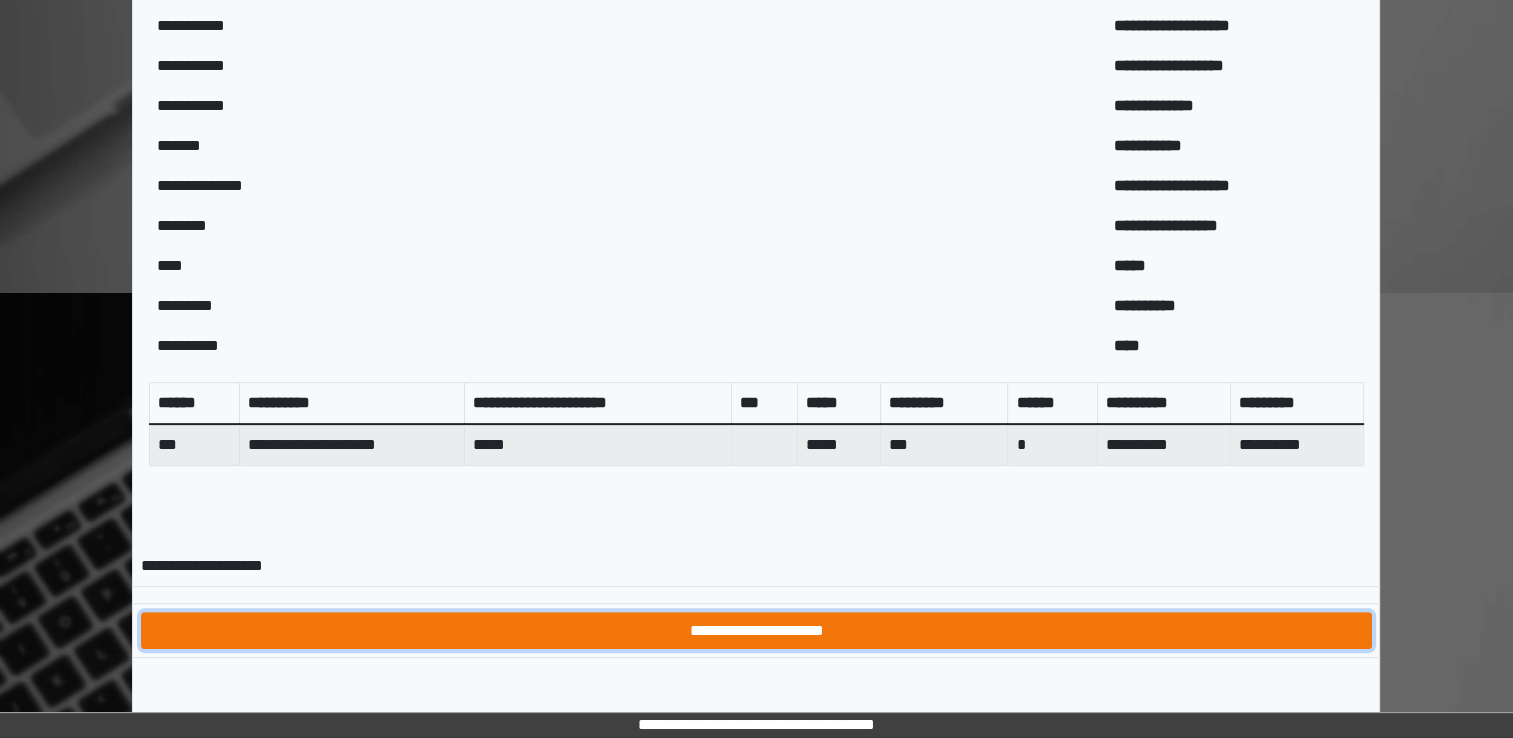 click on "**********" at bounding box center (756, 631) 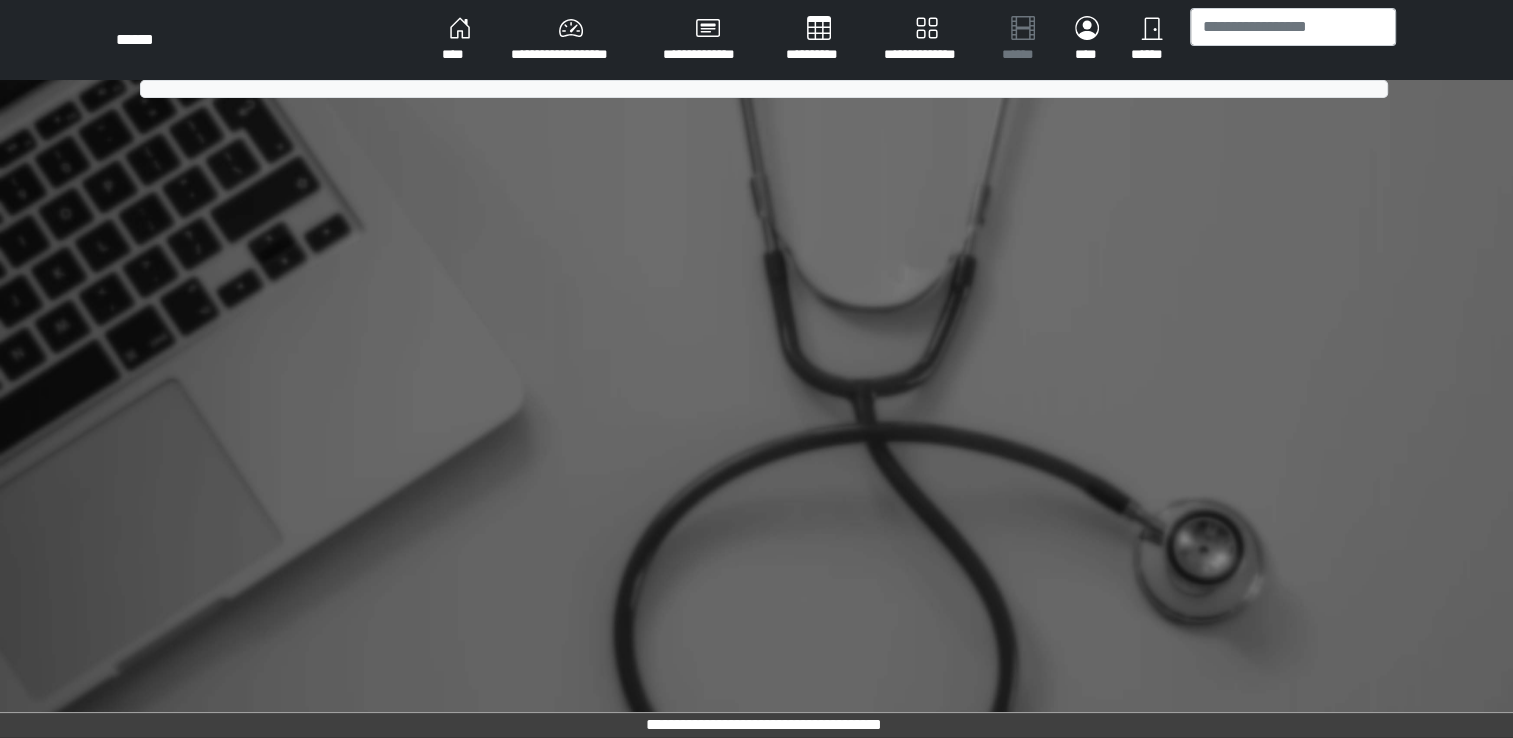scroll, scrollTop: 0, scrollLeft: 0, axis: both 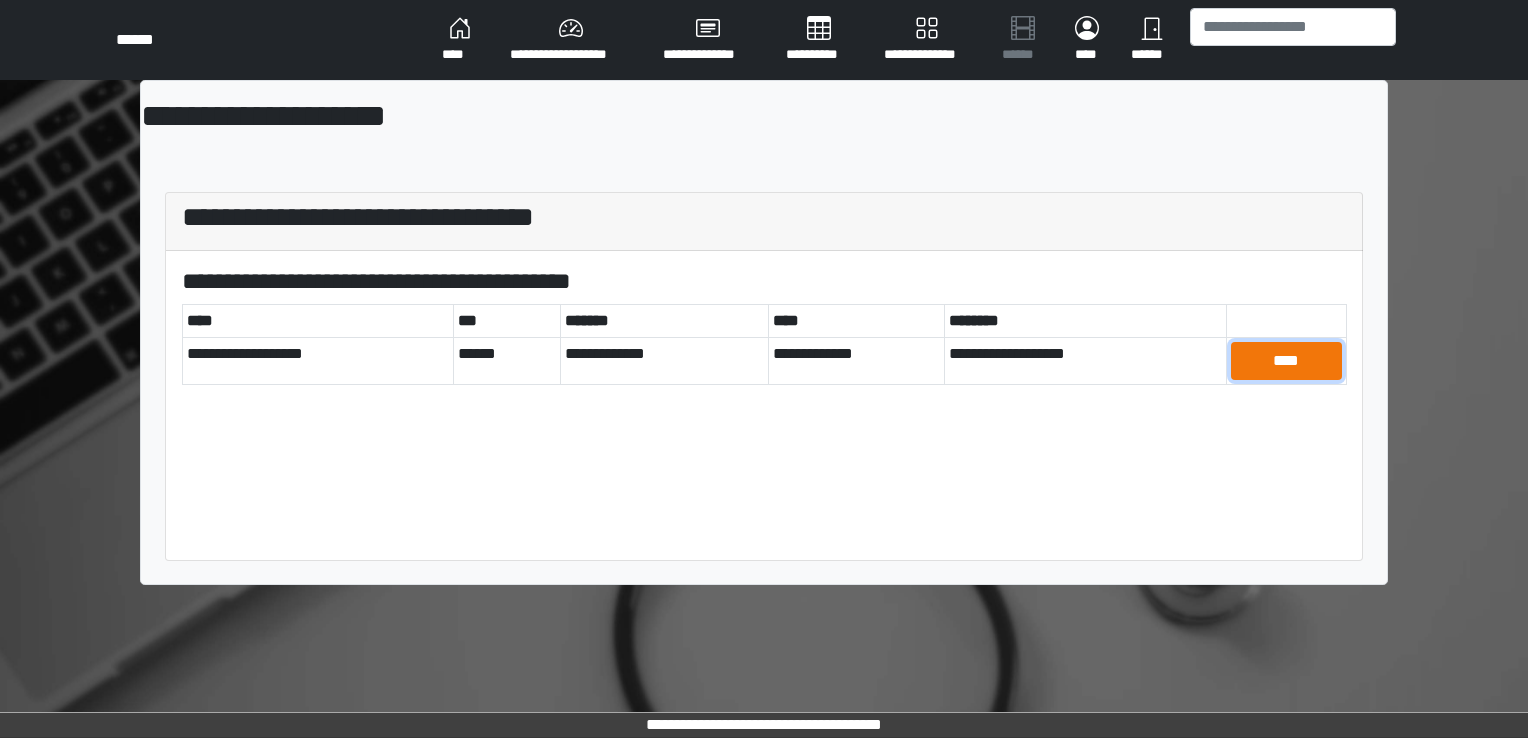 click on "****" at bounding box center [1286, 361] 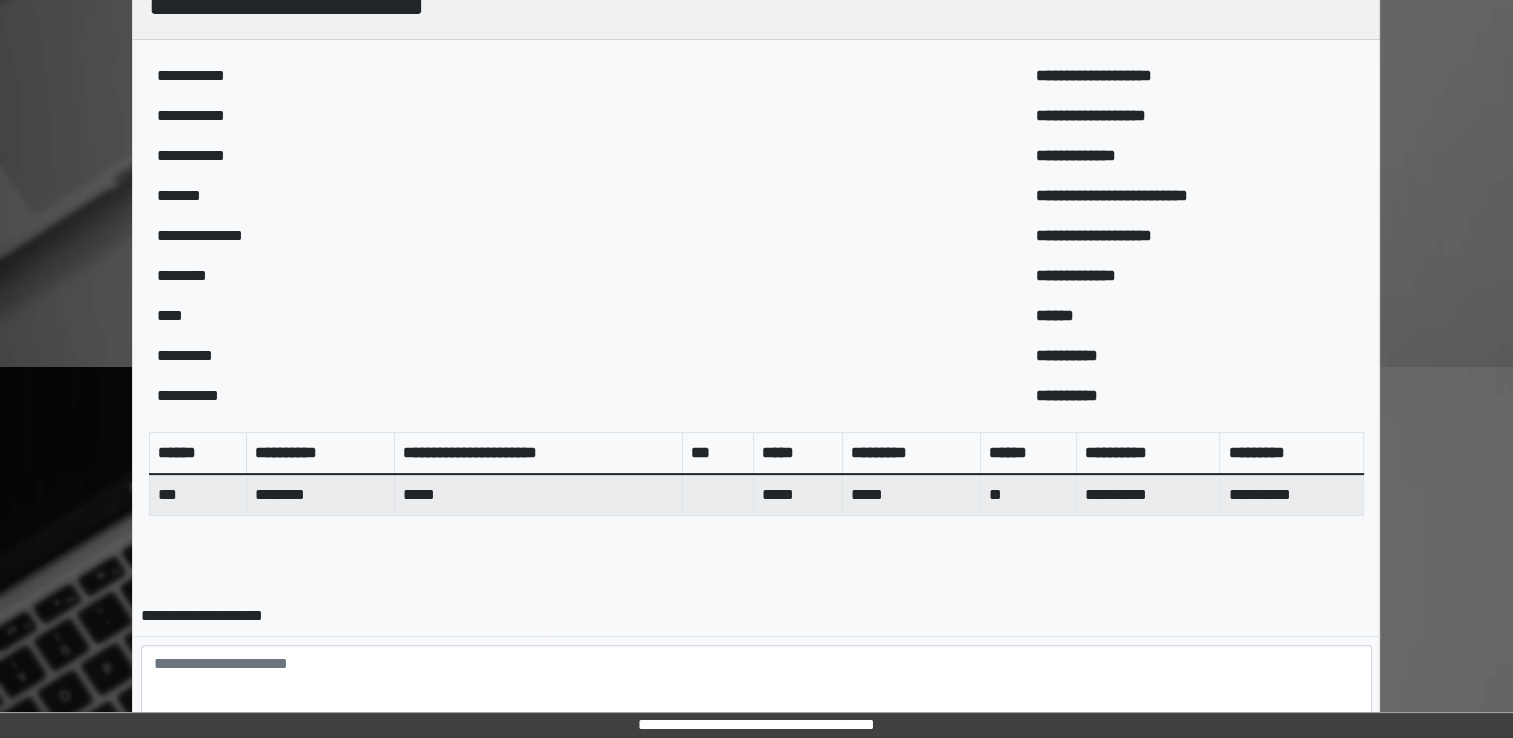 scroll, scrollTop: 644, scrollLeft: 0, axis: vertical 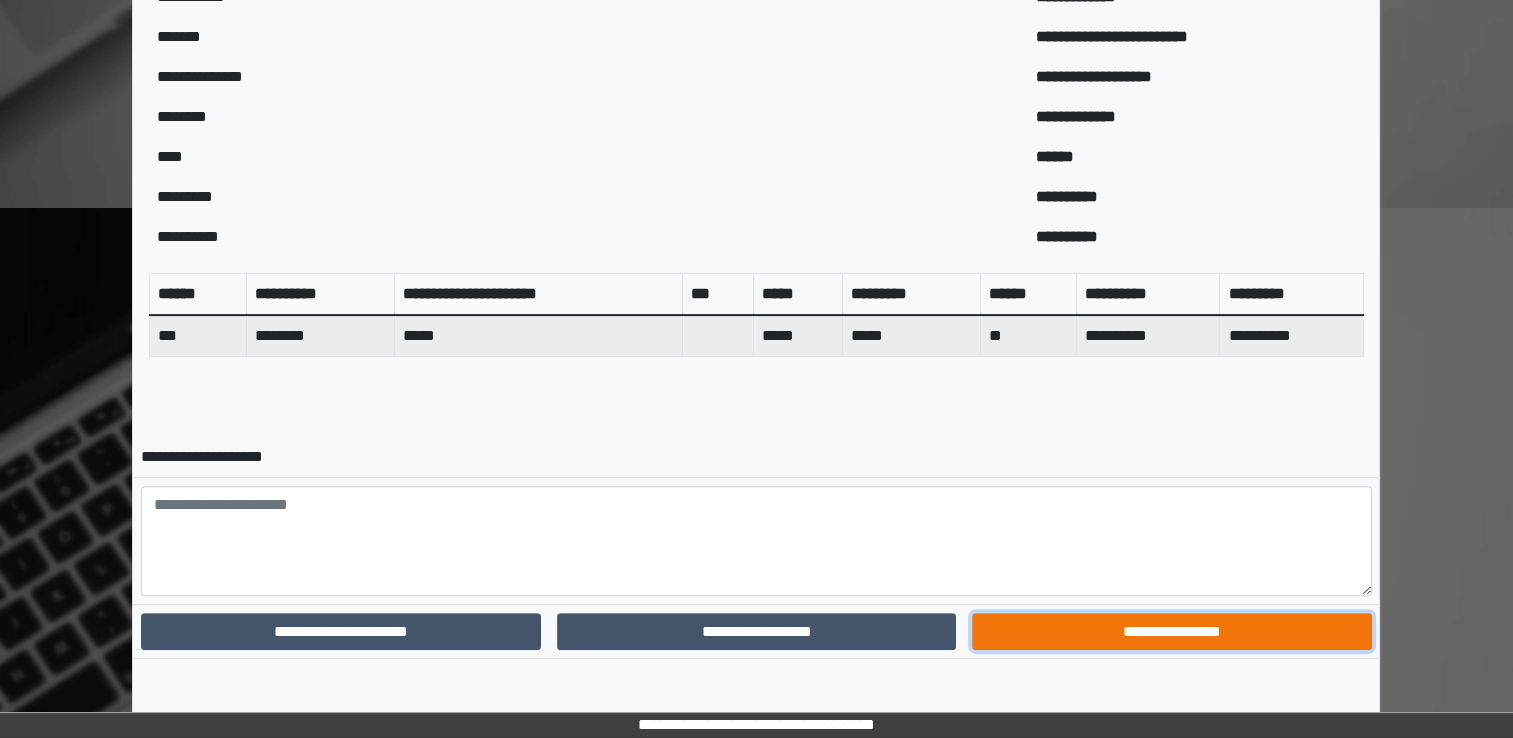 click on "**********" at bounding box center (1171, 632) 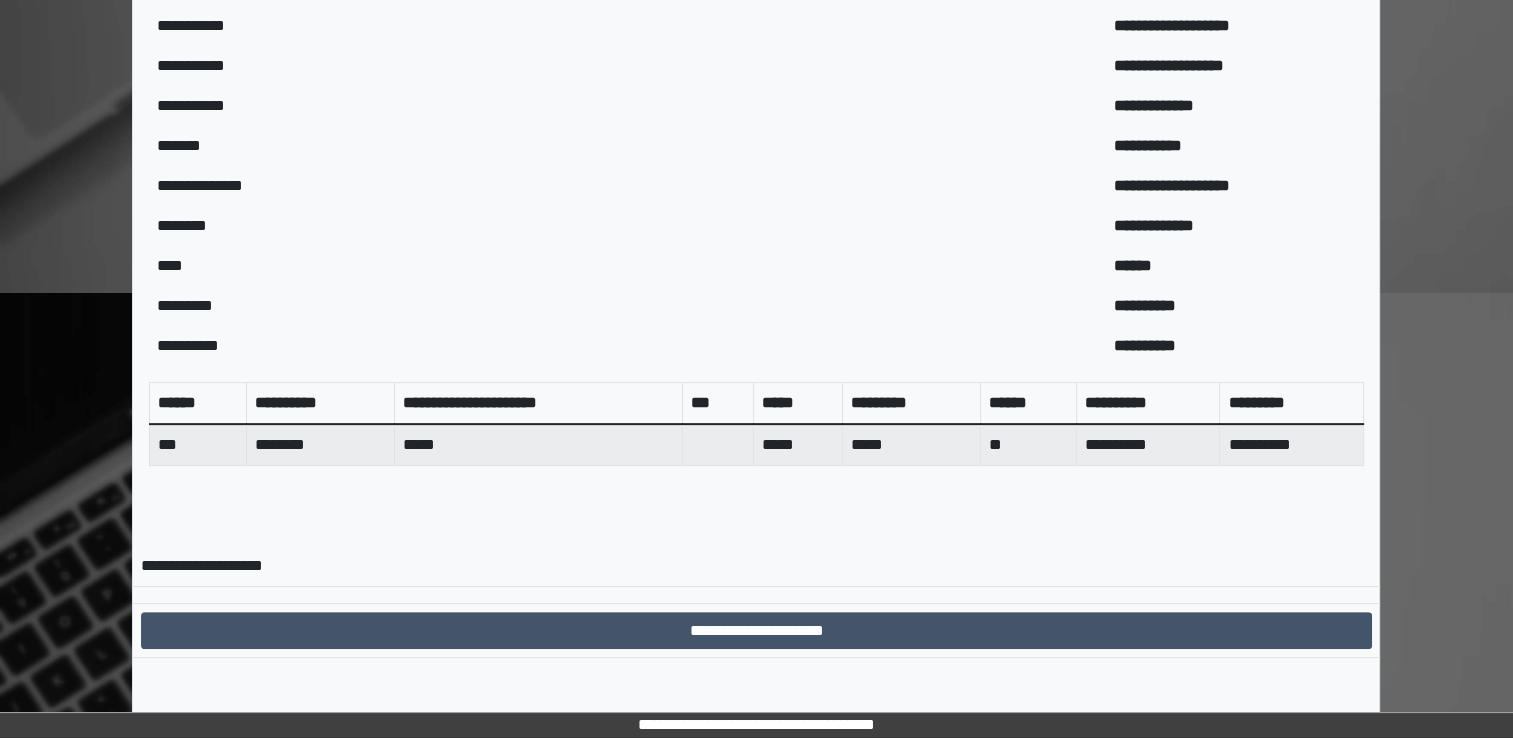 scroll, scrollTop: 559, scrollLeft: 0, axis: vertical 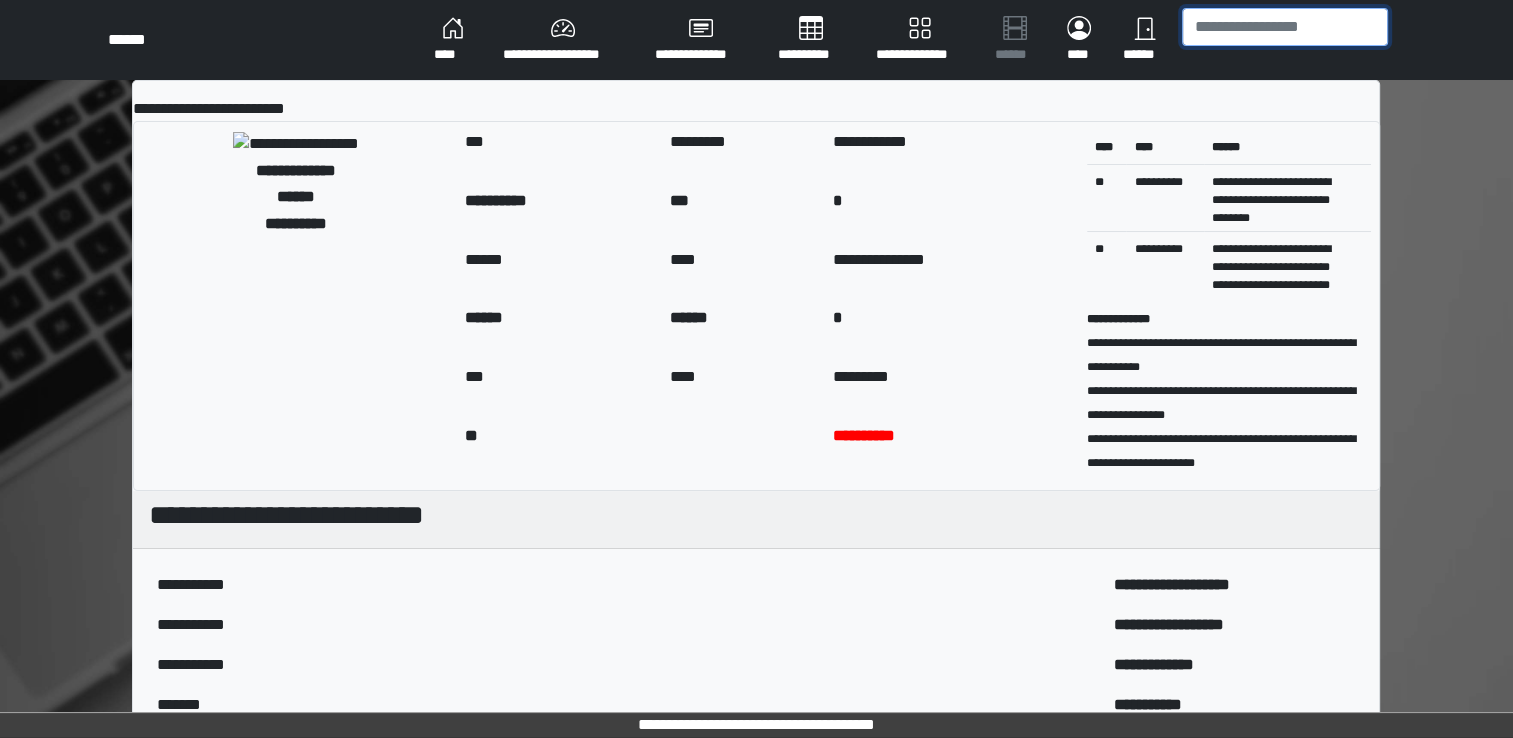 click at bounding box center [1285, 27] 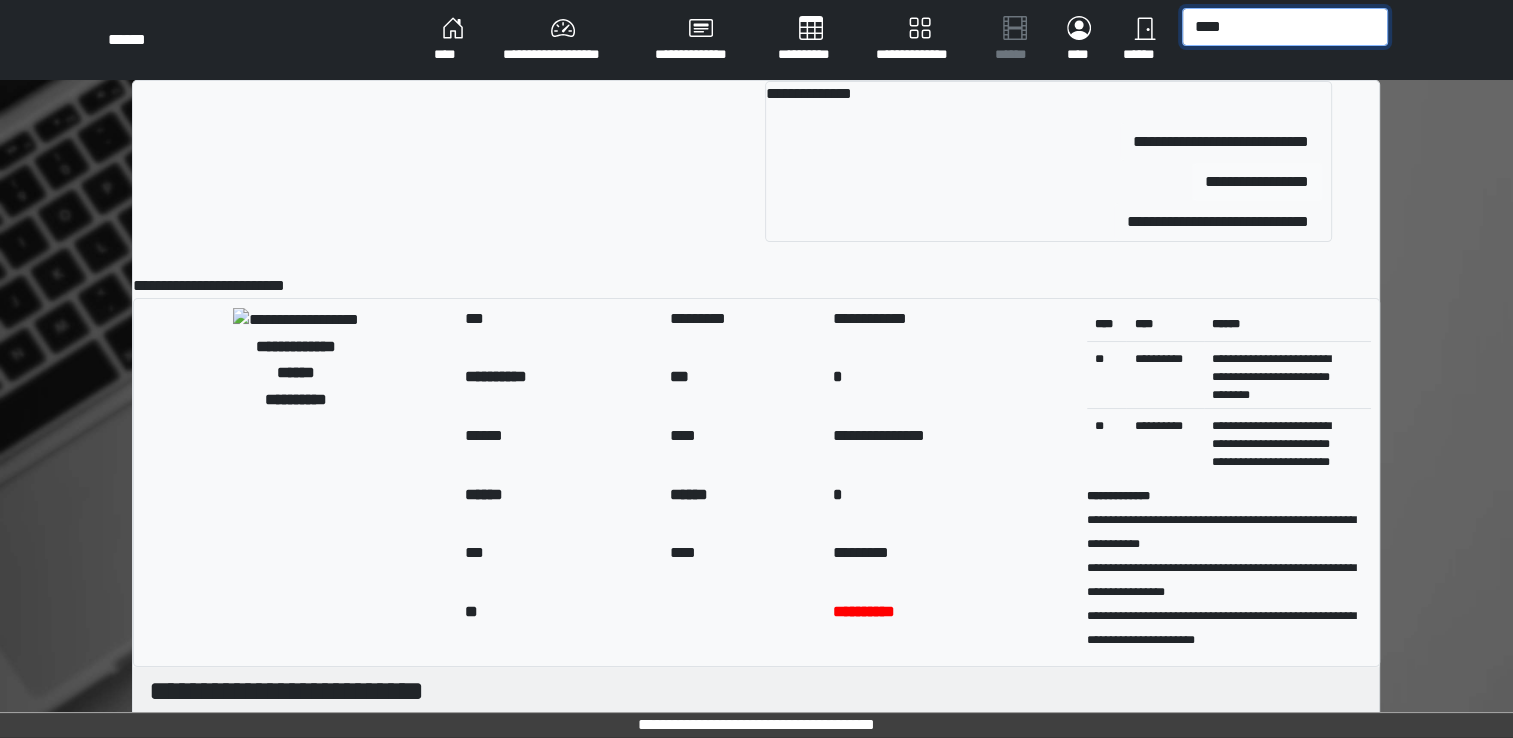 type on "****" 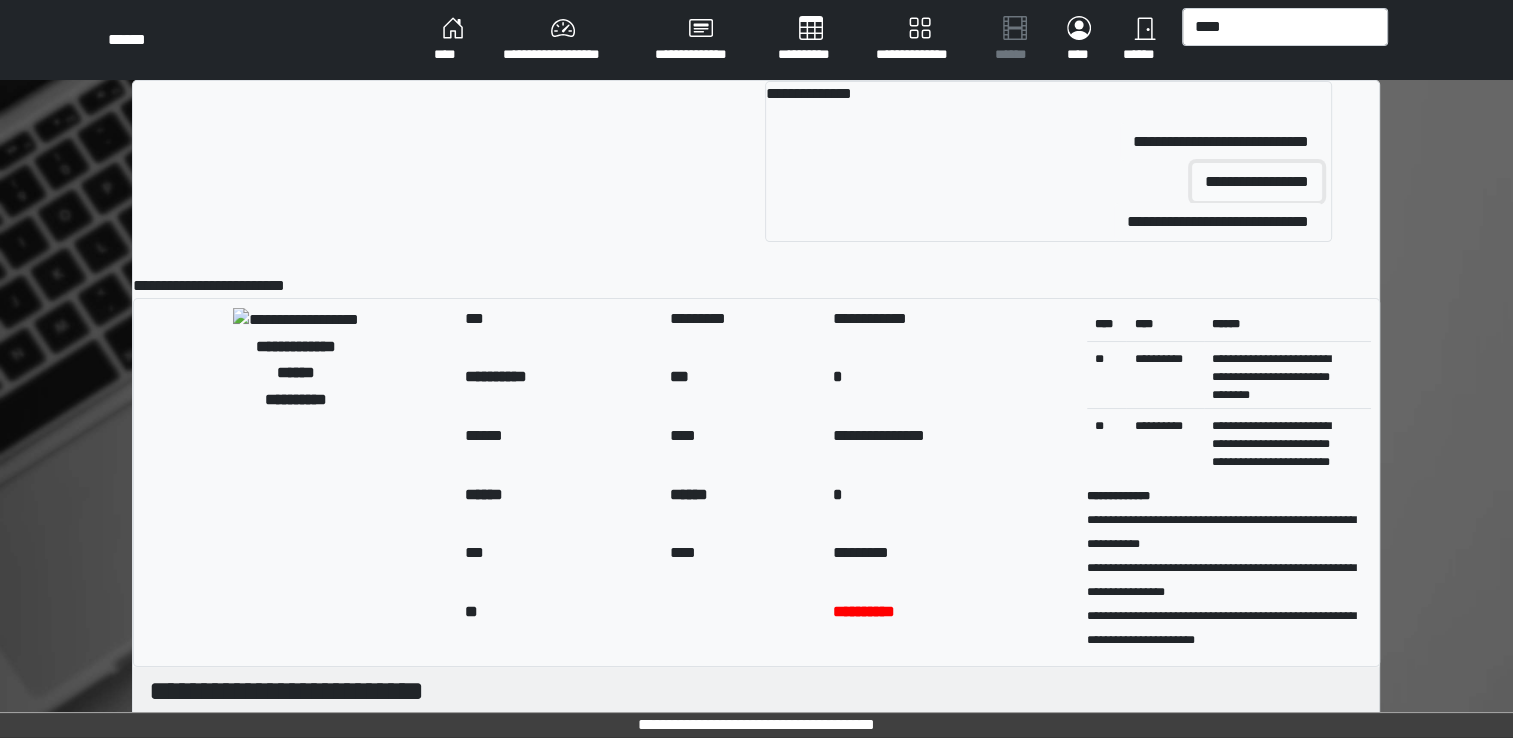 click on "**********" at bounding box center (1257, 182) 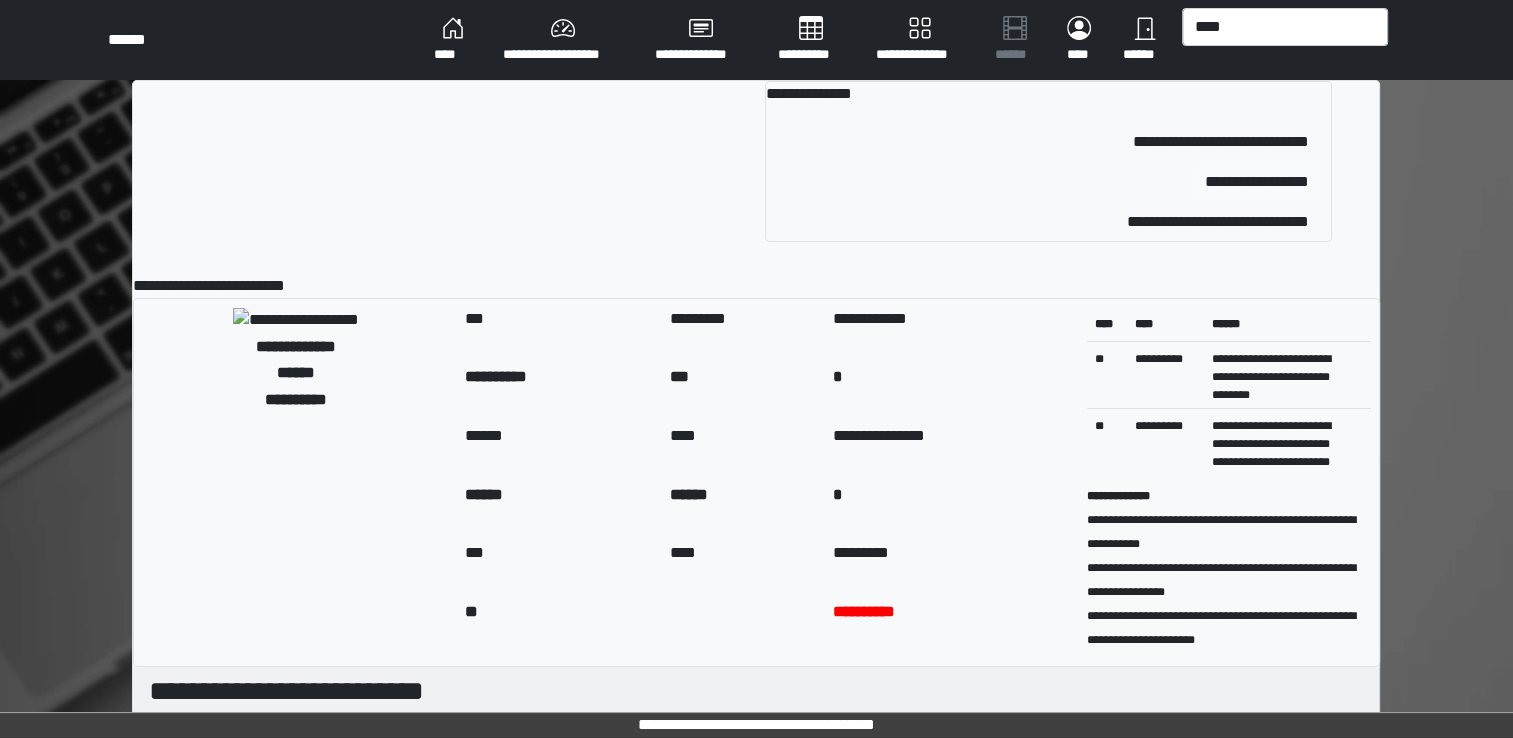 type 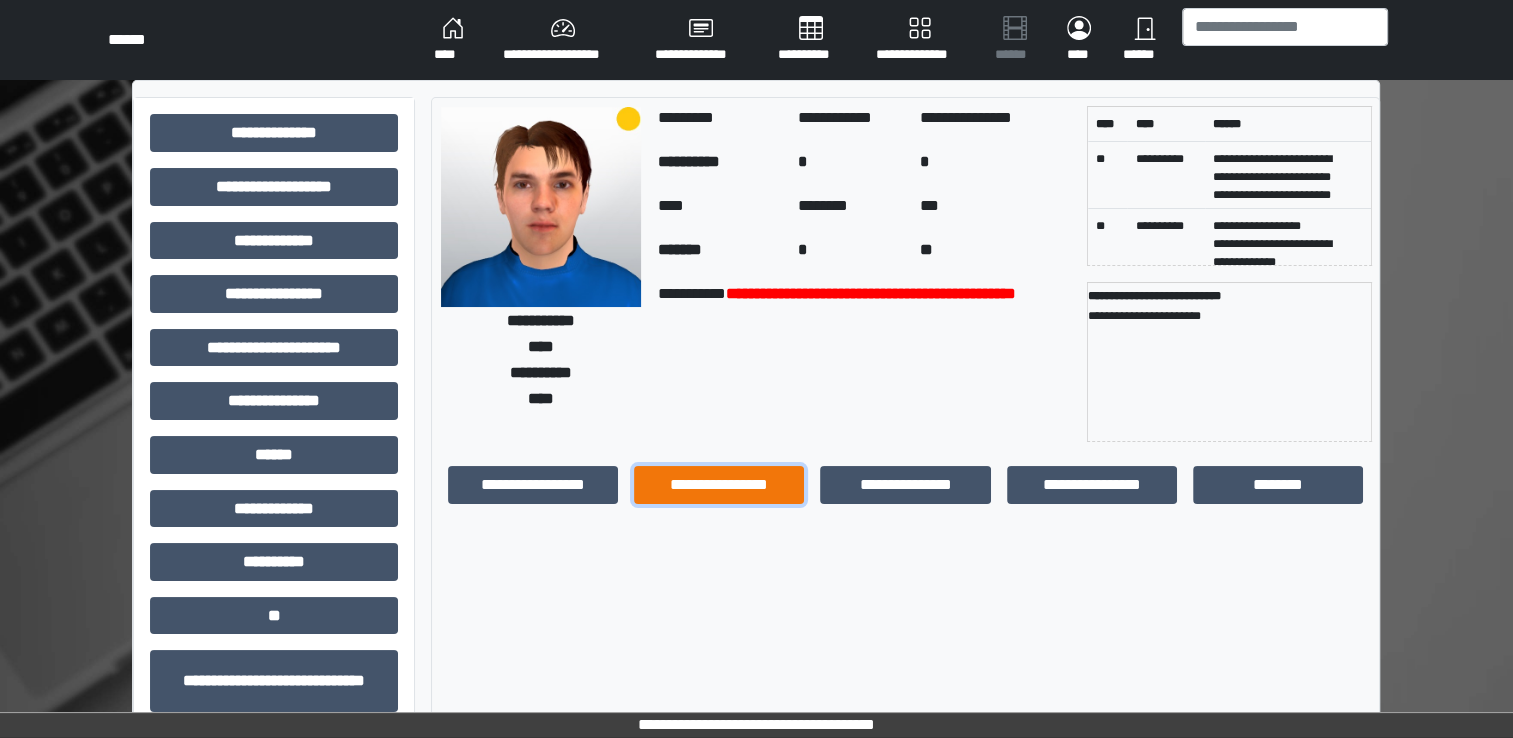 click on "**********" at bounding box center [719, 485] 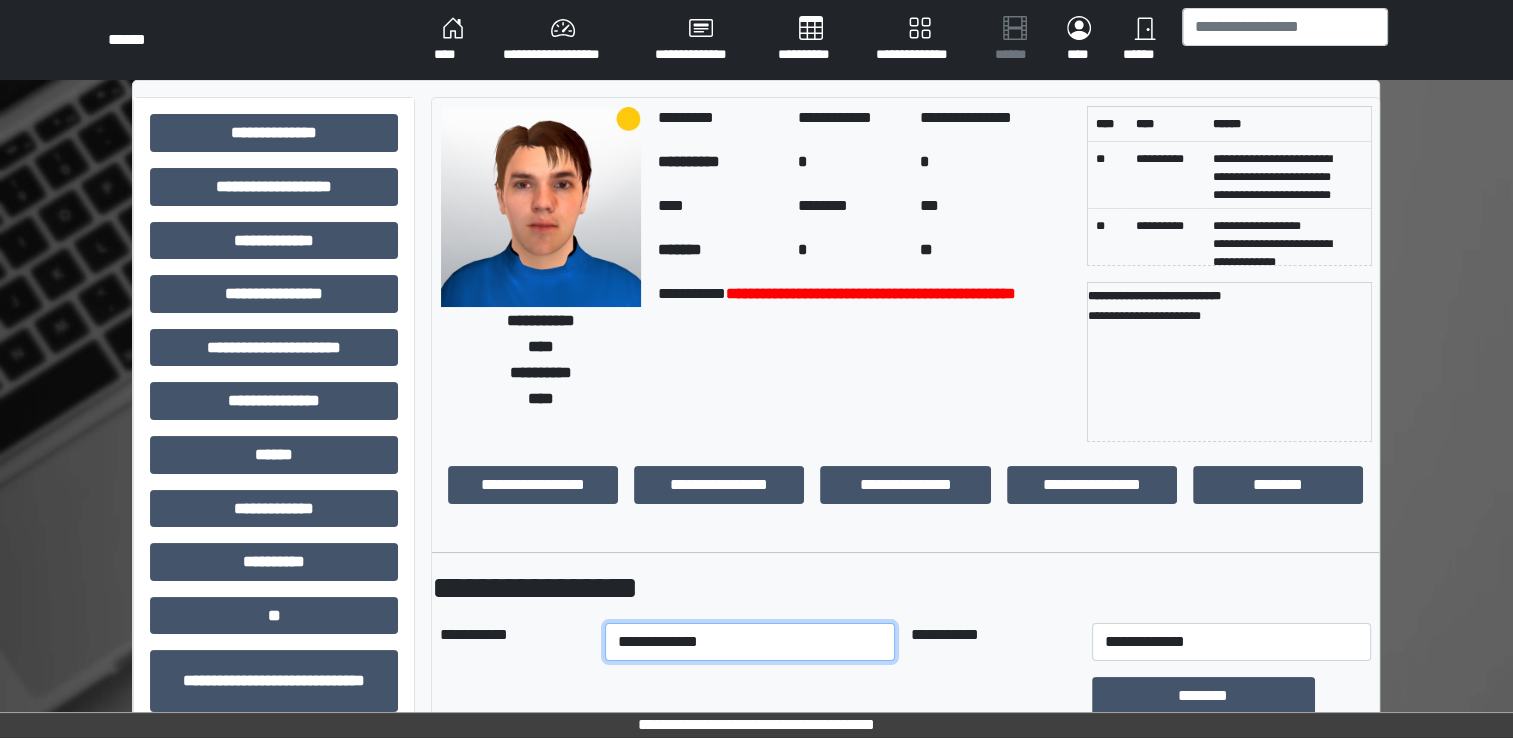 click on "[PHONE]" at bounding box center (750, 642) 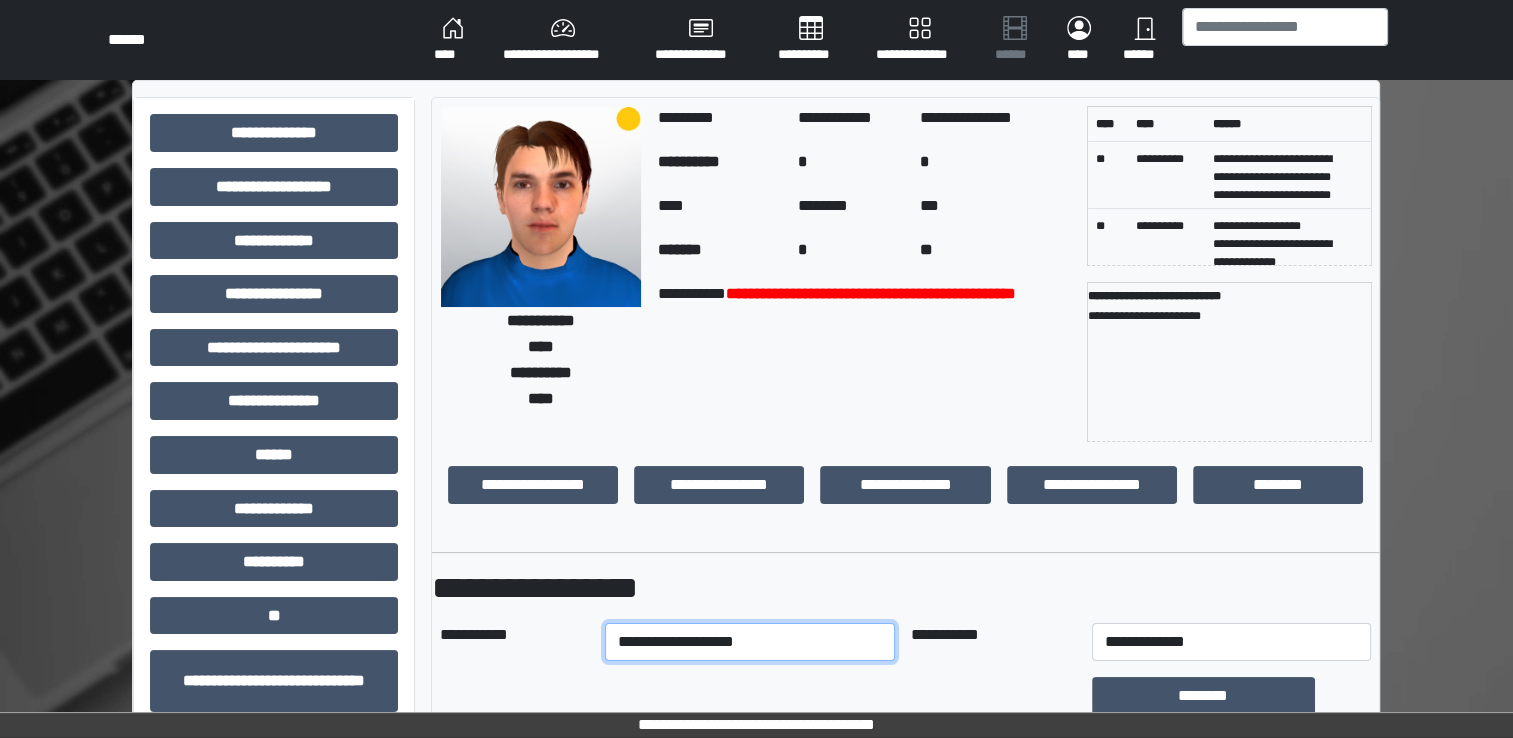 click on "[PHONE]" at bounding box center [750, 642] 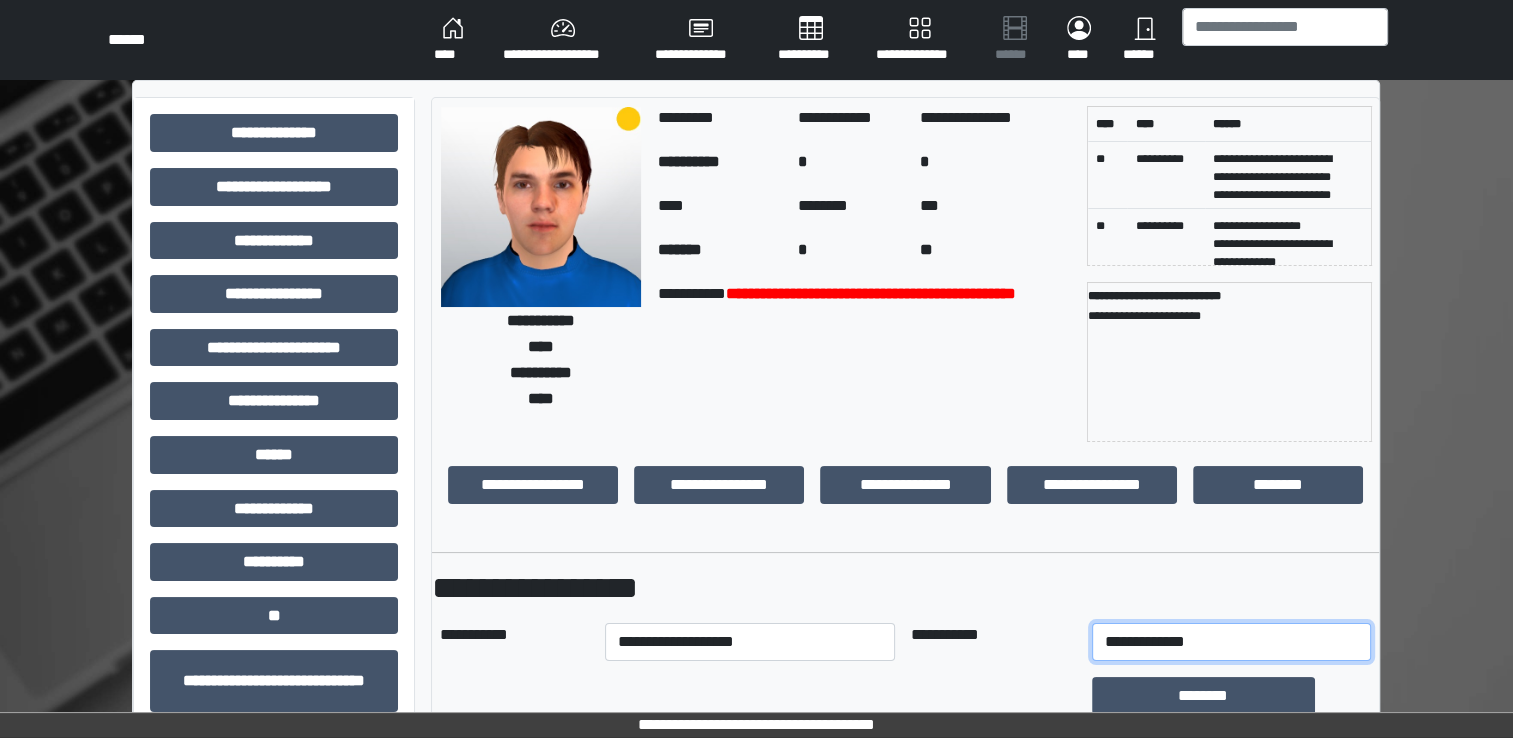 click on "[NUMBER] [STREET], [CITY], [STATE] [ZIP]" at bounding box center (1231, 642) 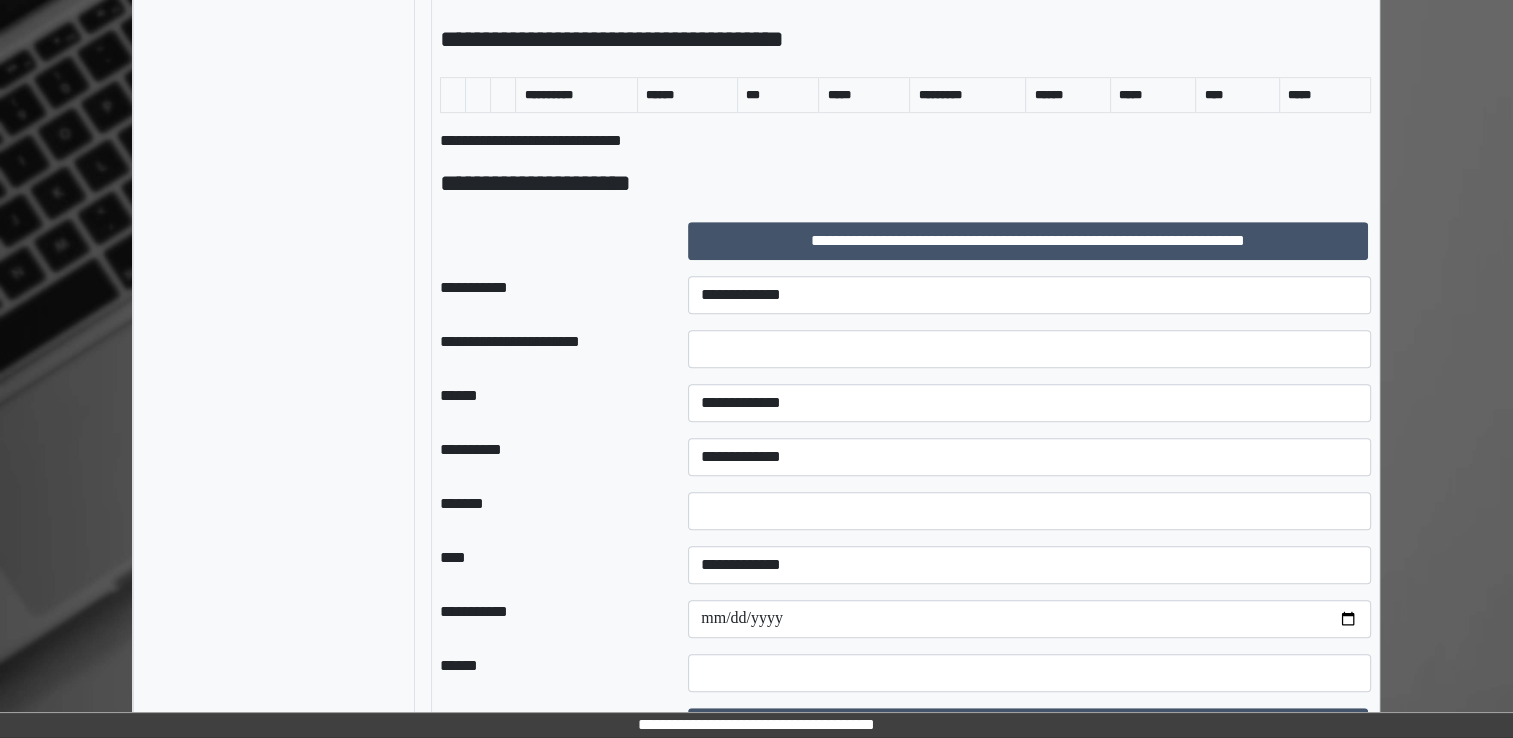 scroll, scrollTop: 1053, scrollLeft: 0, axis: vertical 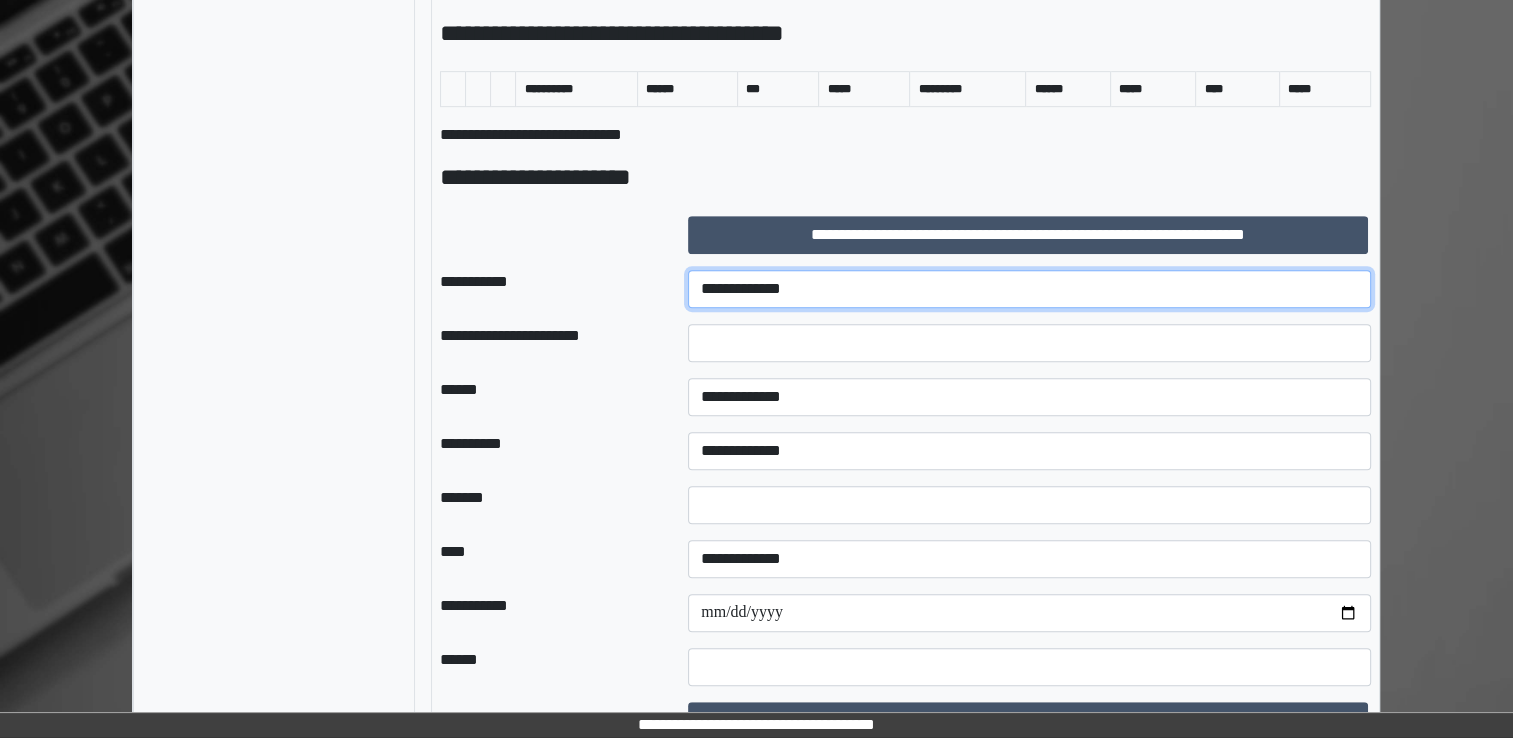 click on "**********" at bounding box center [1029, 289] 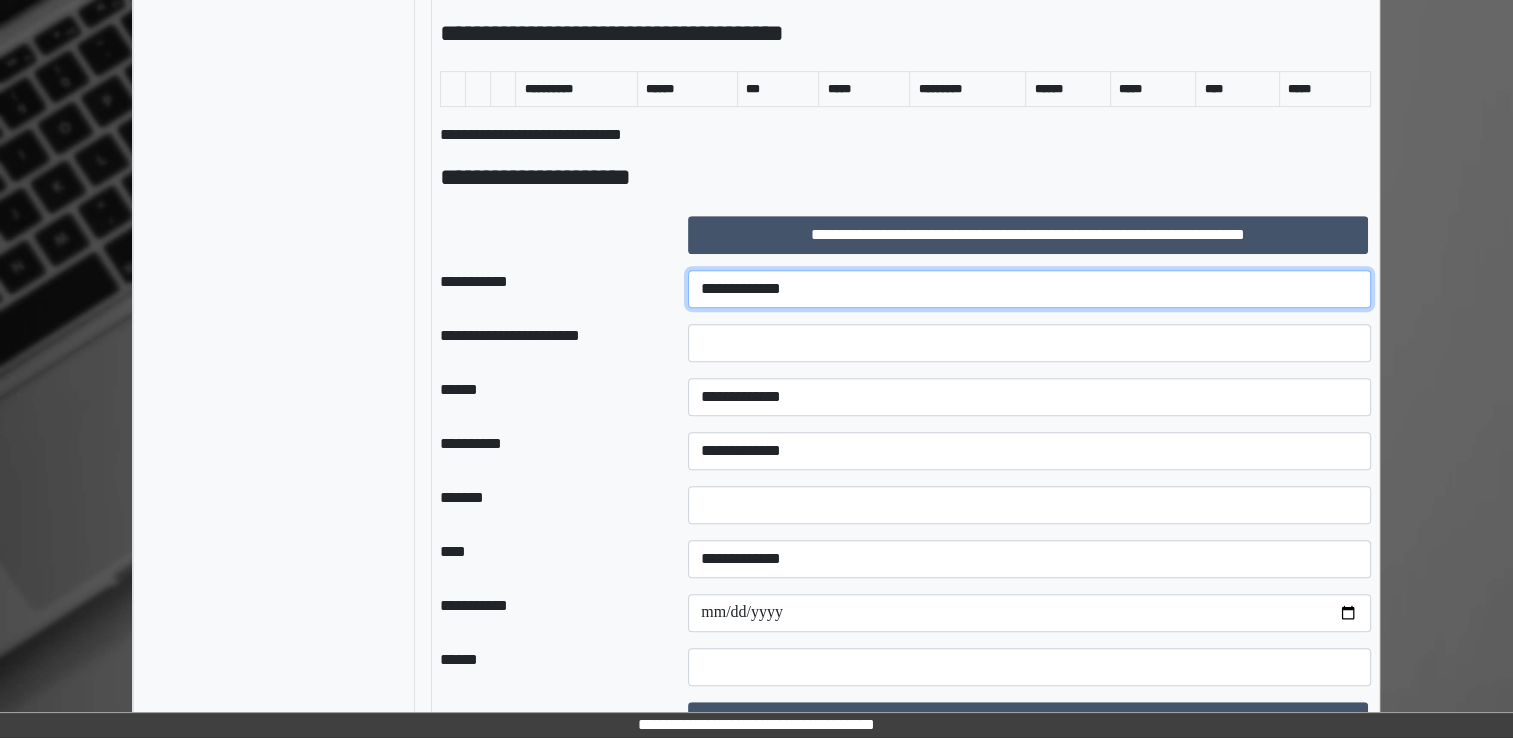 select on "***" 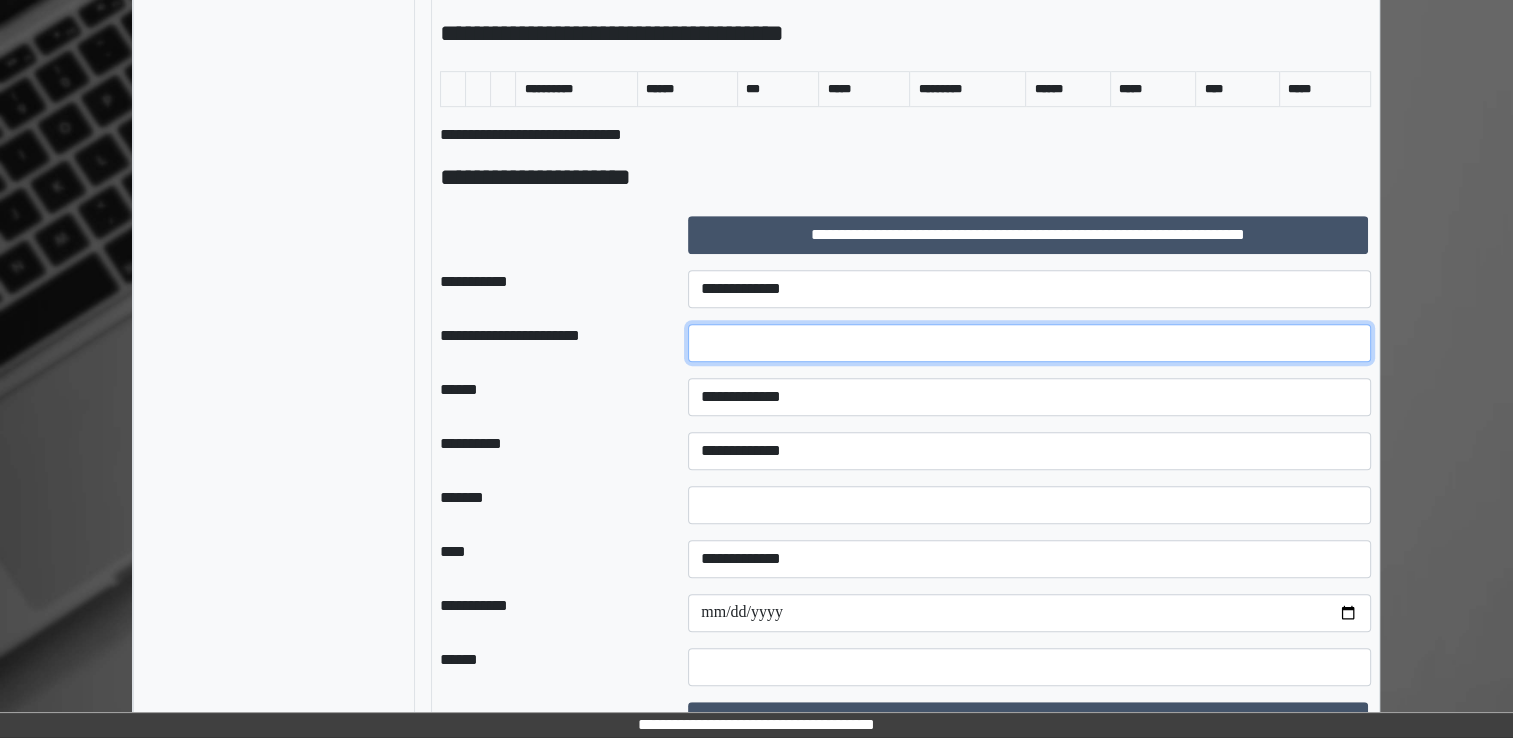 click at bounding box center (1029, 343) 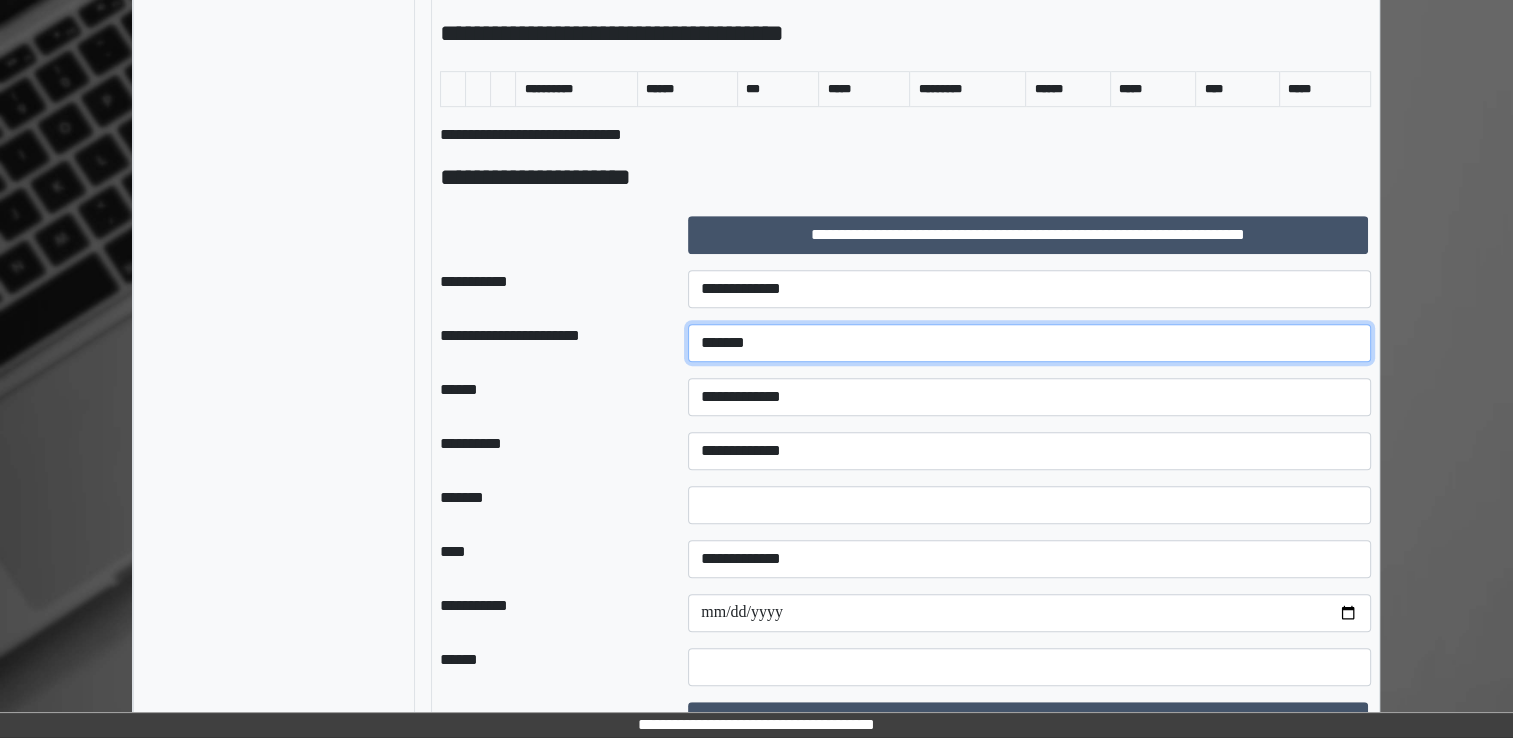 type on "*******" 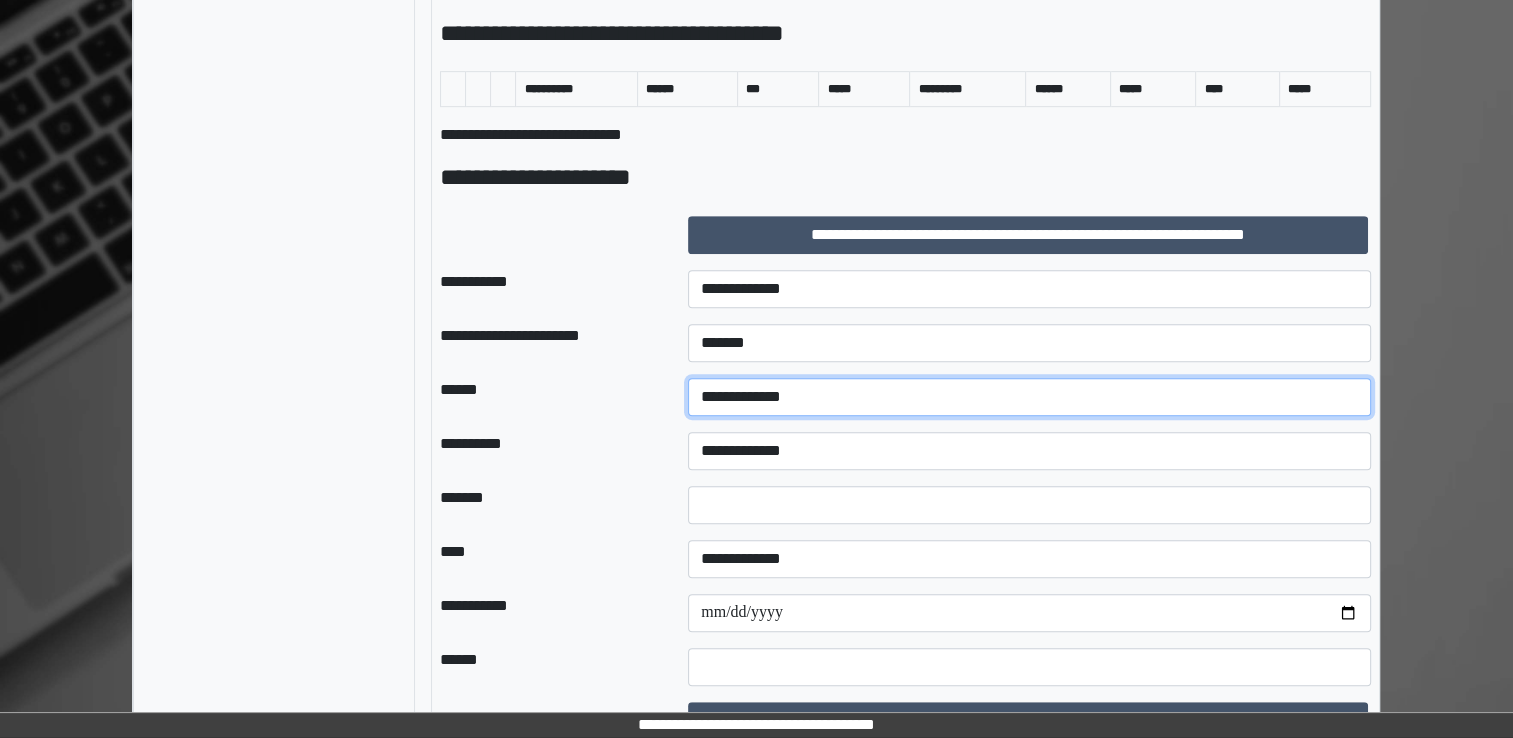 click on "[EMAIL]" at bounding box center [1029, 397] 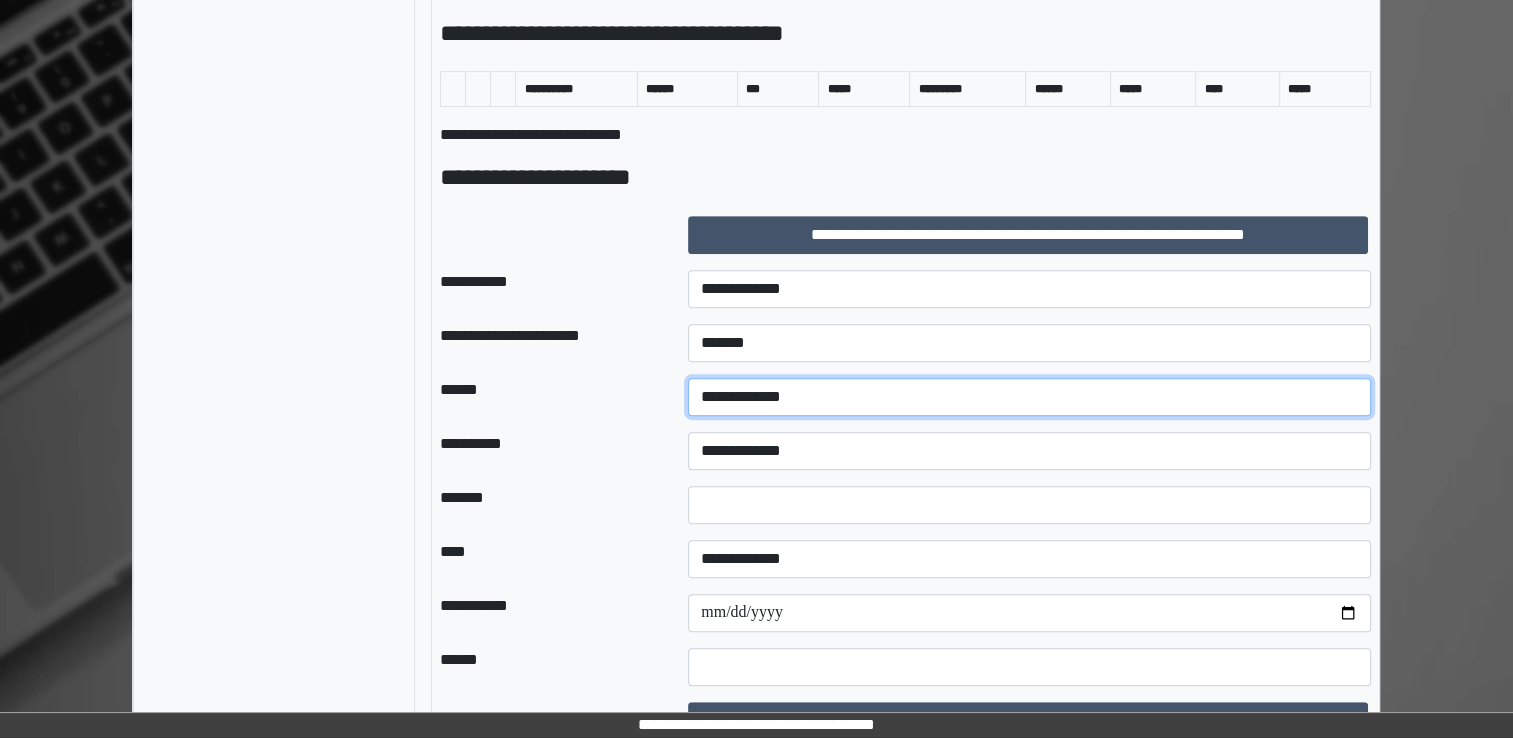select on "*" 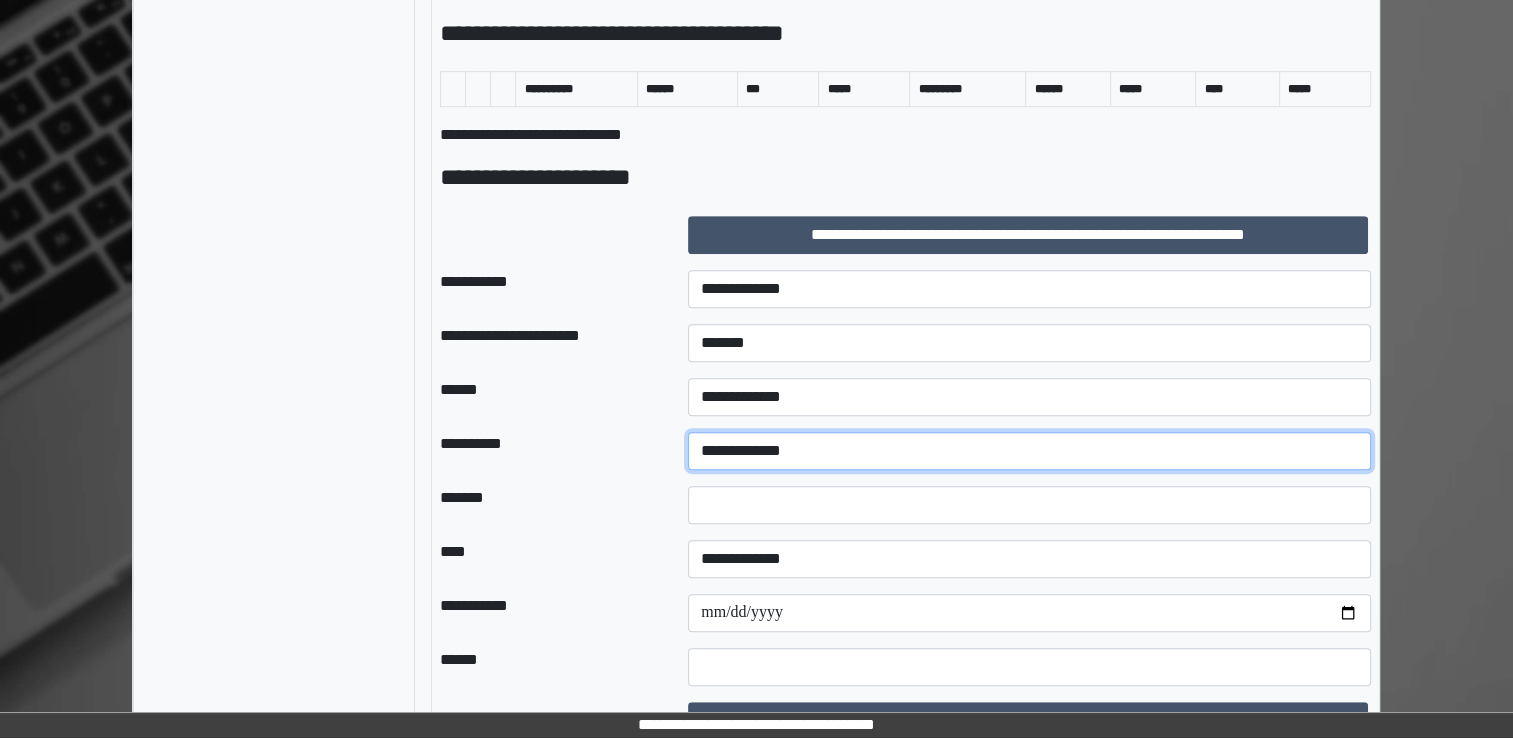 click on "**********" at bounding box center (1029, 451) 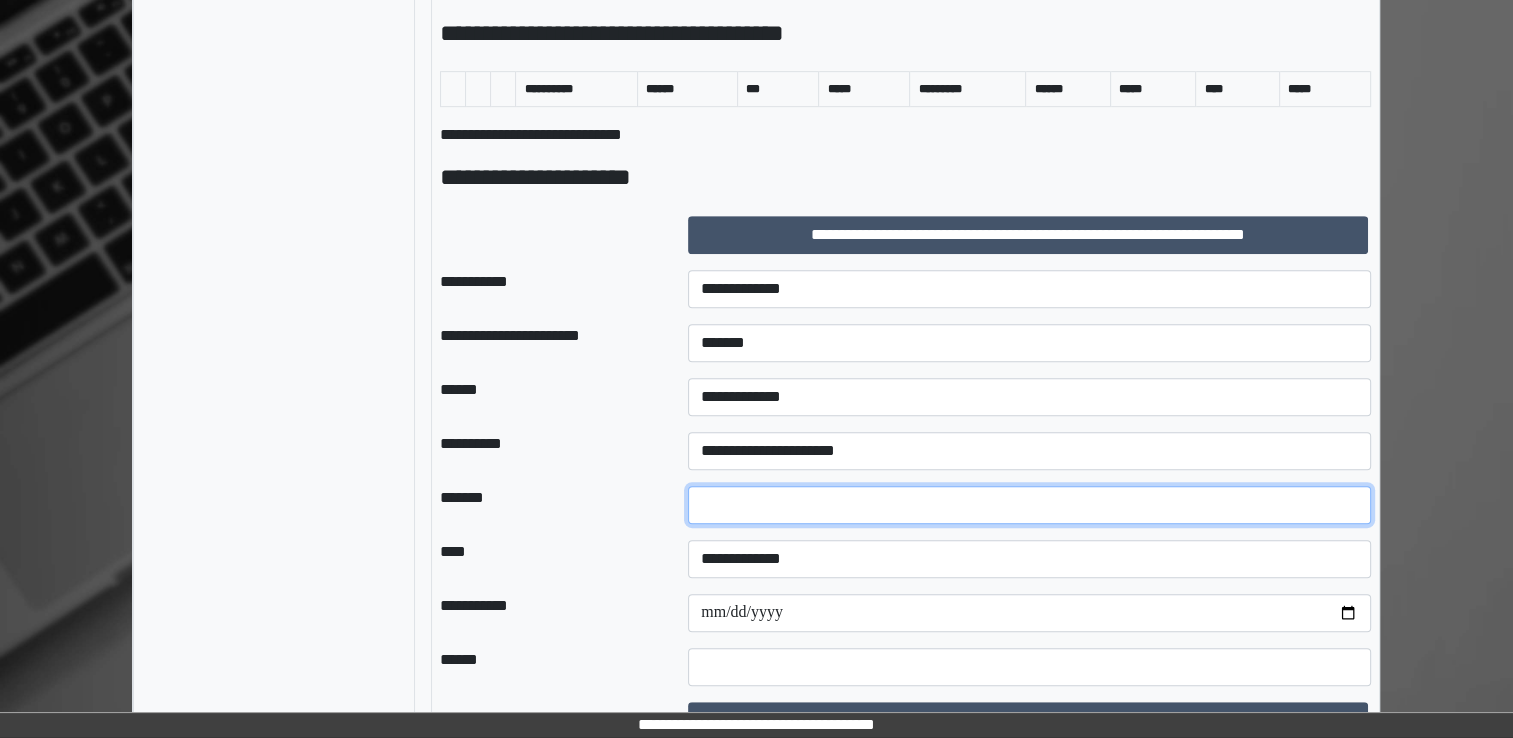 click at bounding box center (1029, 505) 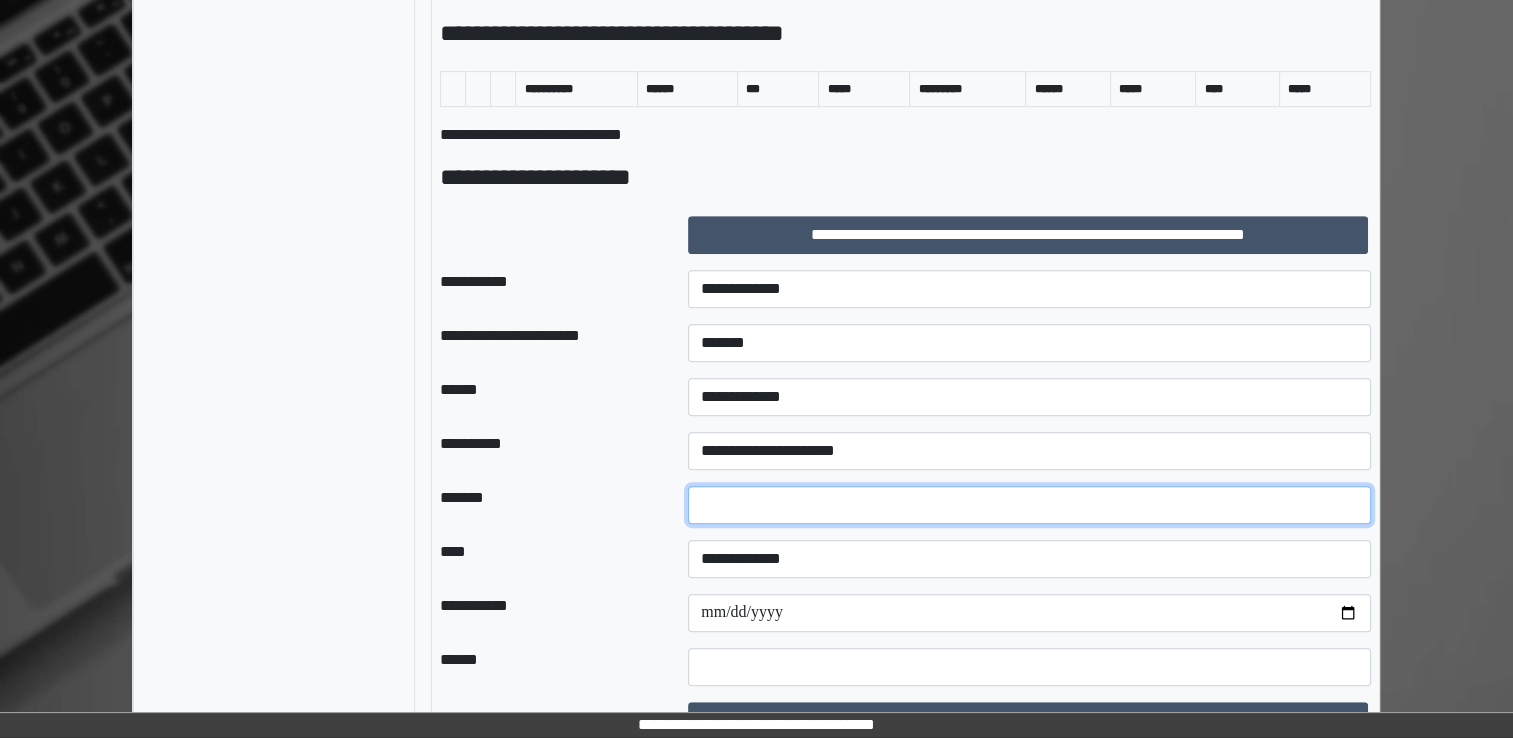 type on "**" 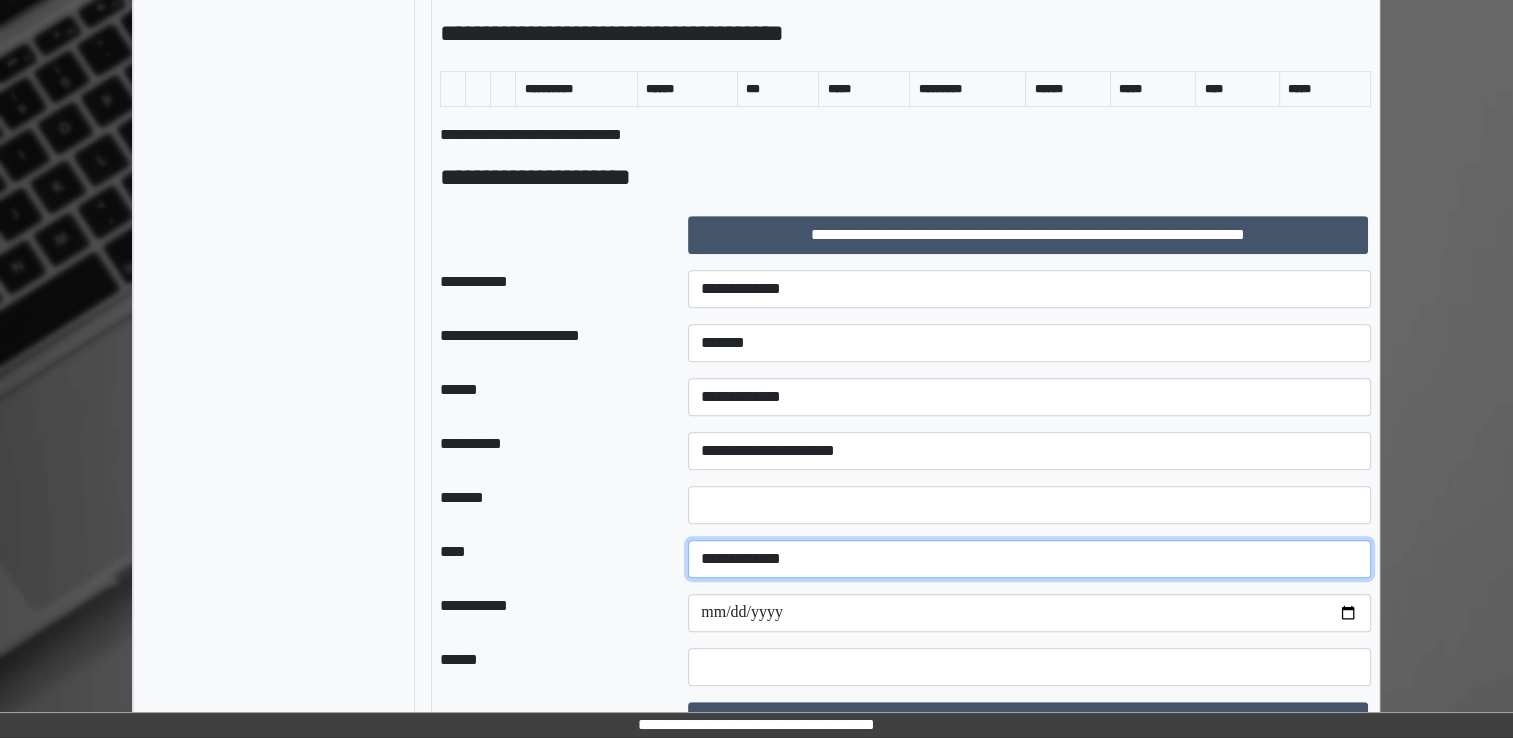 click on "**********" at bounding box center [1029, 559] 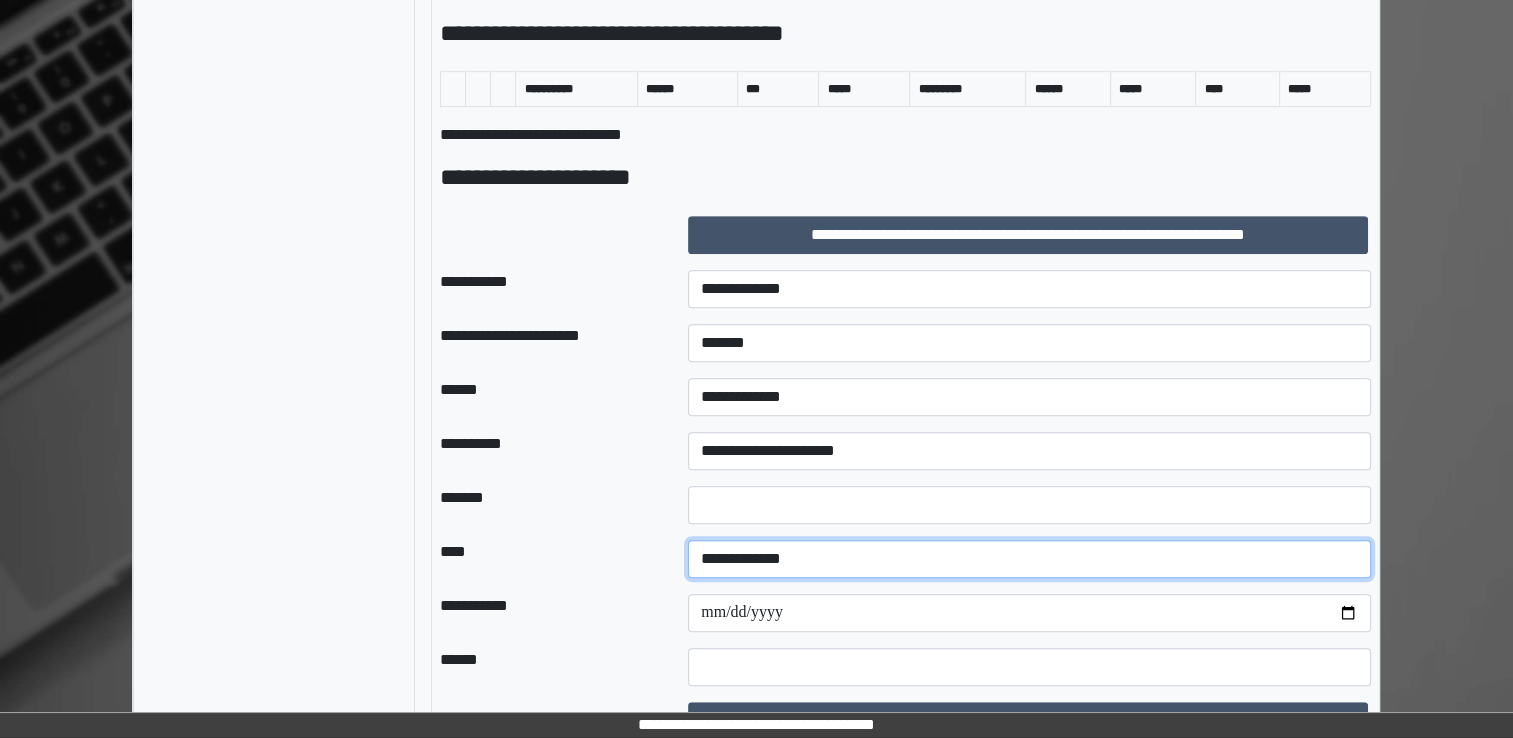 select on "*" 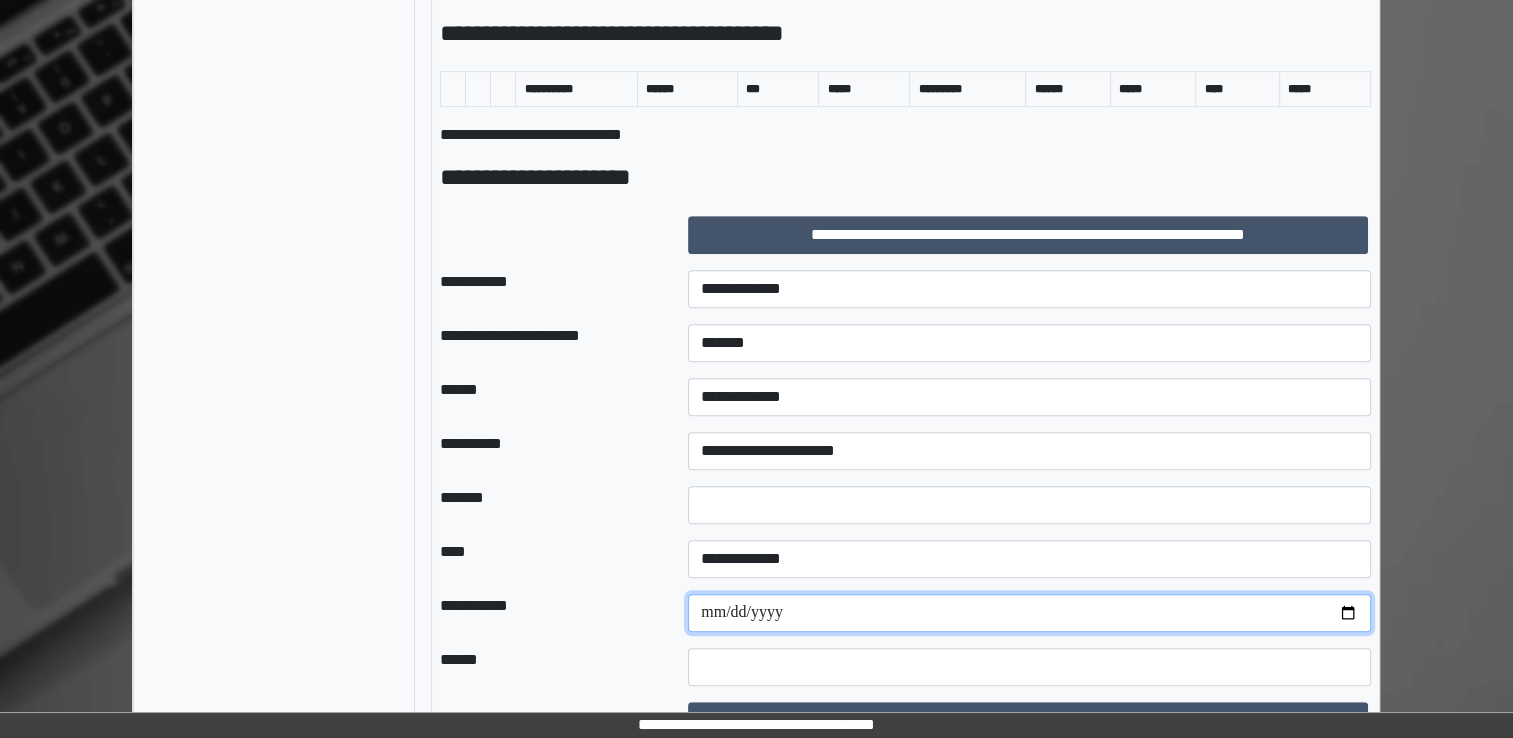 click at bounding box center [1029, 613] 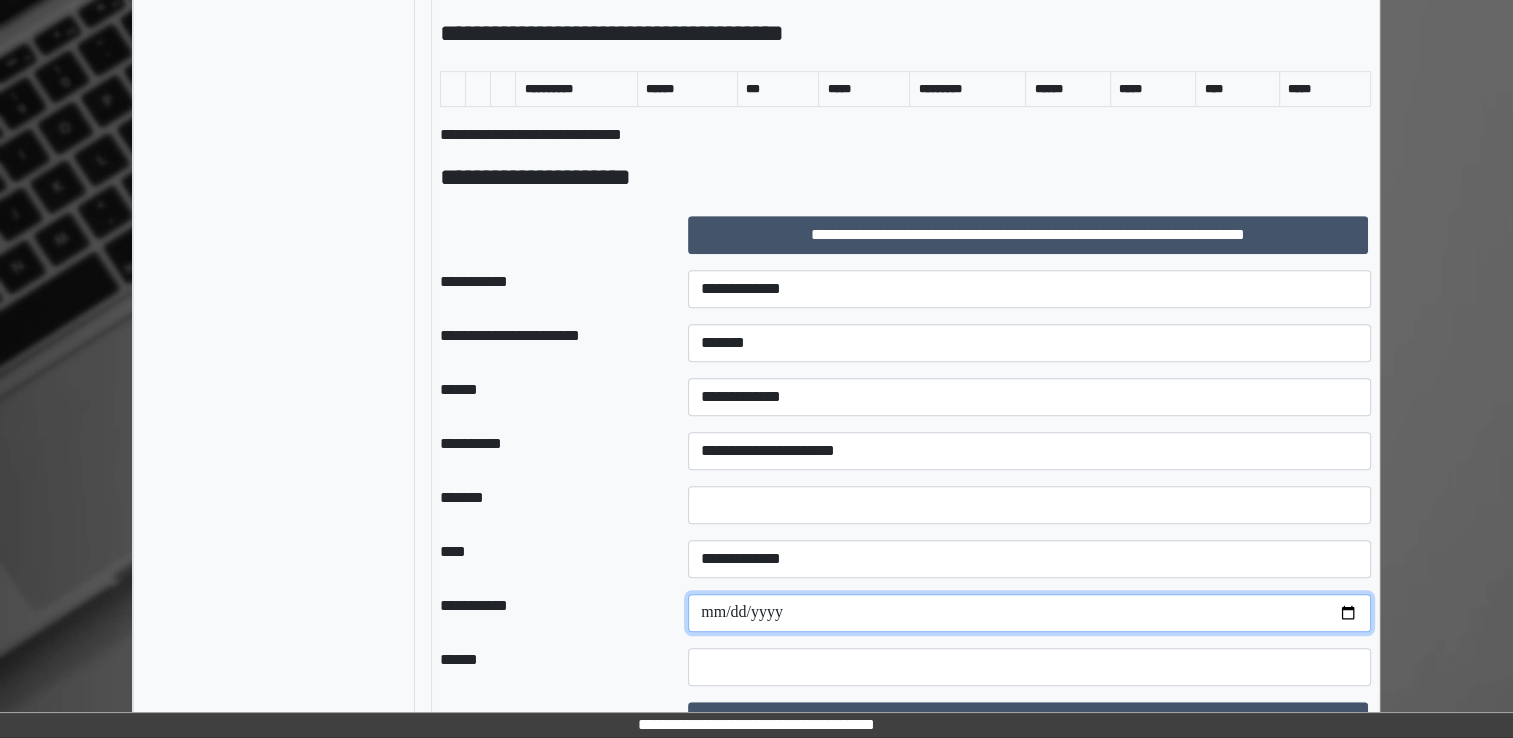 type on "**********" 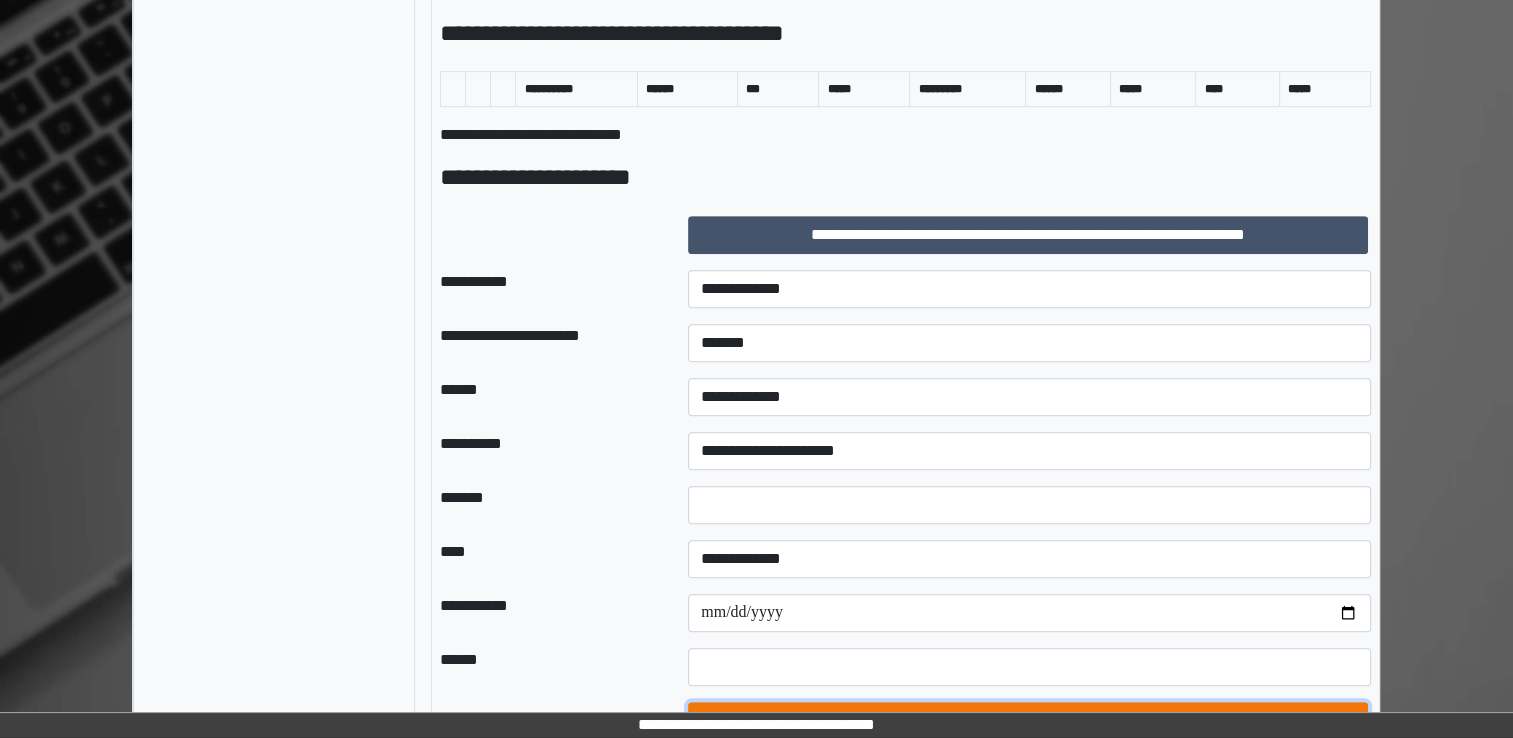 click on "***" at bounding box center (1028, 721) 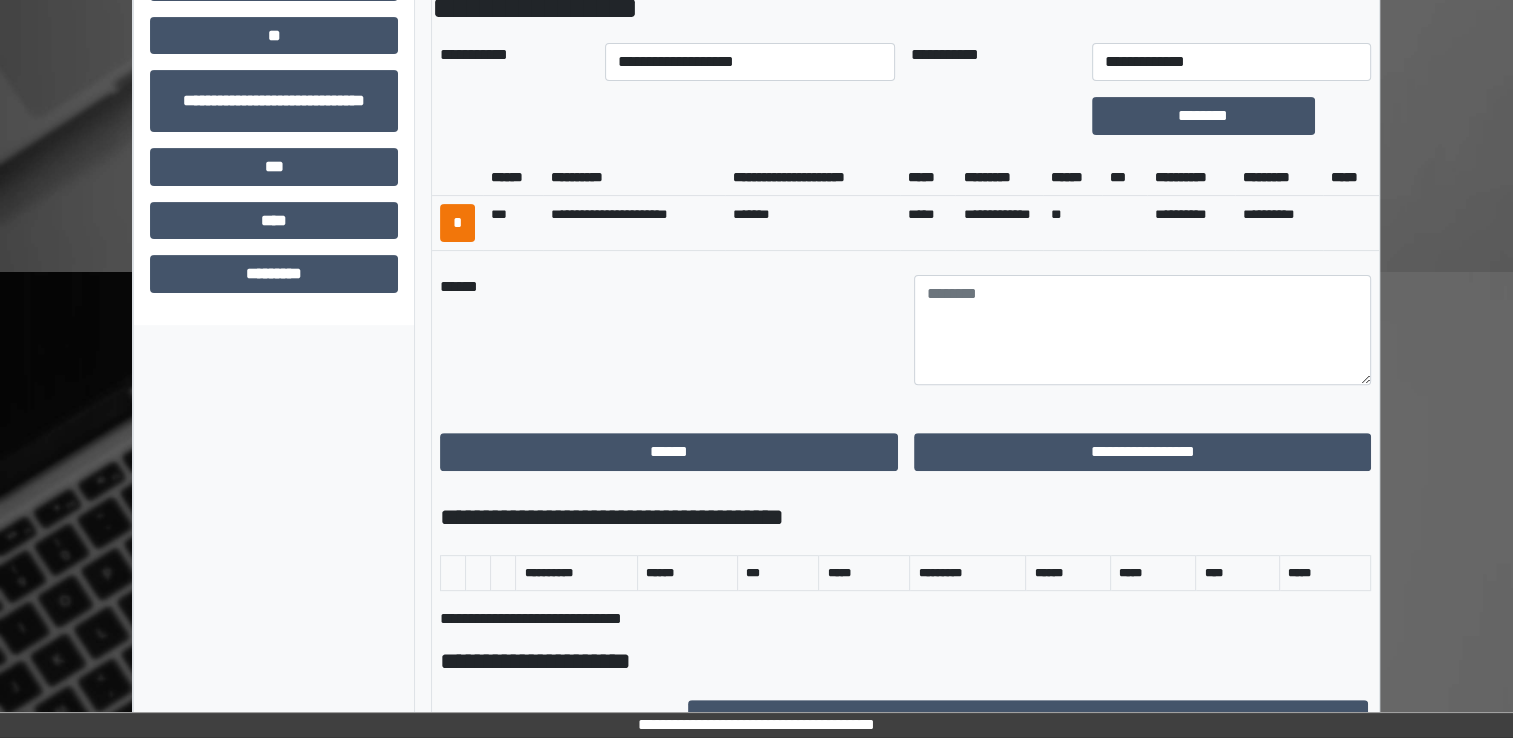 scroll, scrollTop: 550, scrollLeft: 0, axis: vertical 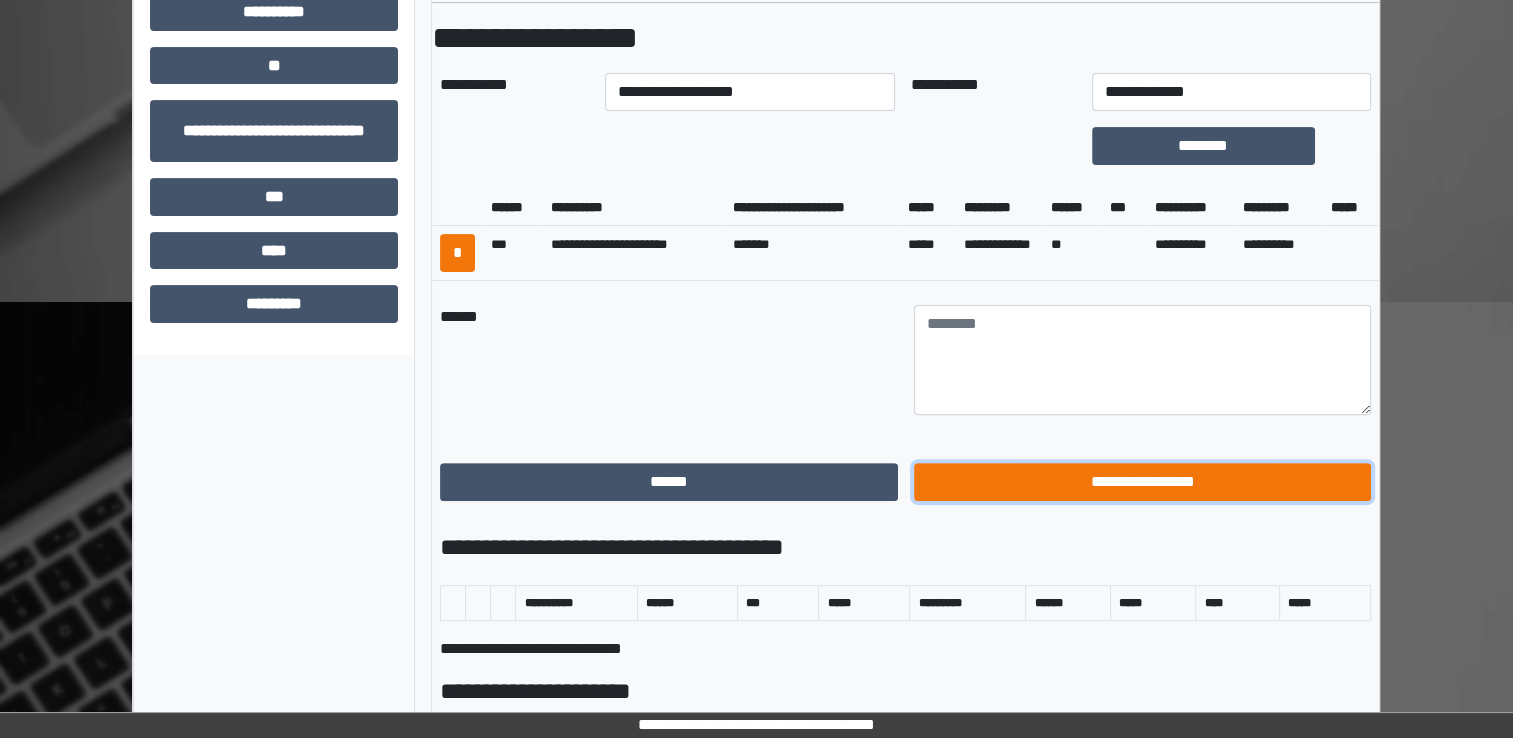 click on "**********" at bounding box center [1143, 482] 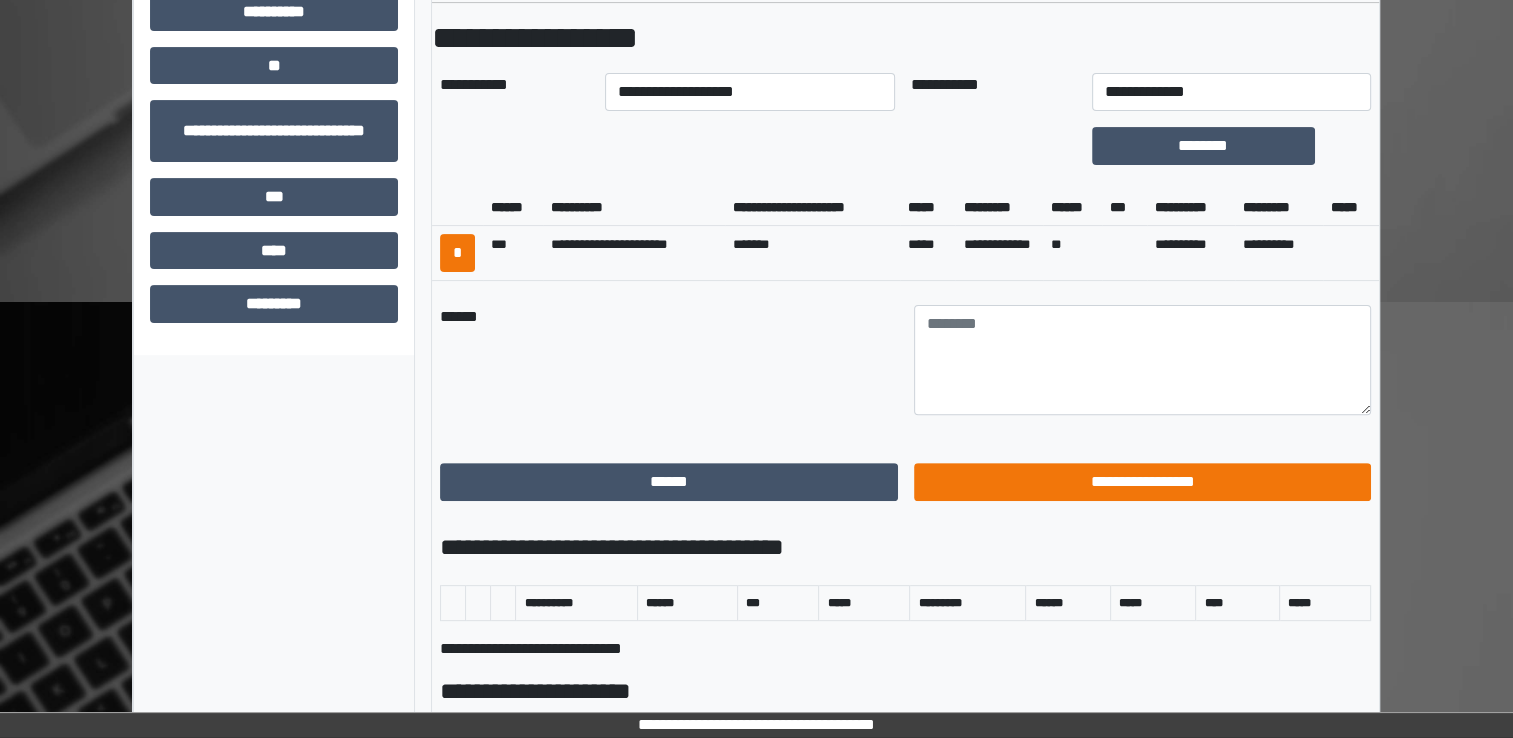 scroll, scrollTop: 184, scrollLeft: 0, axis: vertical 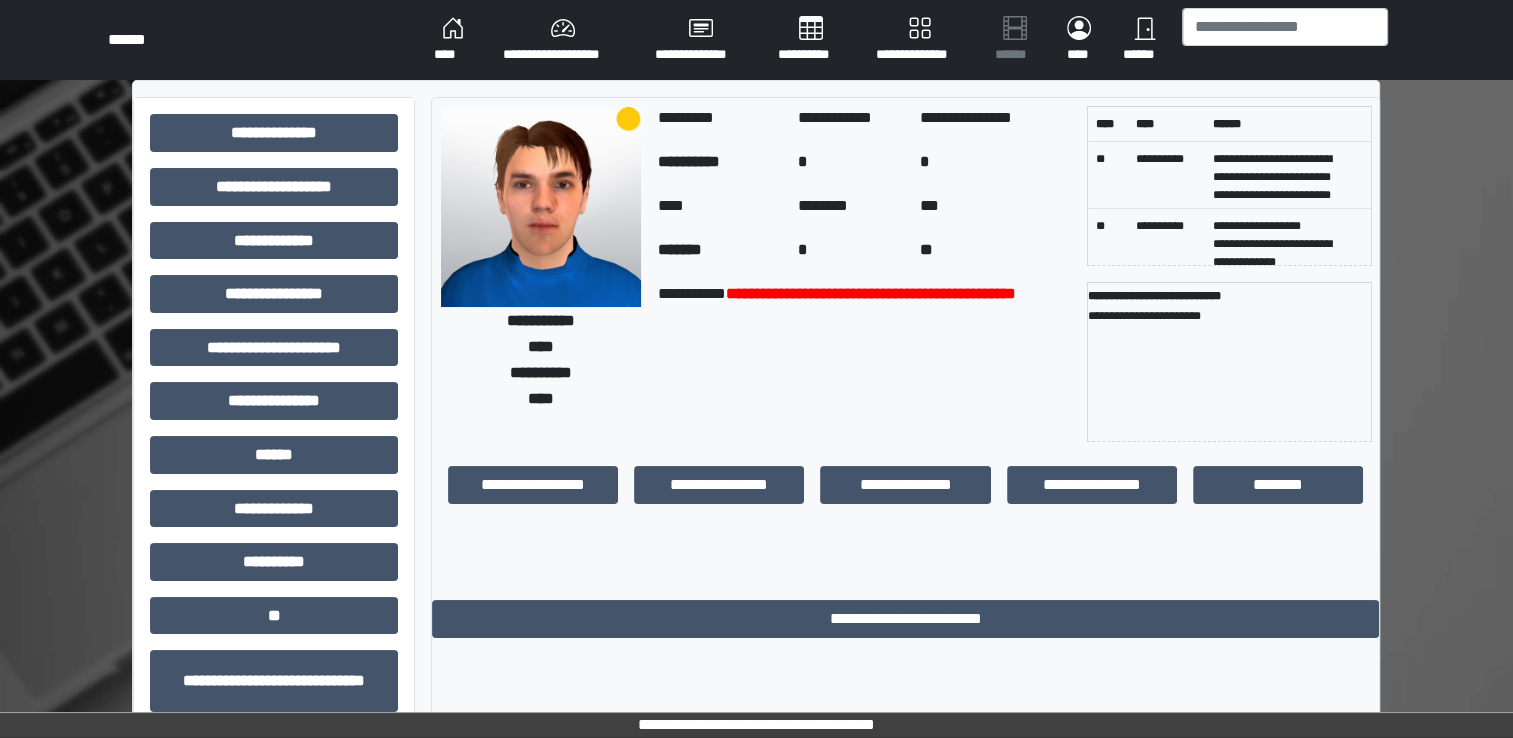 click on "****" at bounding box center (452, 40) 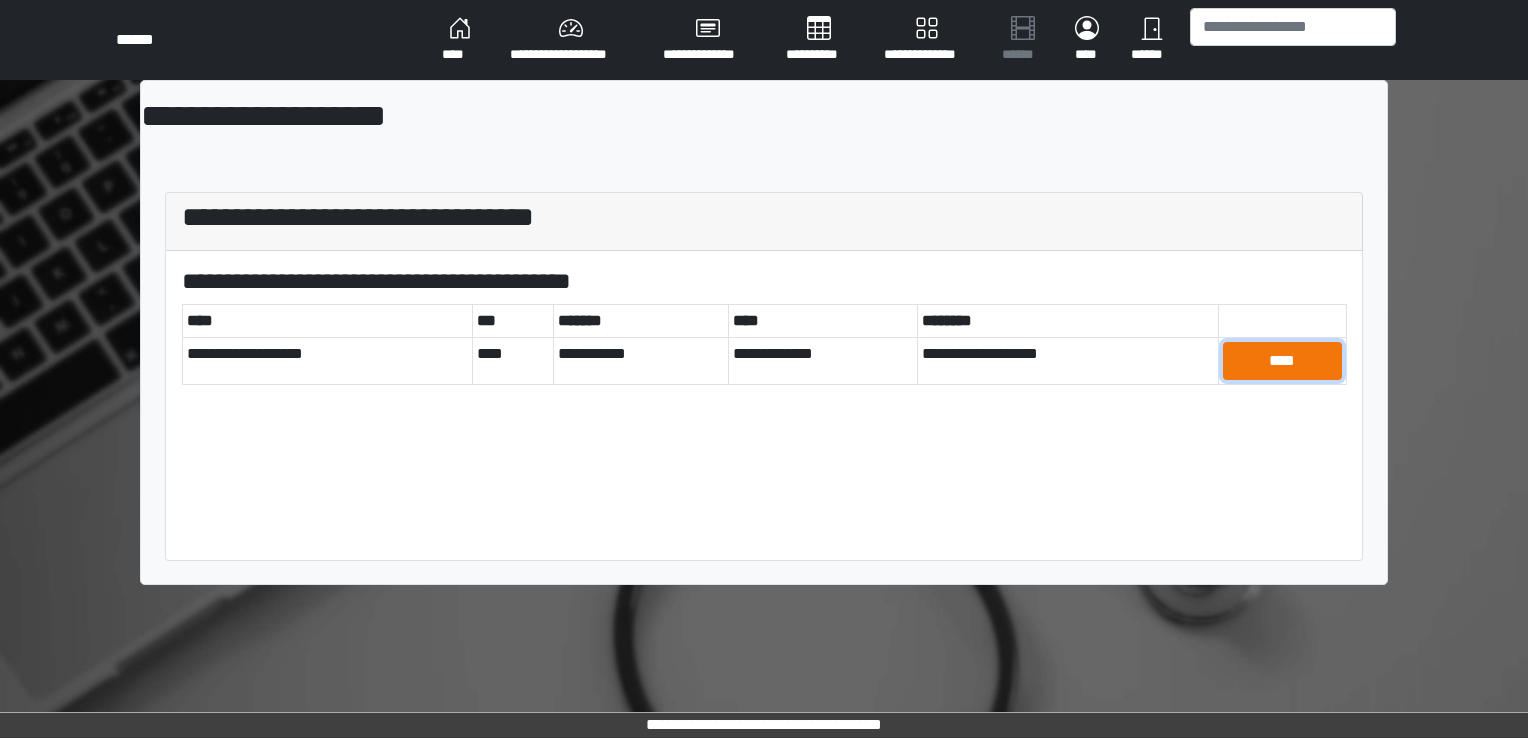 click on "****" at bounding box center [1283, 361] 